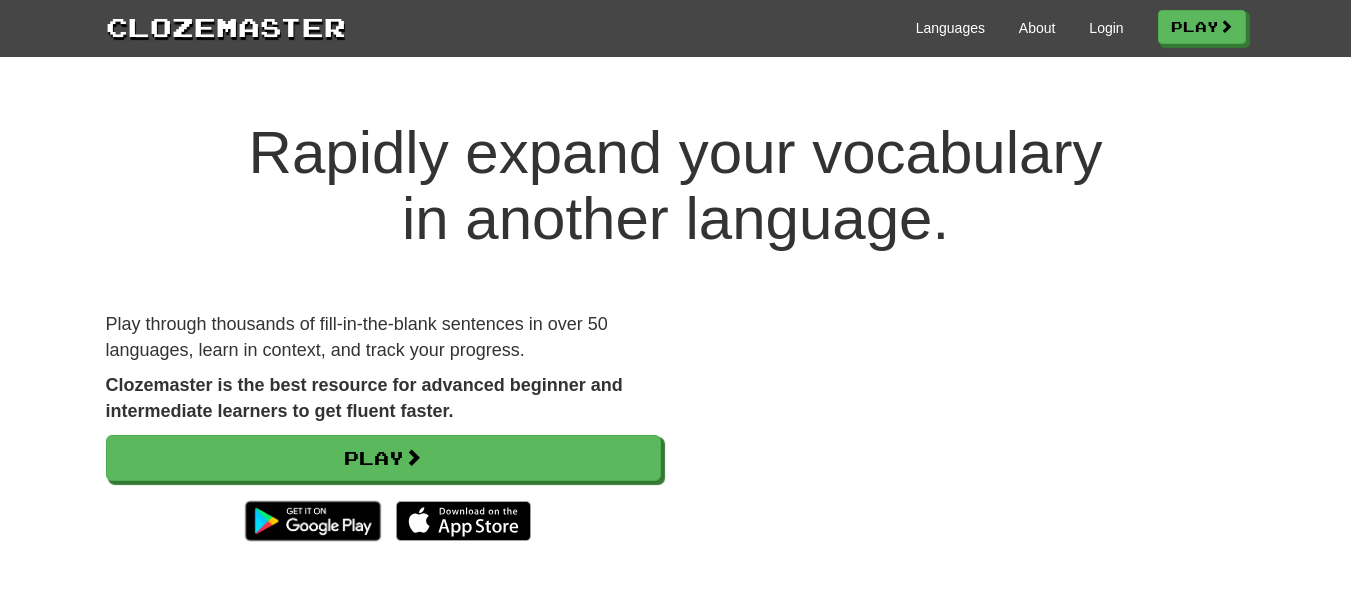 scroll, scrollTop: 0, scrollLeft: 0, axis: both 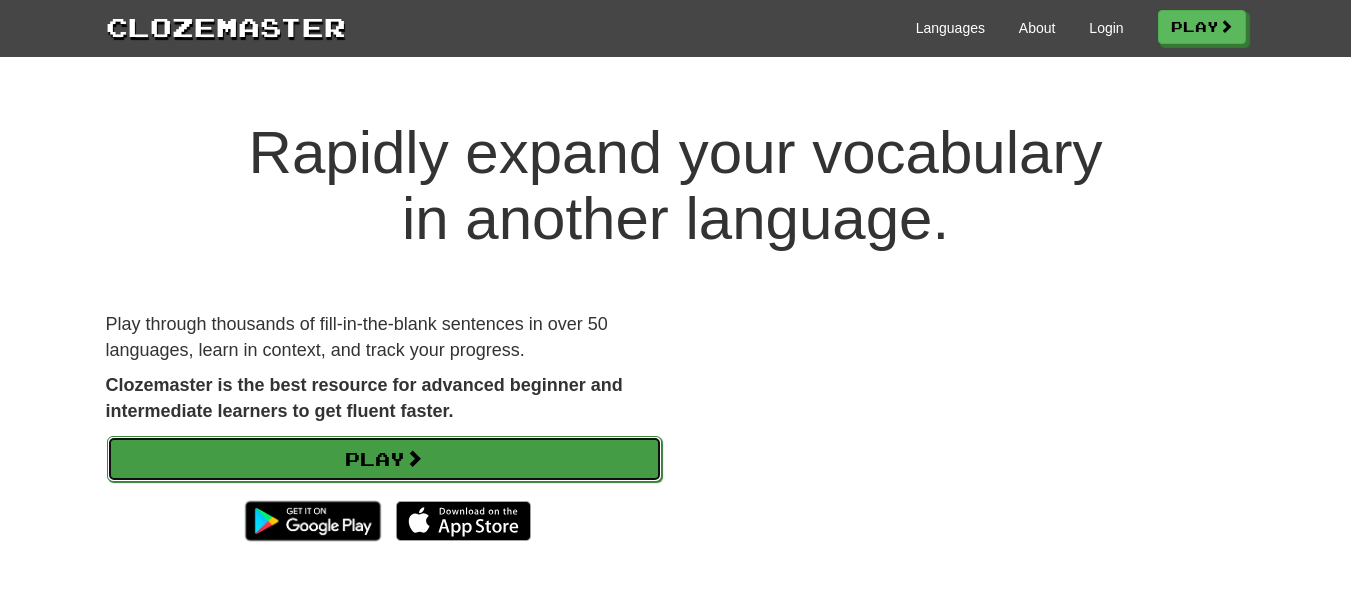 click on "Play" at bounding box center (384, 459) 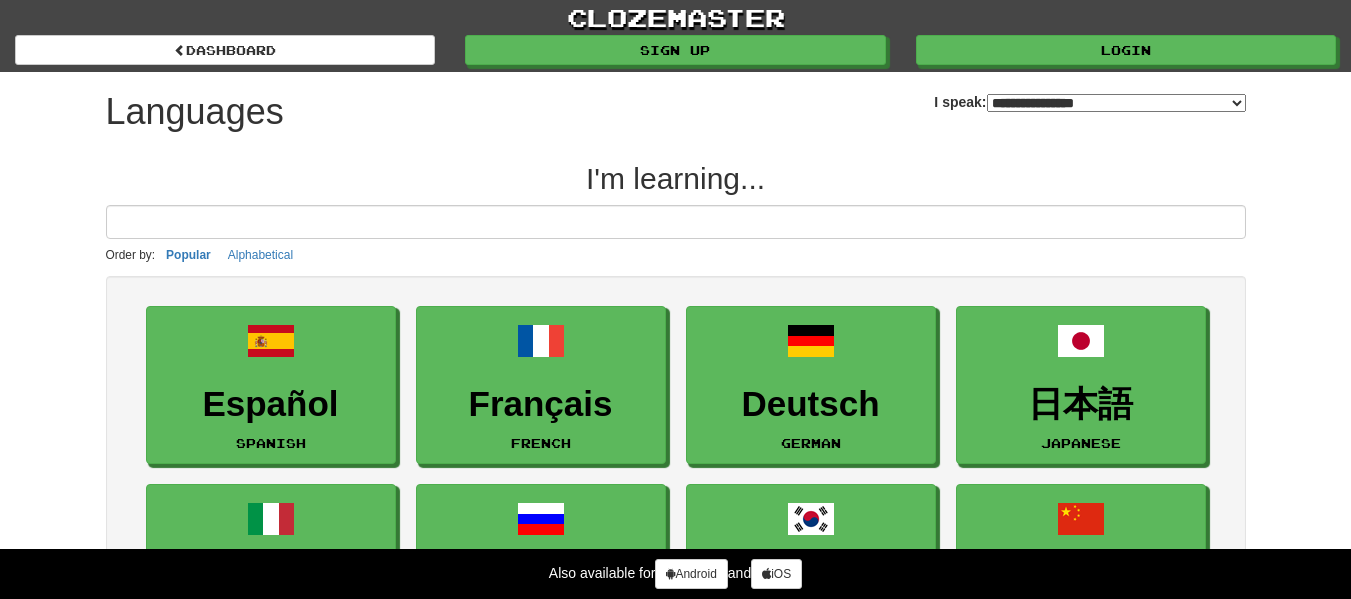 select on "*******" 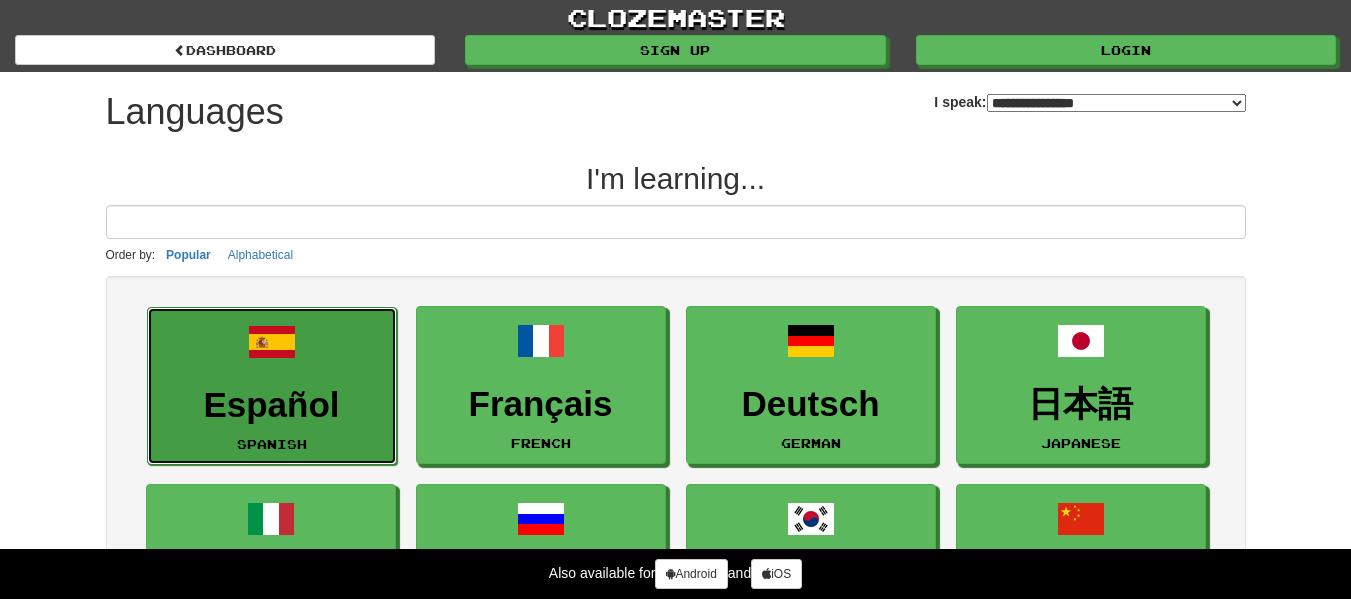 click on "Español" at bounding box center [272, 405] 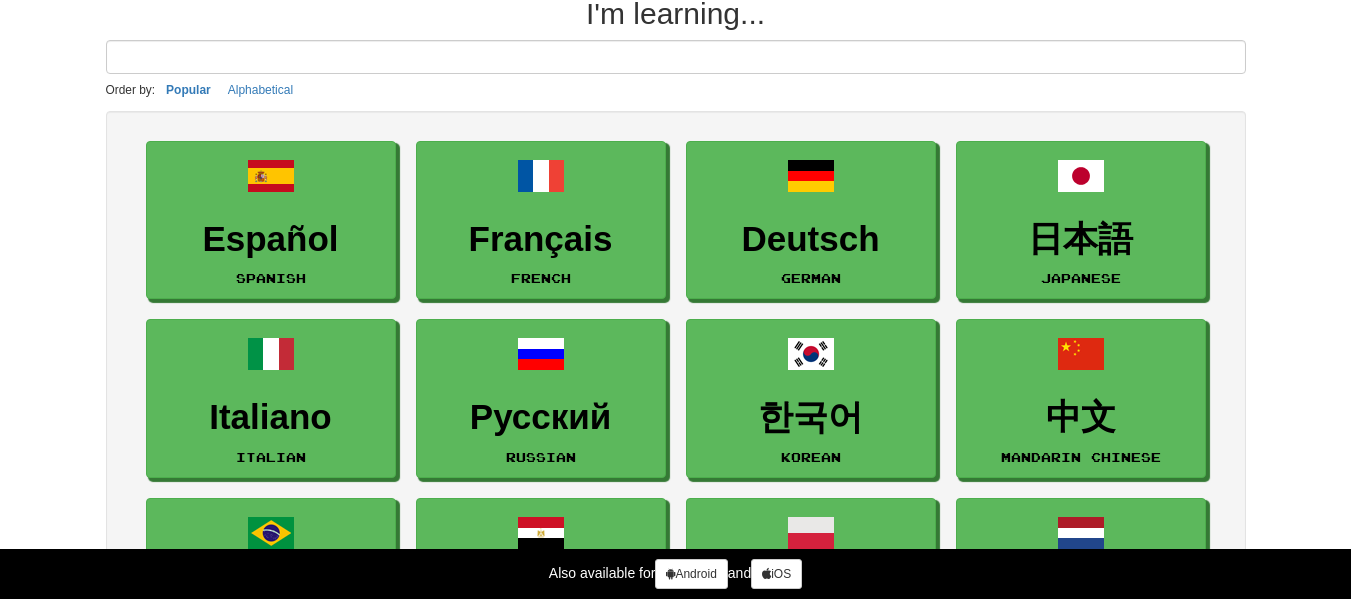 scroll, scrollTop: 133, scrollLeft: 0, axis: vertical 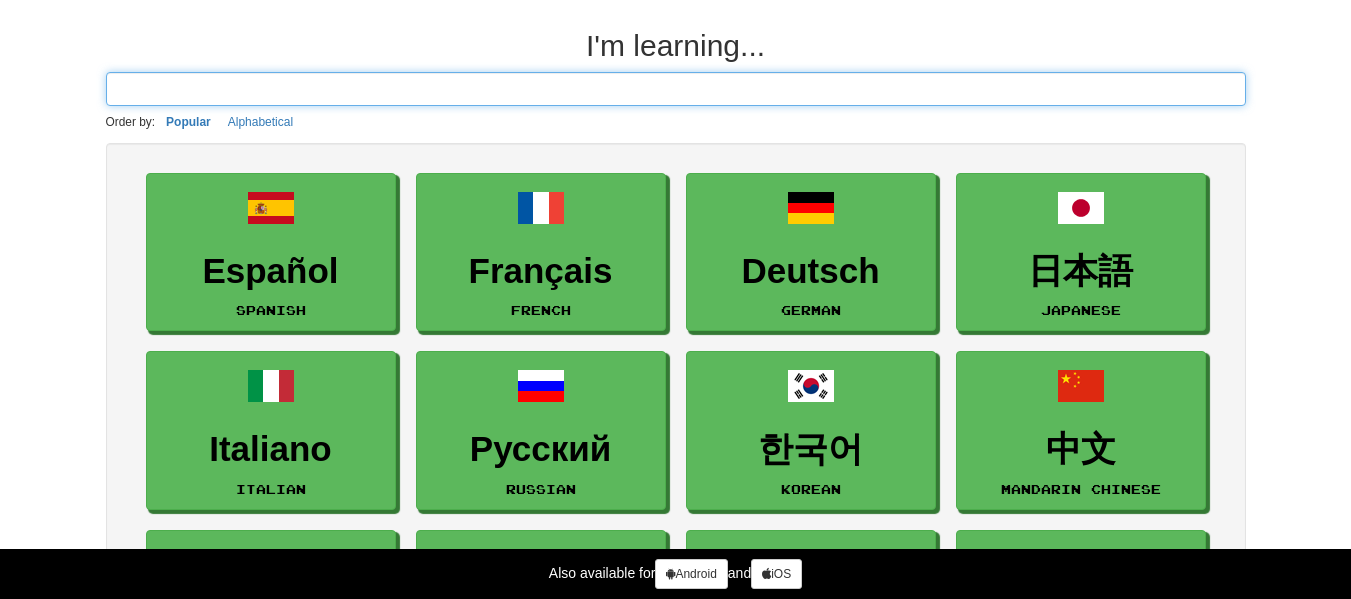 click at bounding box center [676, 89] 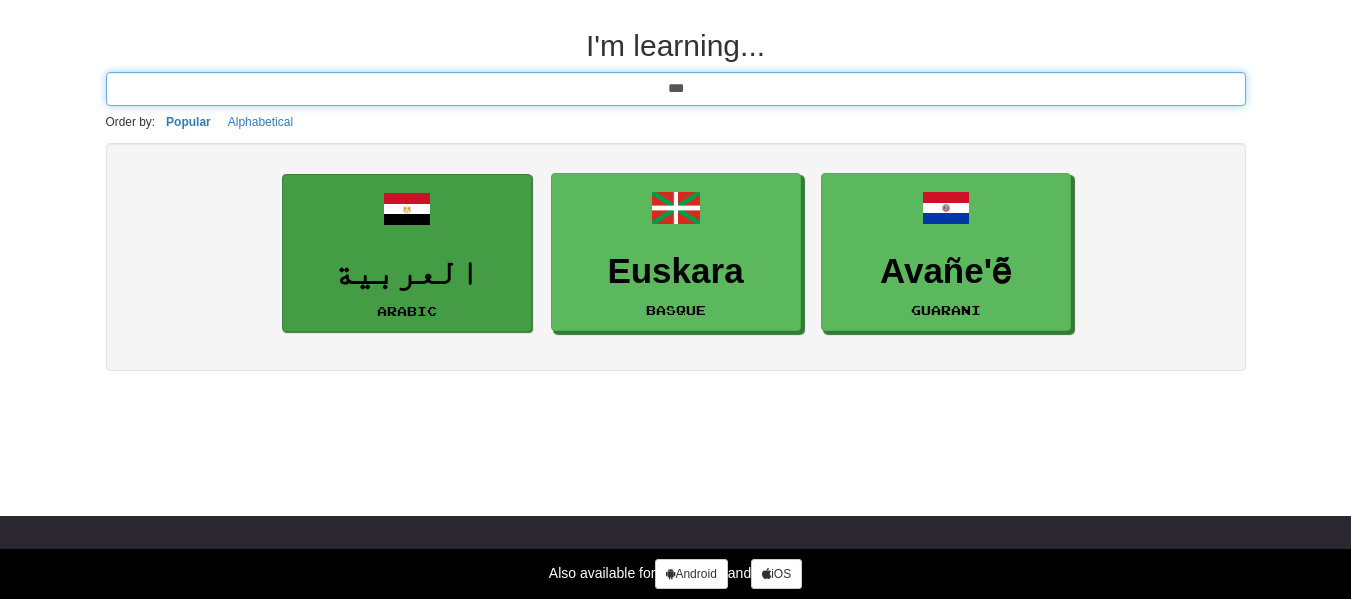 type on "***" 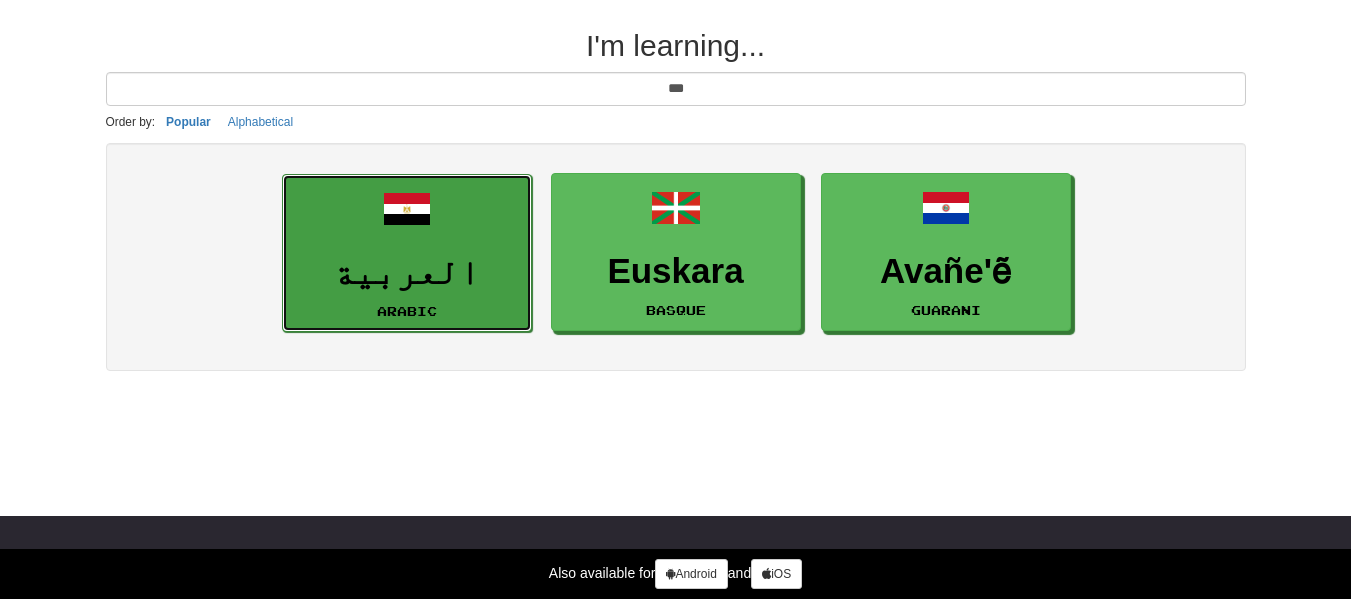 click at bounding box center (407, 209) 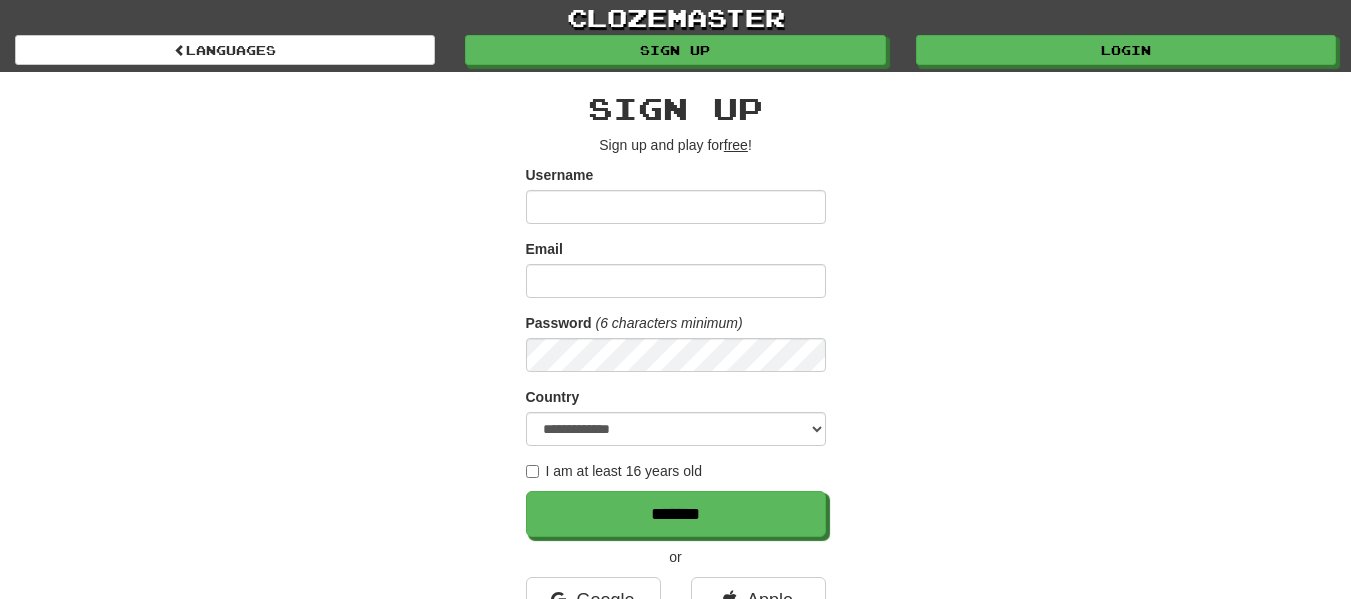 scroll, scrollTop: 0, scrollLeft: 0, axis: both 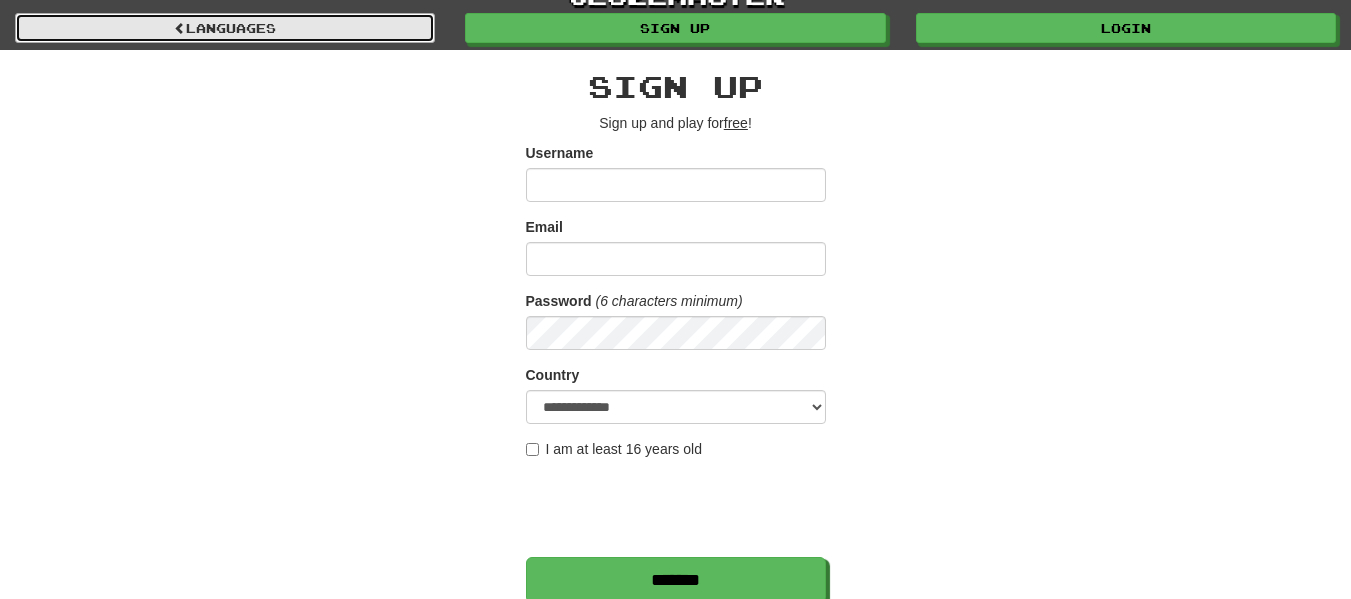 click on "Languages" at bounding box center [225, 28] 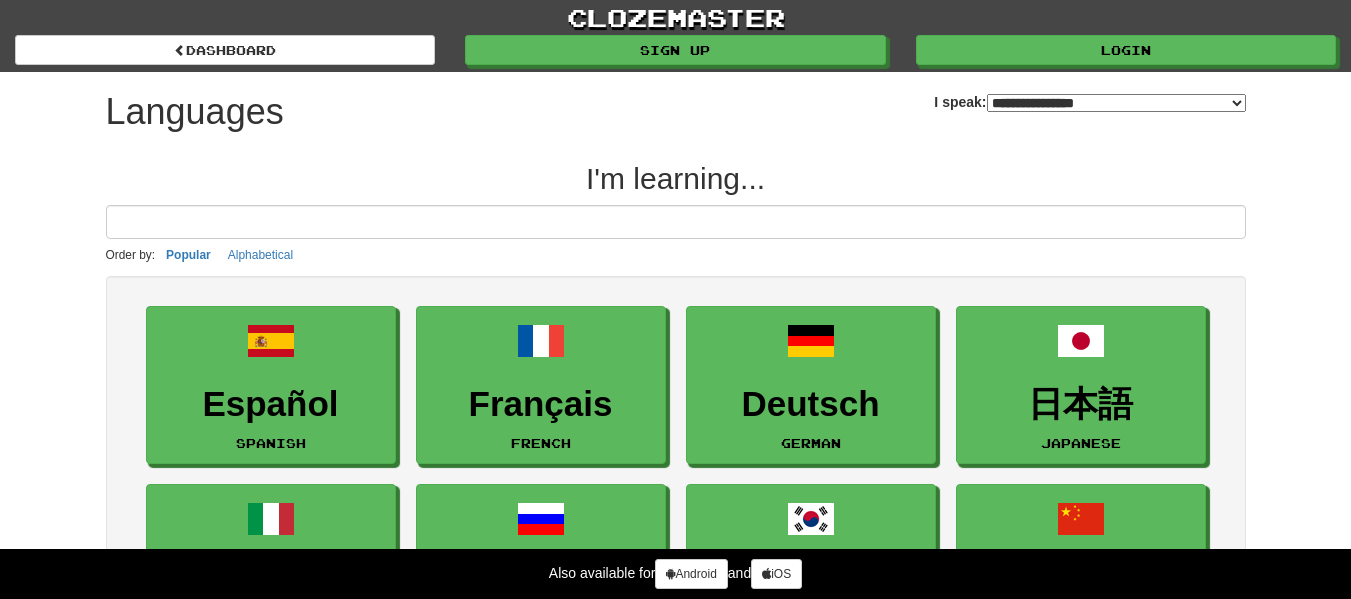 select on "*******" 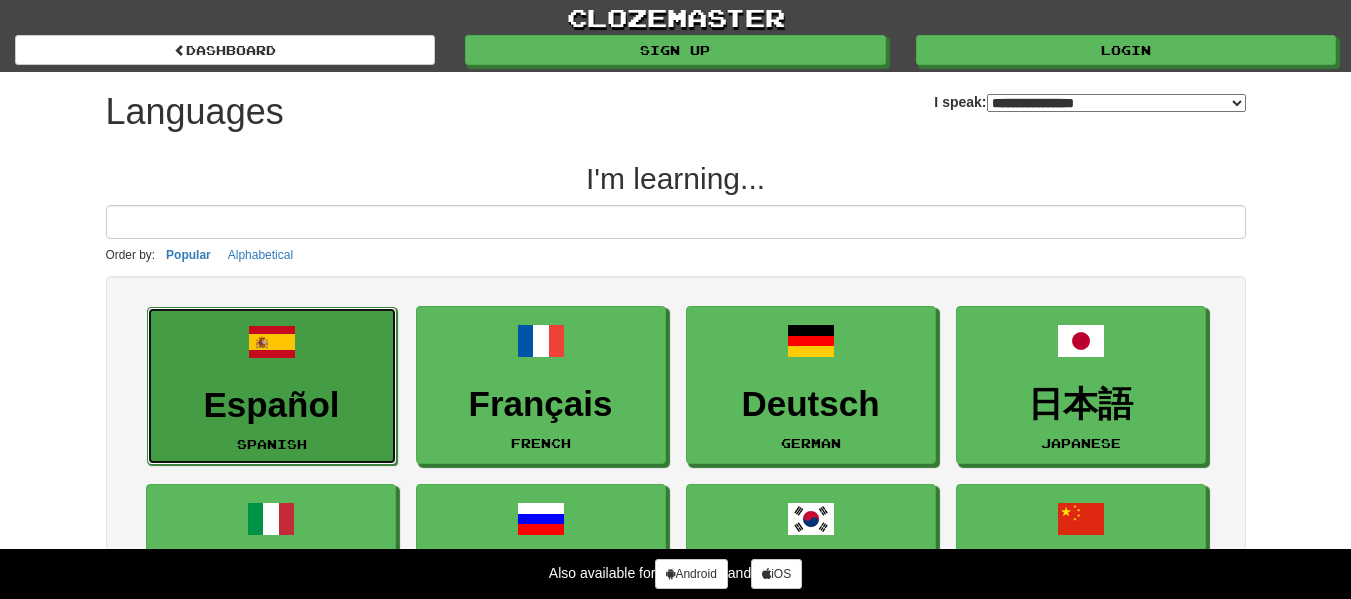 click on "Español" at bounding box center (272, 405) 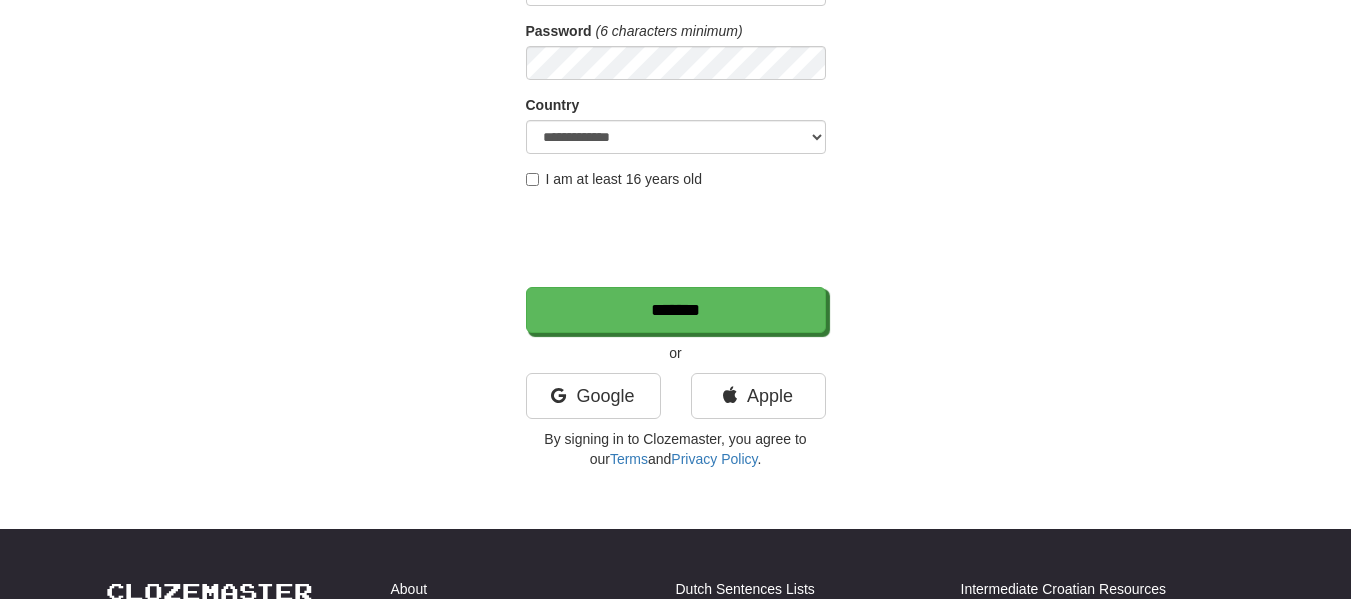 scroll, scrollTop: 321, scrollLeft: 0, axis: vertical 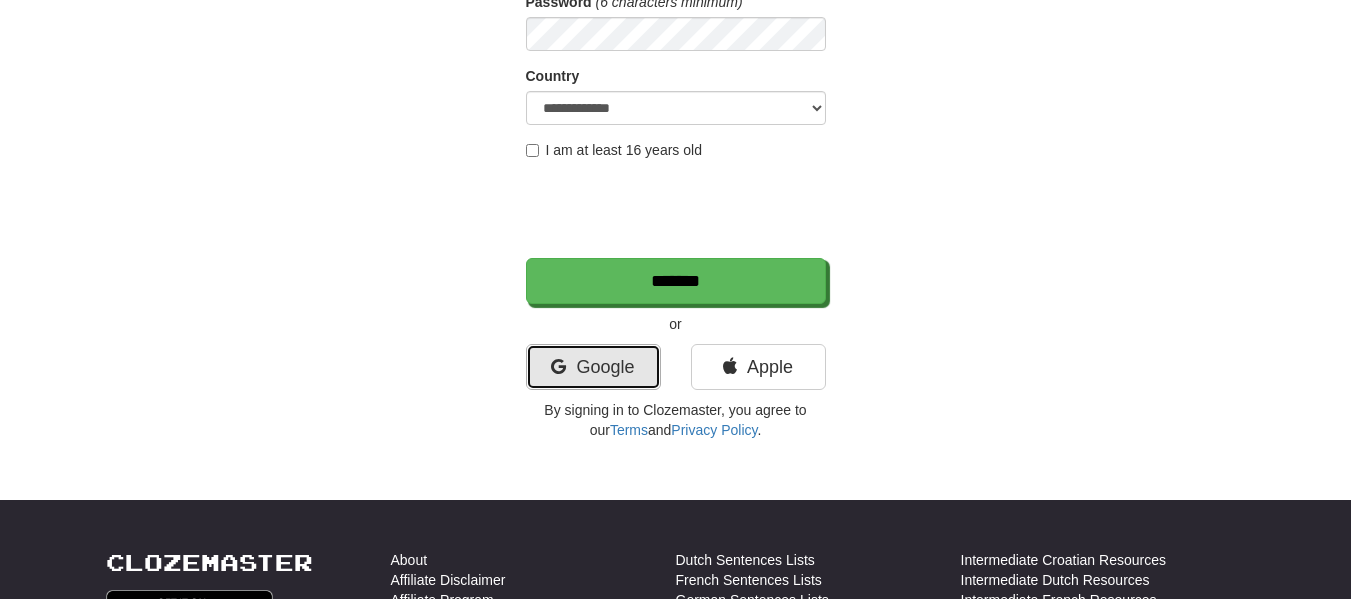 click on "Google" at bounding box center (593, 367) 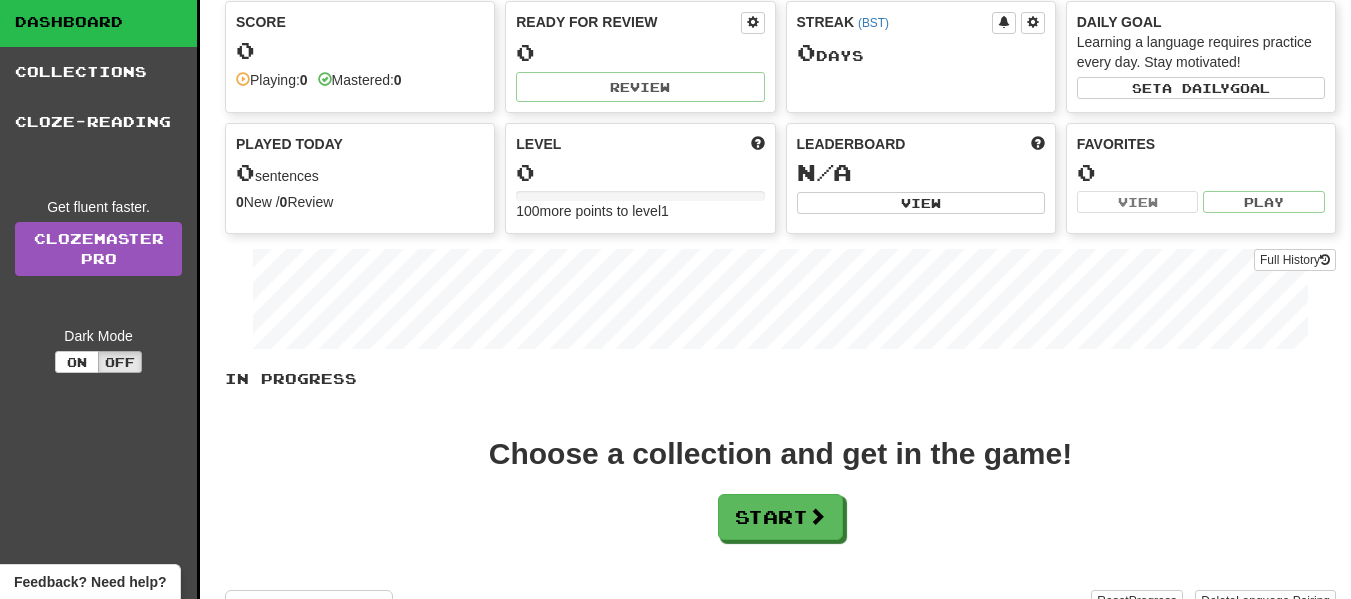 scroll, scrollTop: 68, scrollLeft: 0, axis: vertical 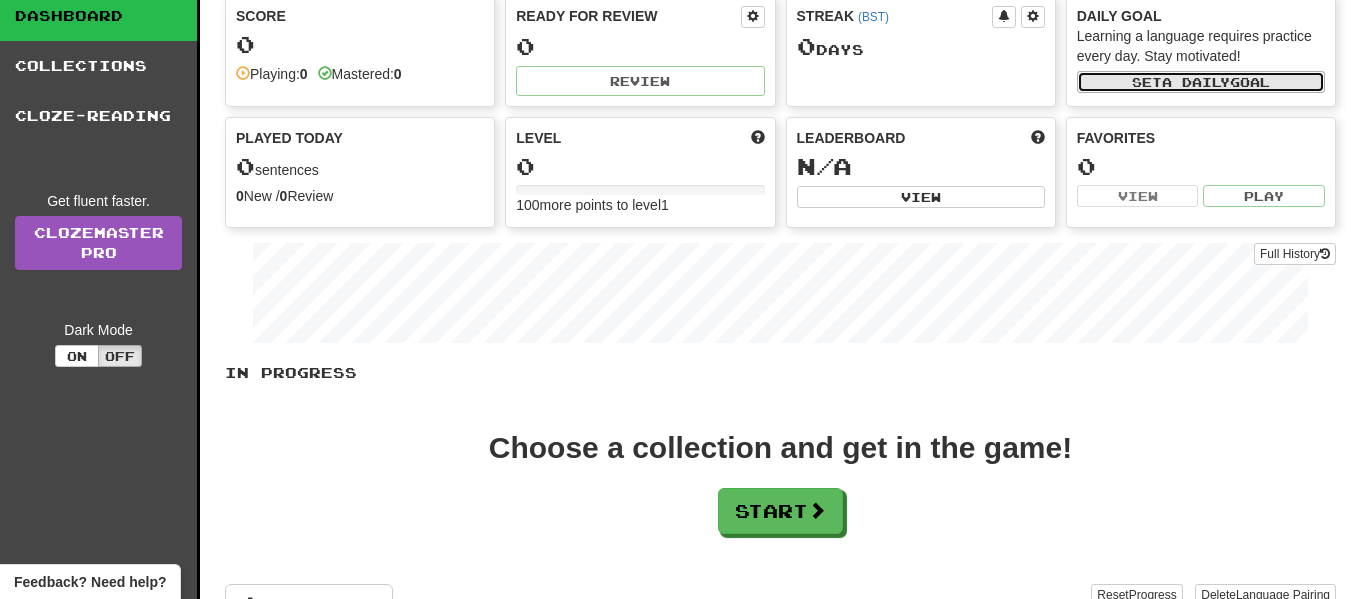 click on "a daily" at bounding box center (1196, 82) 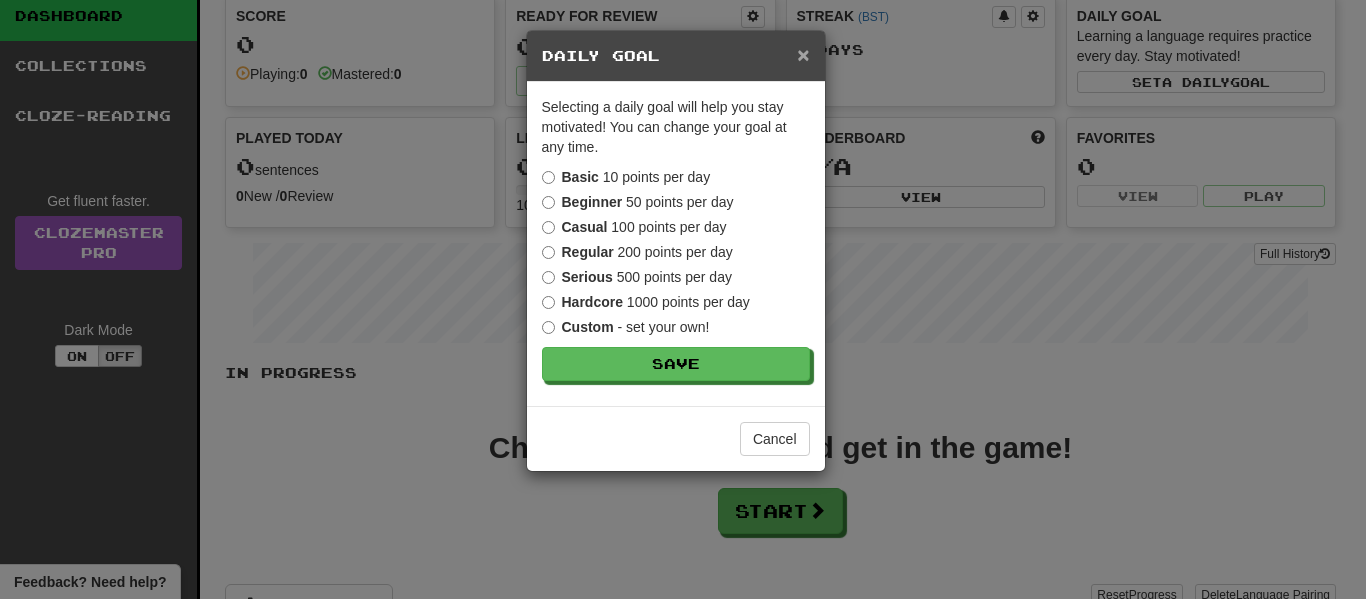 click on "×" at bounding box center (803, 54) 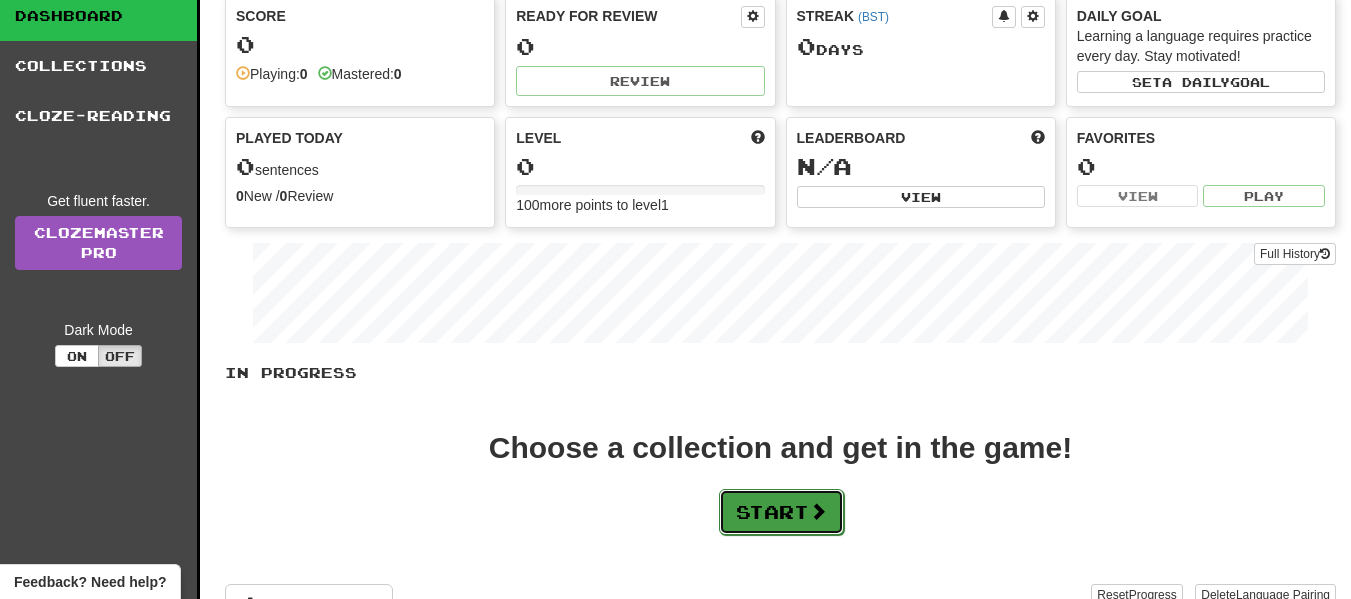 click on "Start" at bounding box center [781, 512] 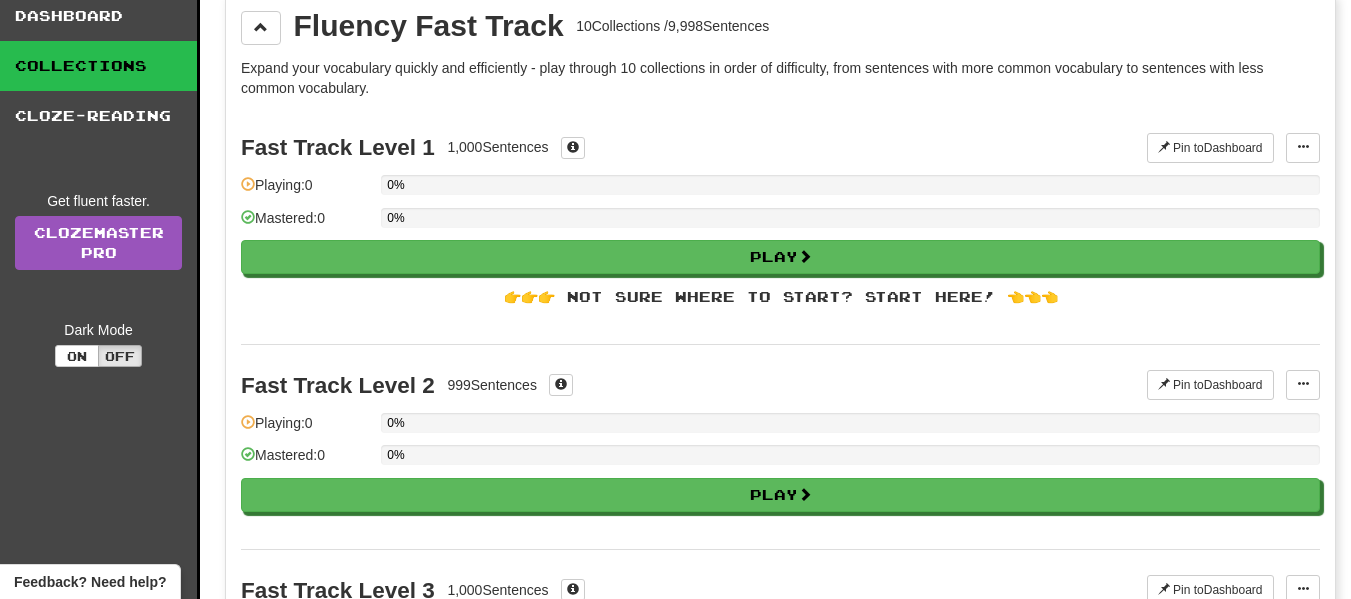 scroll, scrollTop: 0, scrollLeft: 0, axis: both 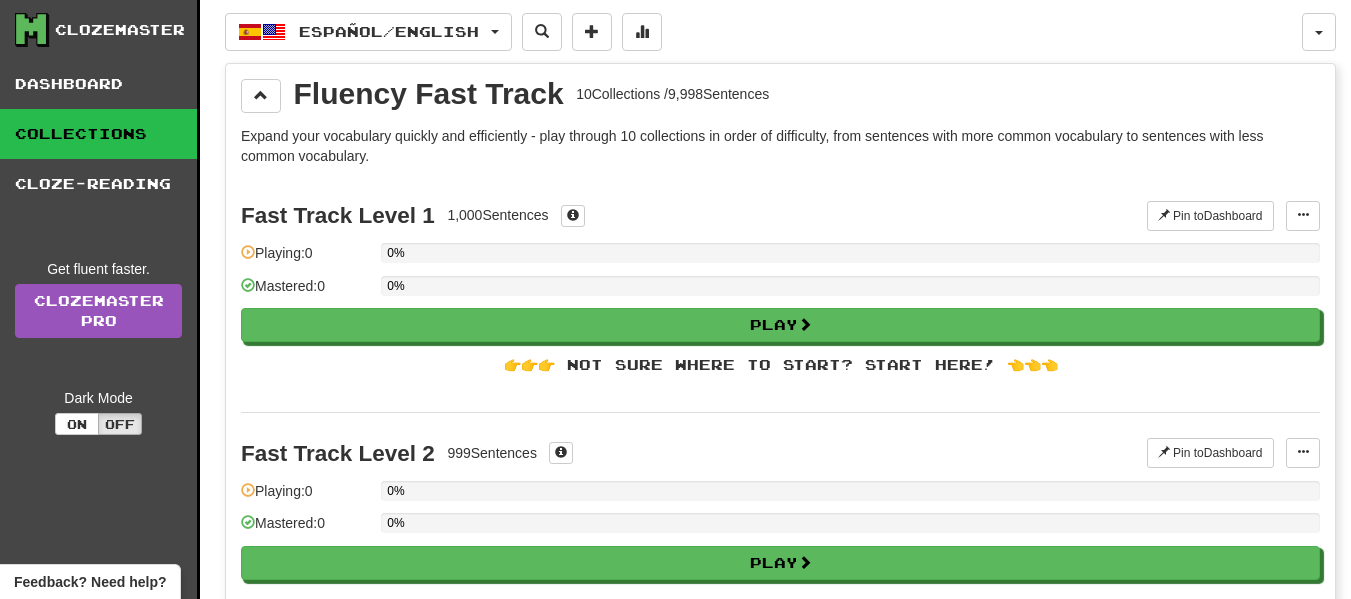 click on "👉👉👉 Not sure where to start? Start here! 👈👈👈" at bounding box center [780, 365] 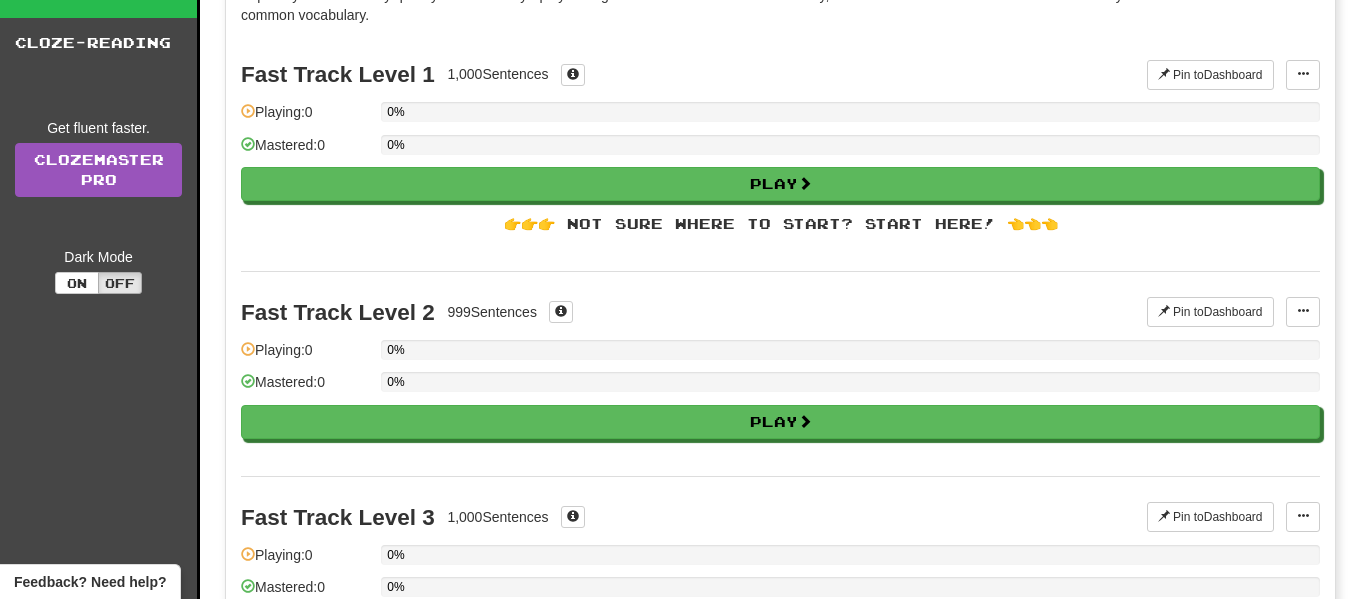 scroll, scrollTop: 99, scrollLeft: 0, axis: vertical 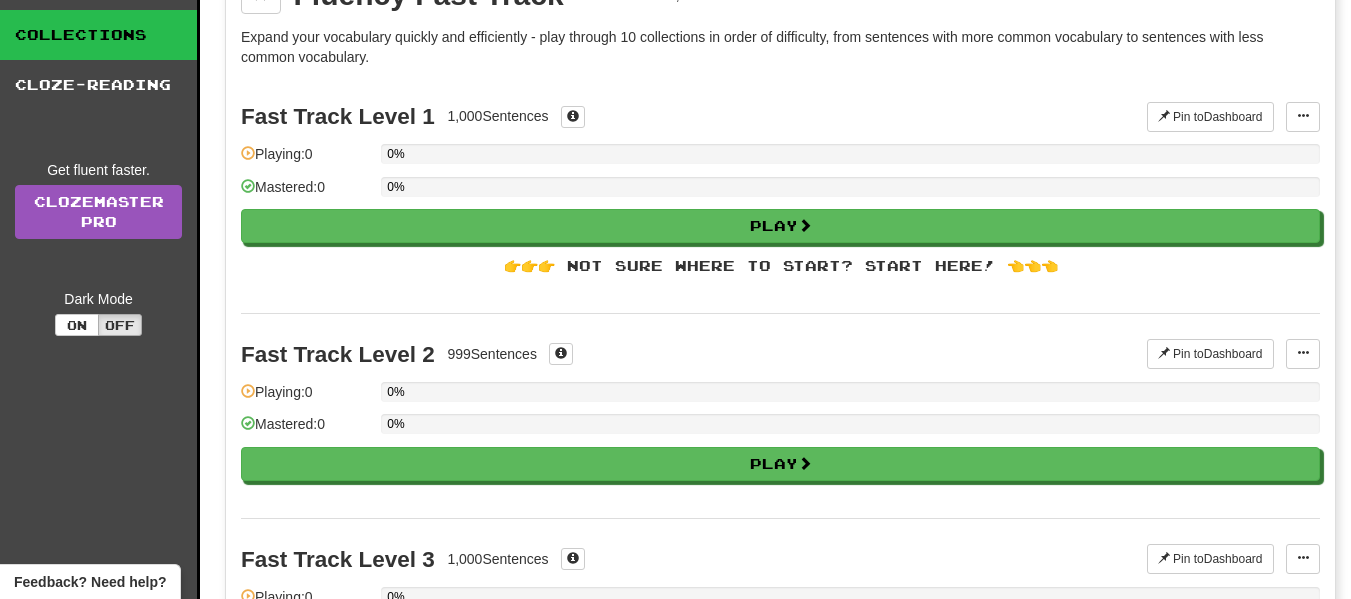 click on "👉👉👉 Not sure where to start? Start here! 👈👈👈" at bounding box center (780, 266) 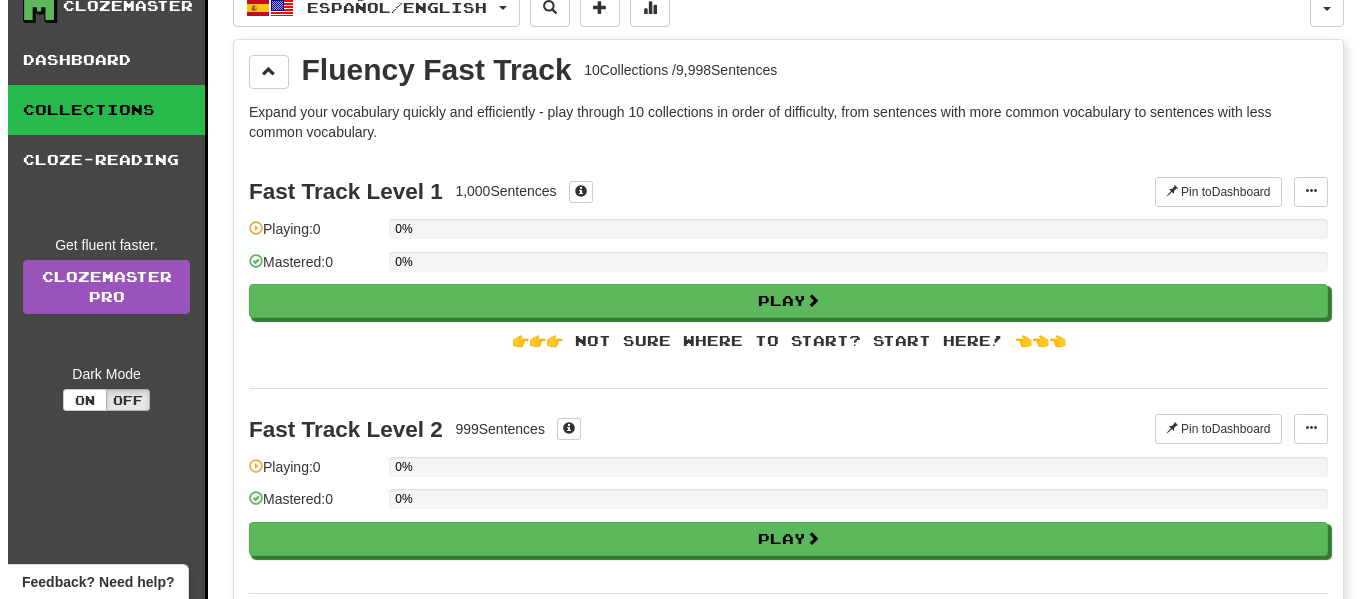 scroll, scrollTop: 0, scrollLeft: 0, axis: both 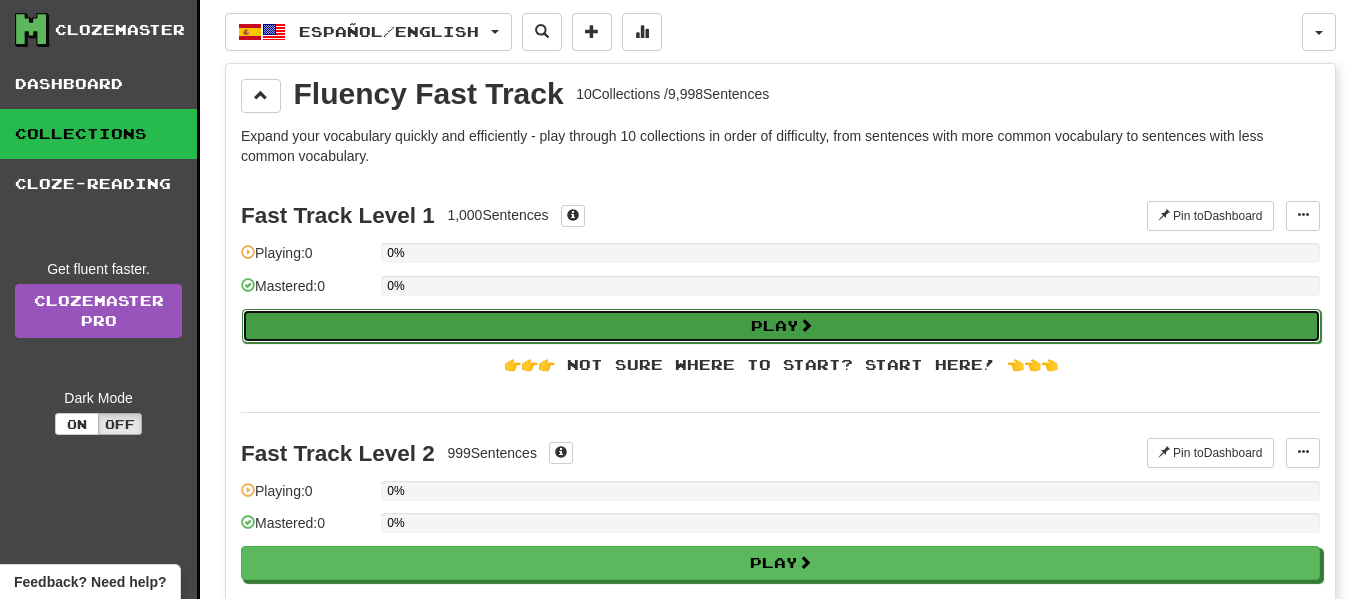click on "Play" at bounding box center (781, 326) 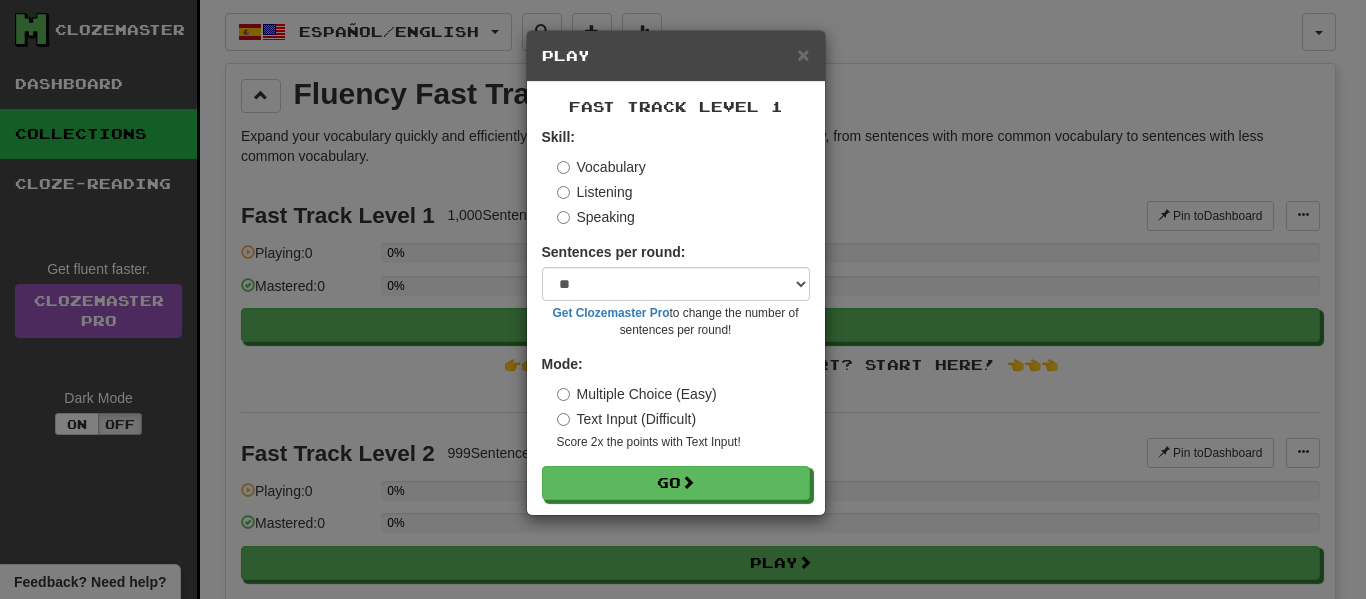 click on "Text Input (Difficult)" at bounding box center (627, 419) 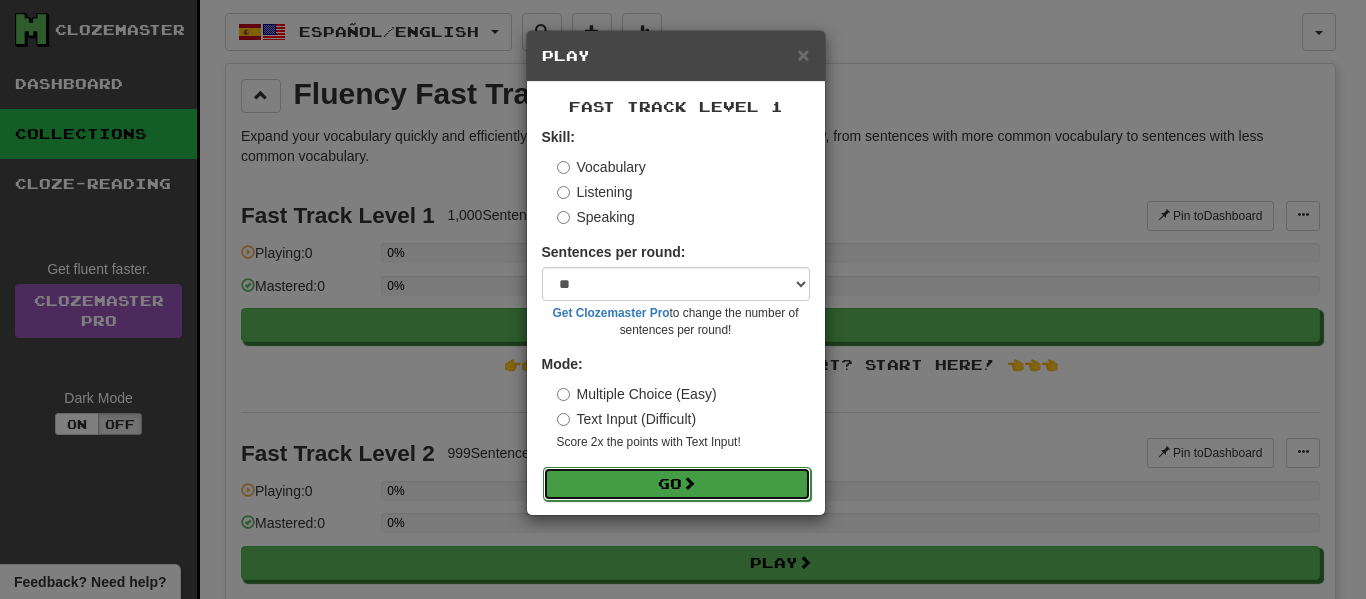 click at bounding box center (689, 483) 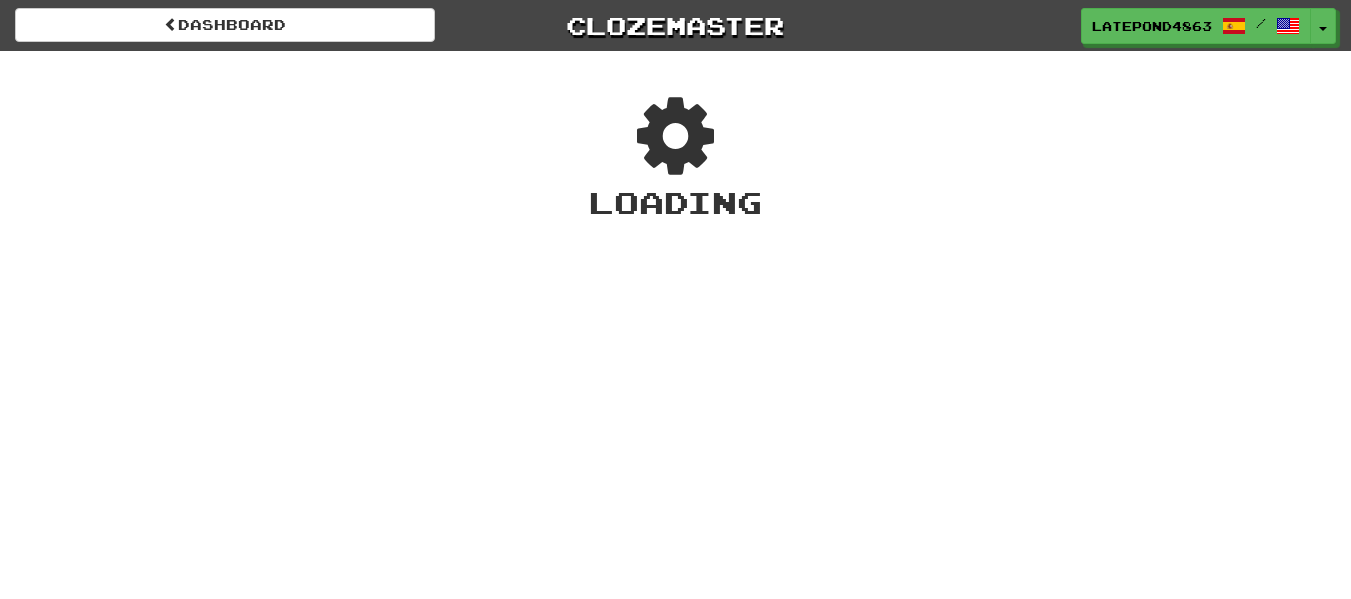 scroll, scrollTop: 0, scrollLeft: 0, axis: both 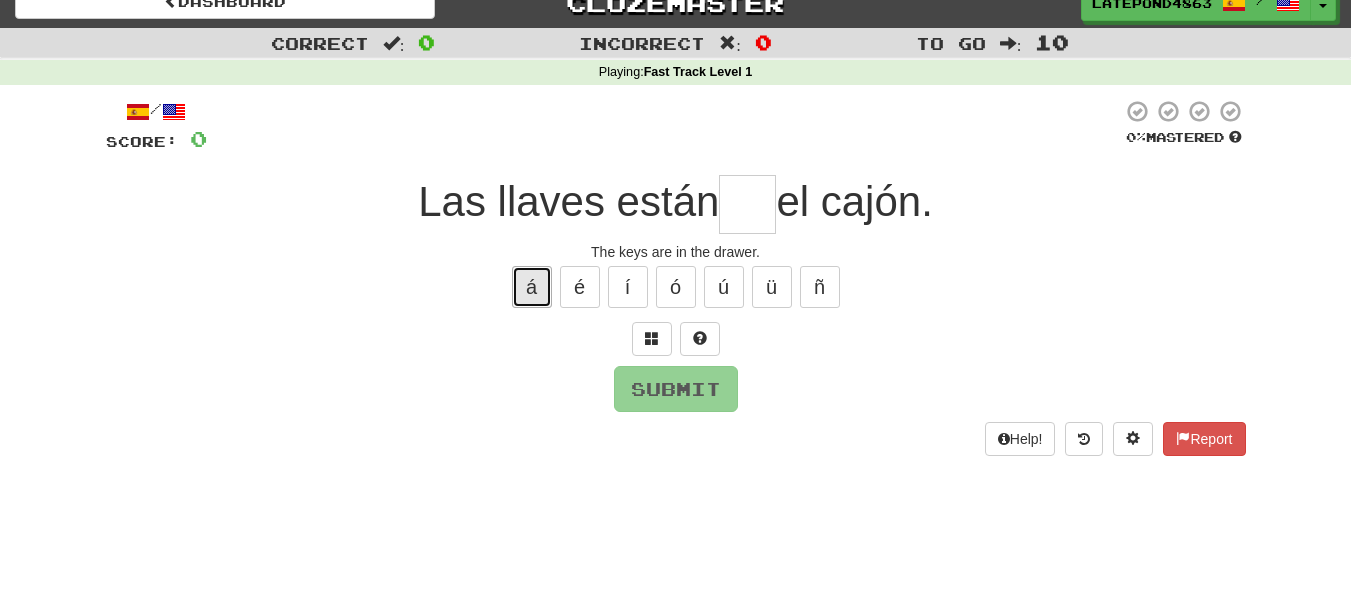 click on "á" at bounding box center [532, 287] 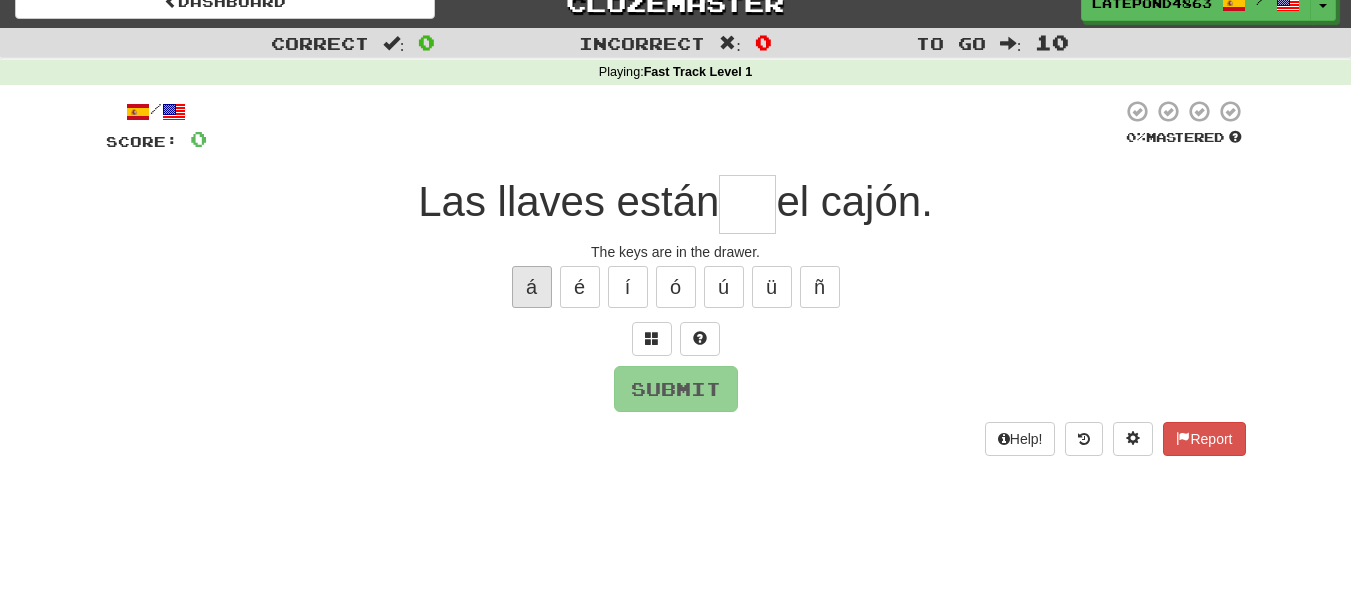 type on "*" 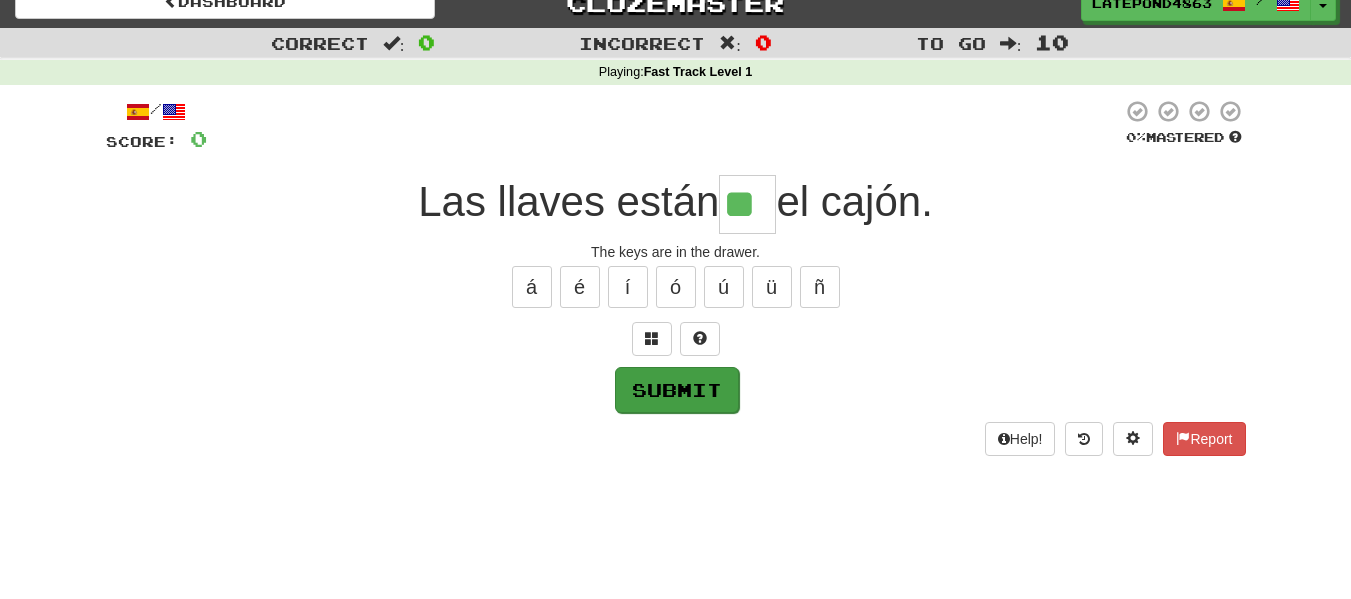 type on "**" 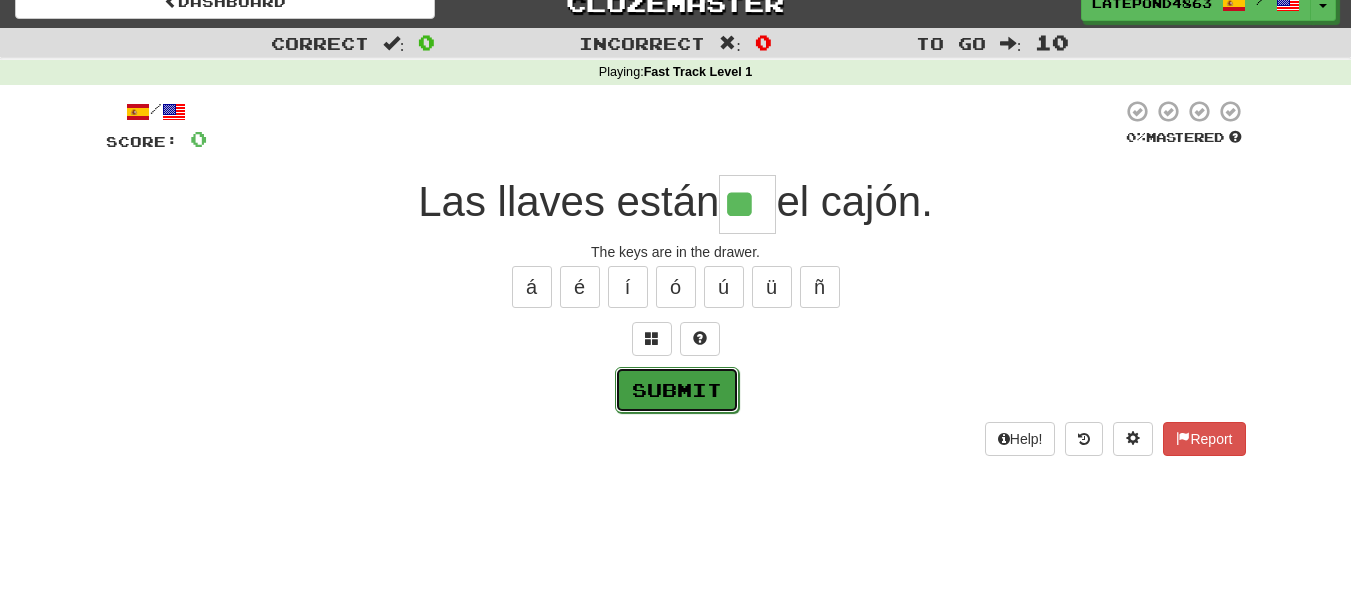 click on "Submit" at bounding box center (677, 390) 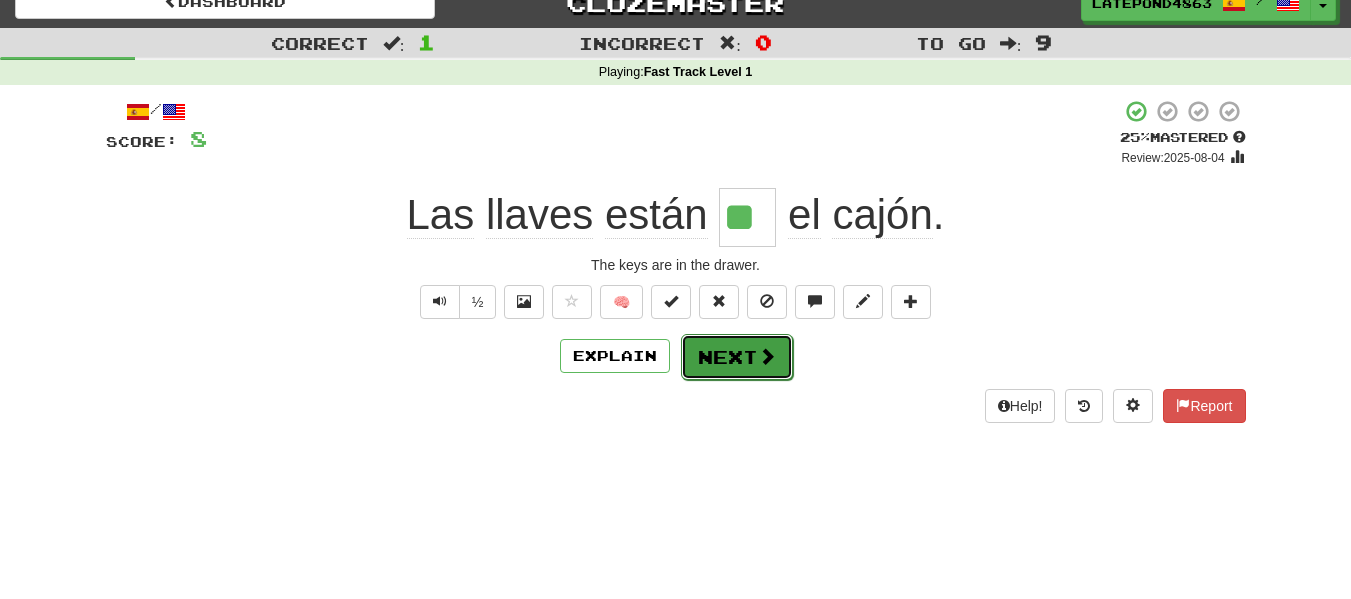 click on "Next" at bounding box center (737, 357) 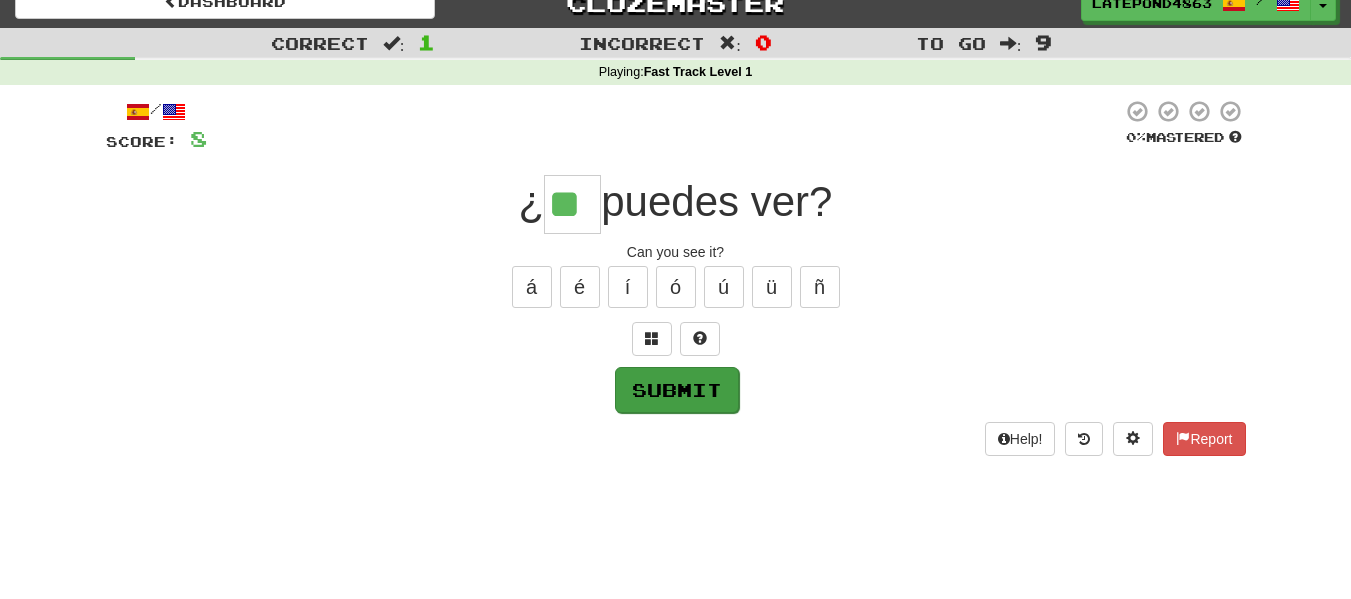 type on "**" 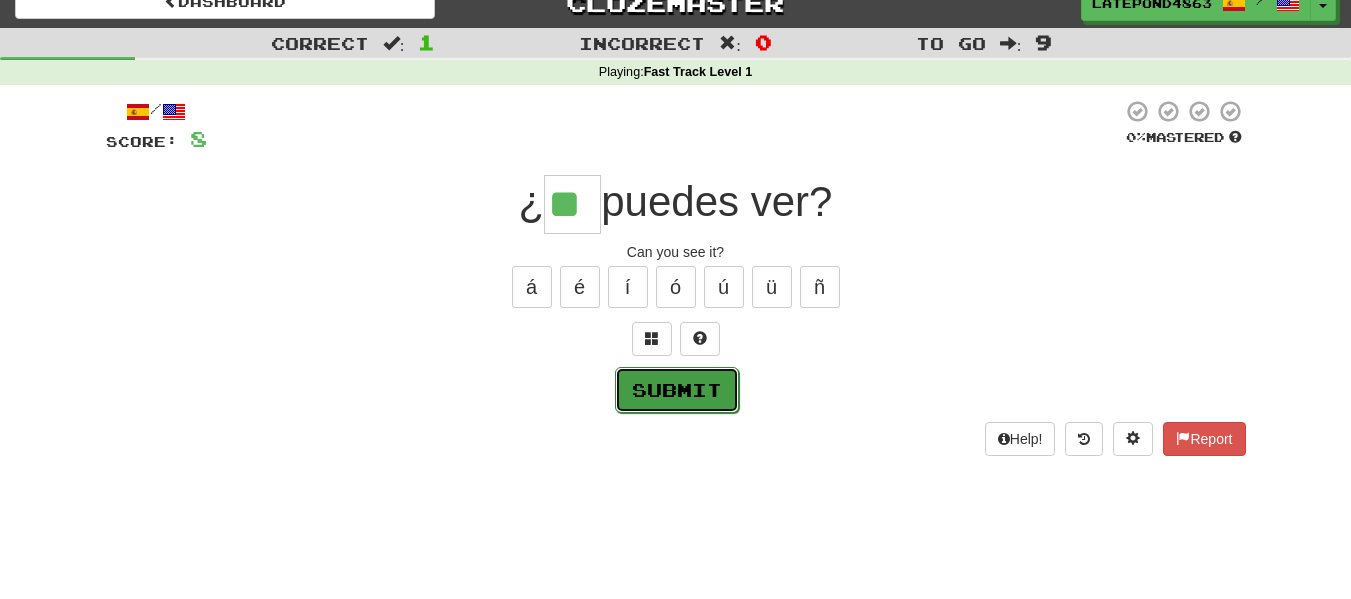 click on "Submit" at bounding box center [677, 390] 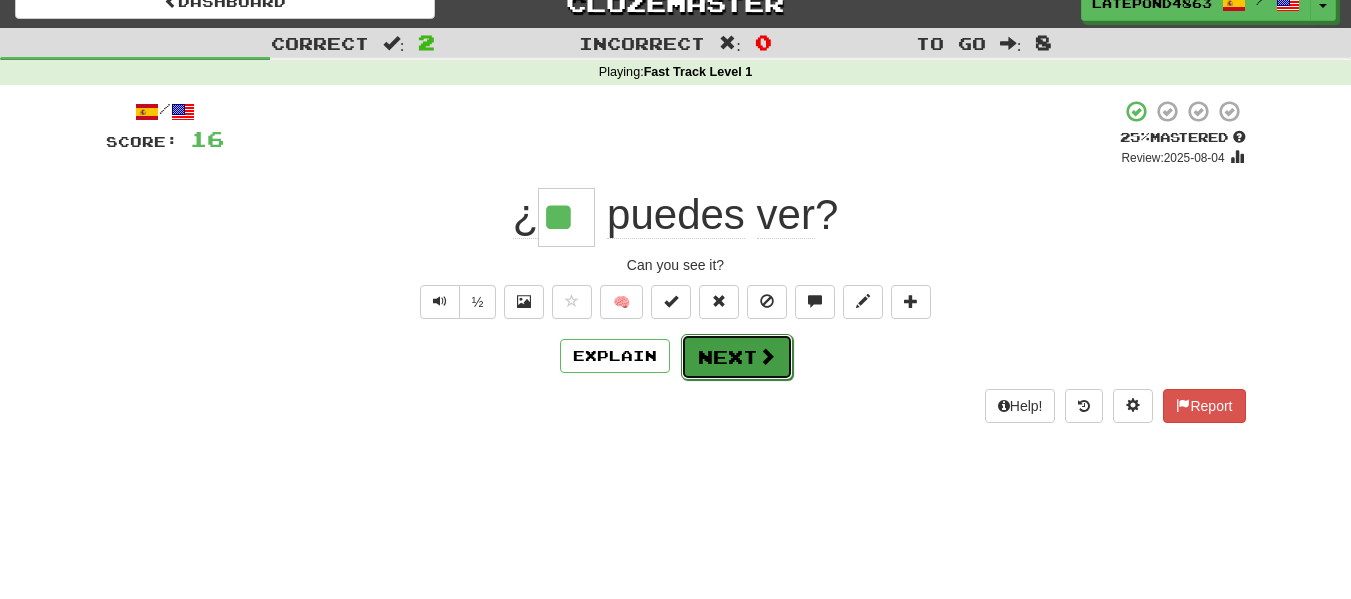 click on "Next" at bounding box center (737, 357) 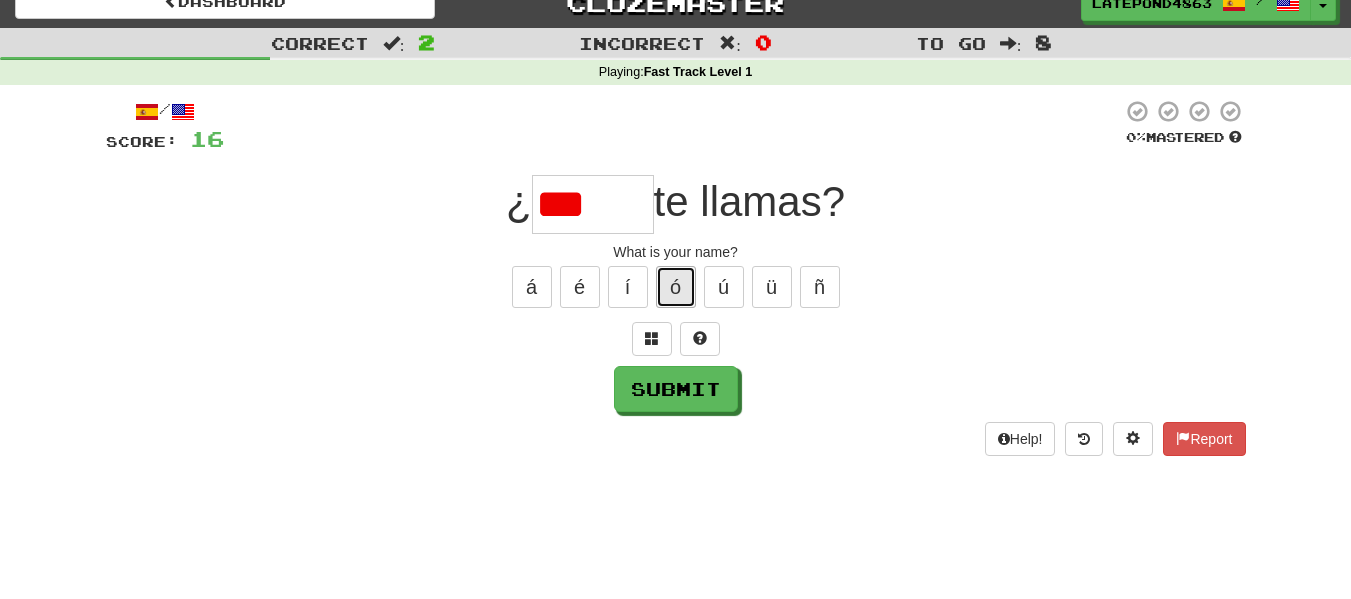 click on "ó" at bounding box center (676, 287) 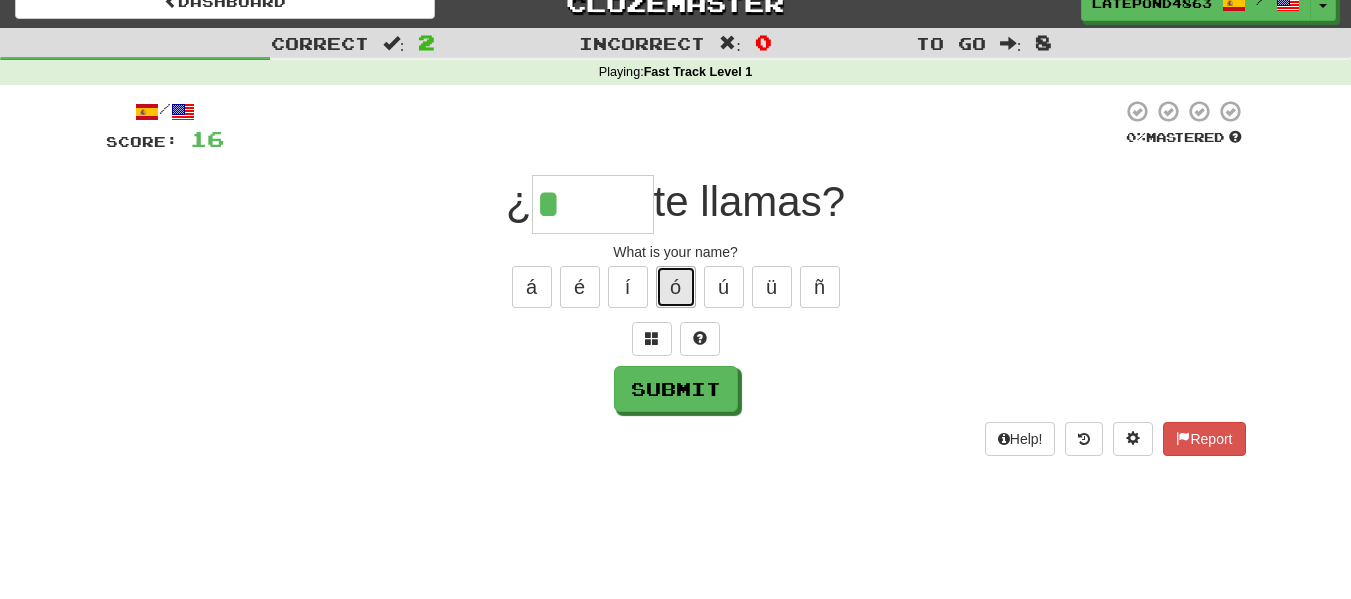 click on "ó" at bounding box center (676, 287) 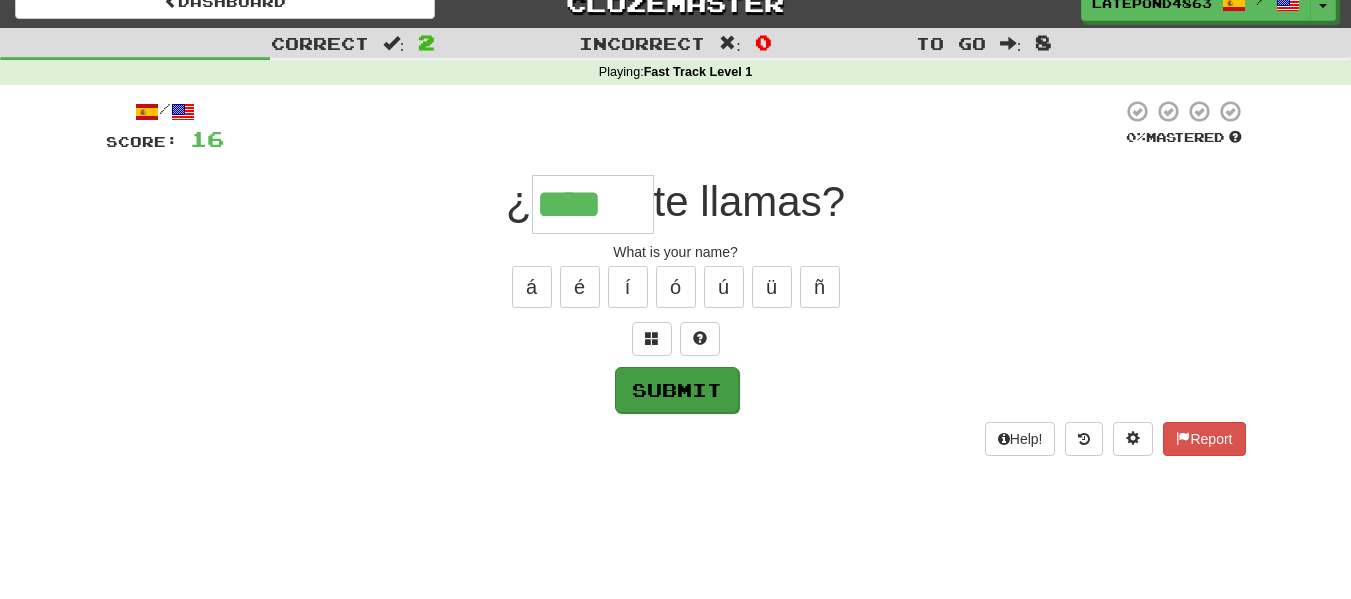 type on "****" 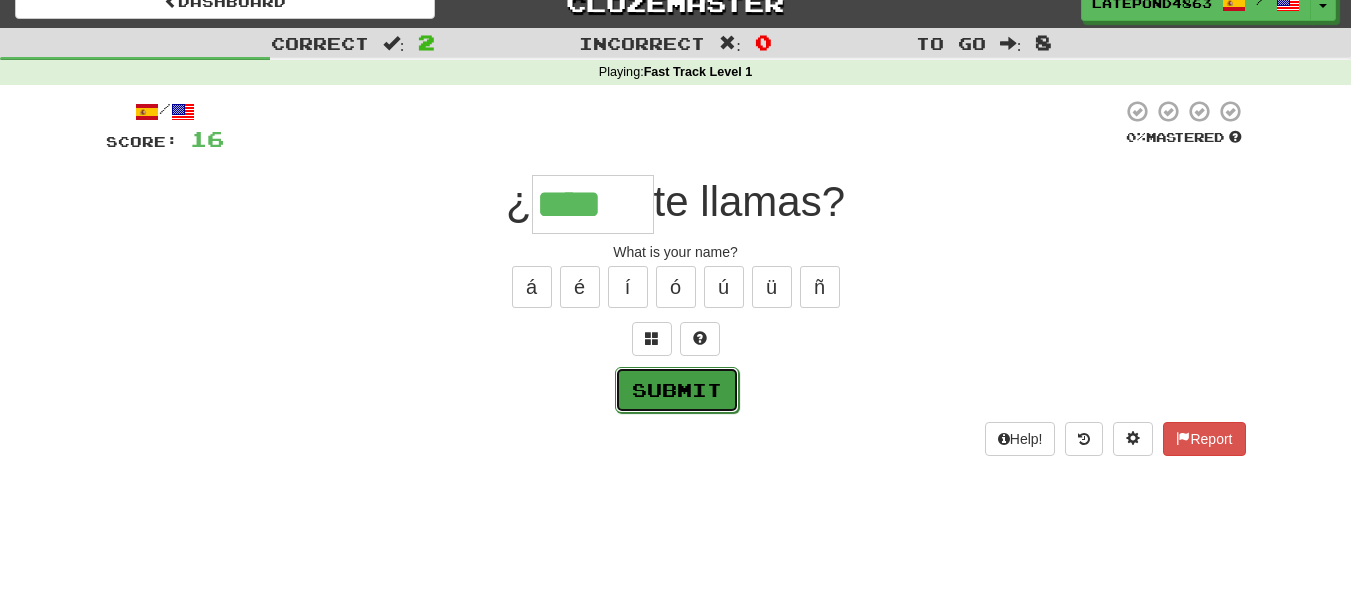 click on "Submit" at bounding box center [677, 390] 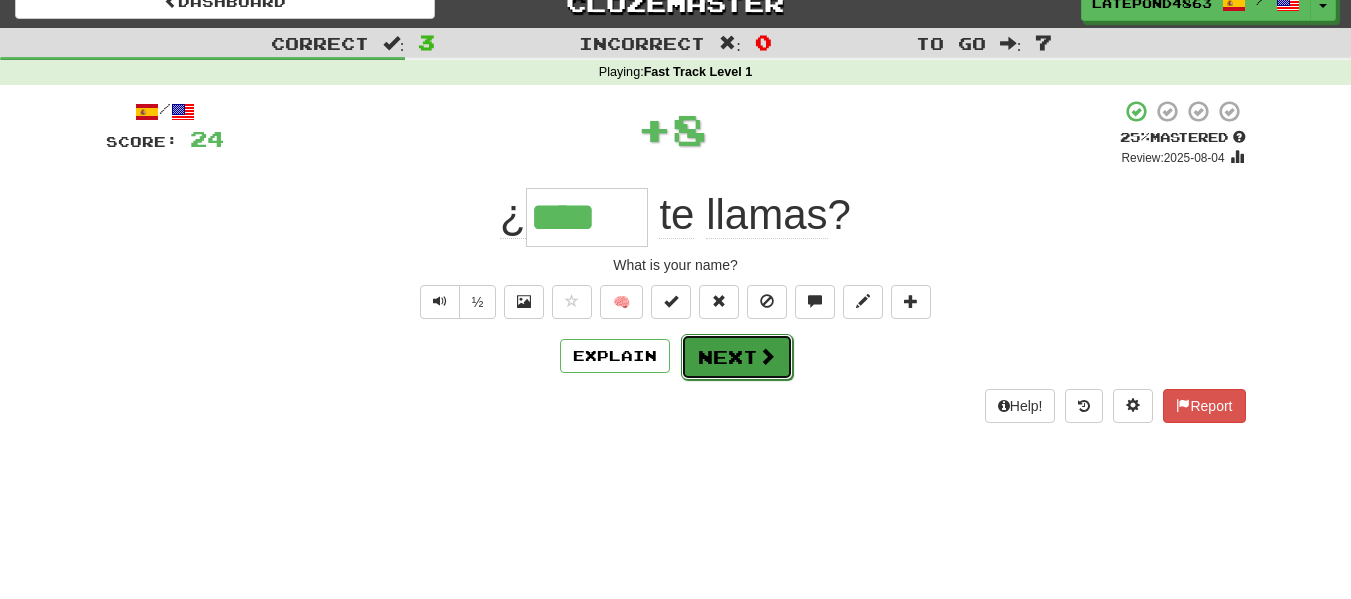 click at bounding box center [767, 356] 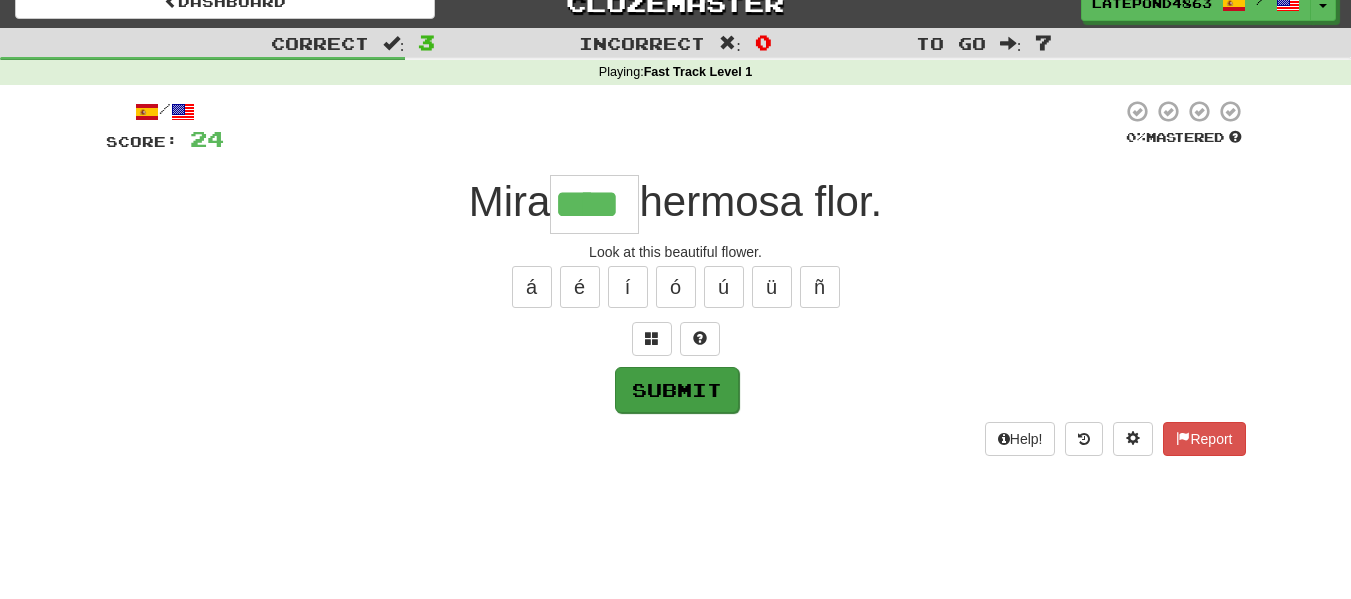 type on "****" 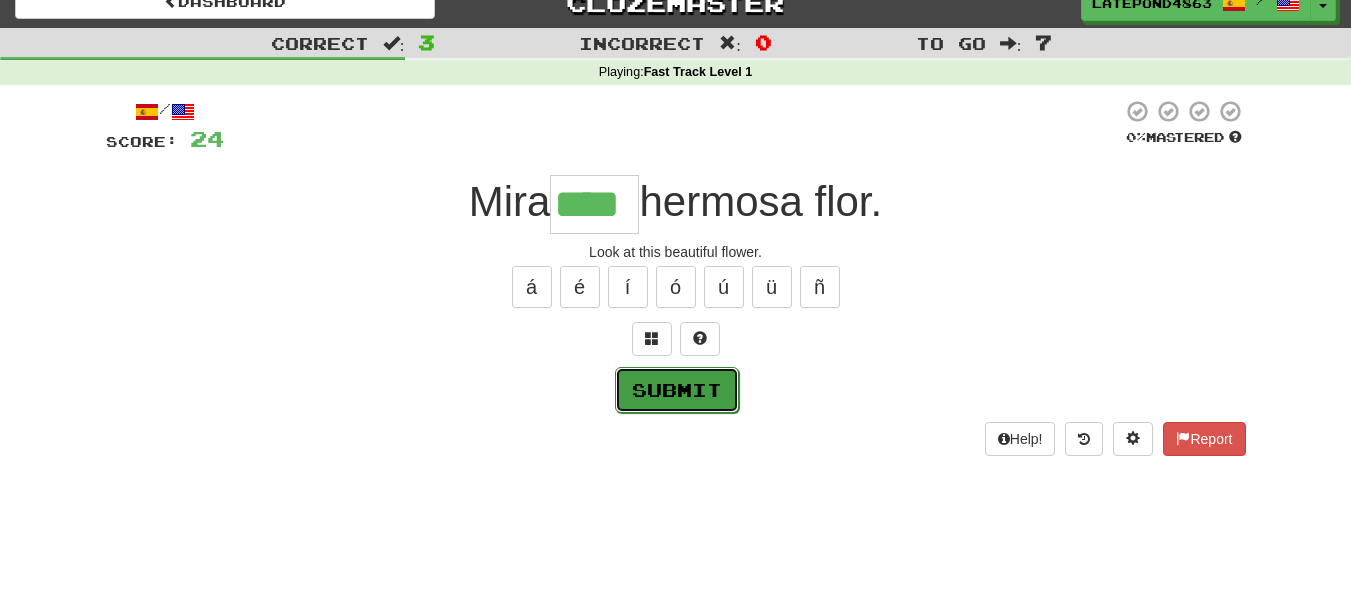 click on "Submit" at bounding box center (677, 390) 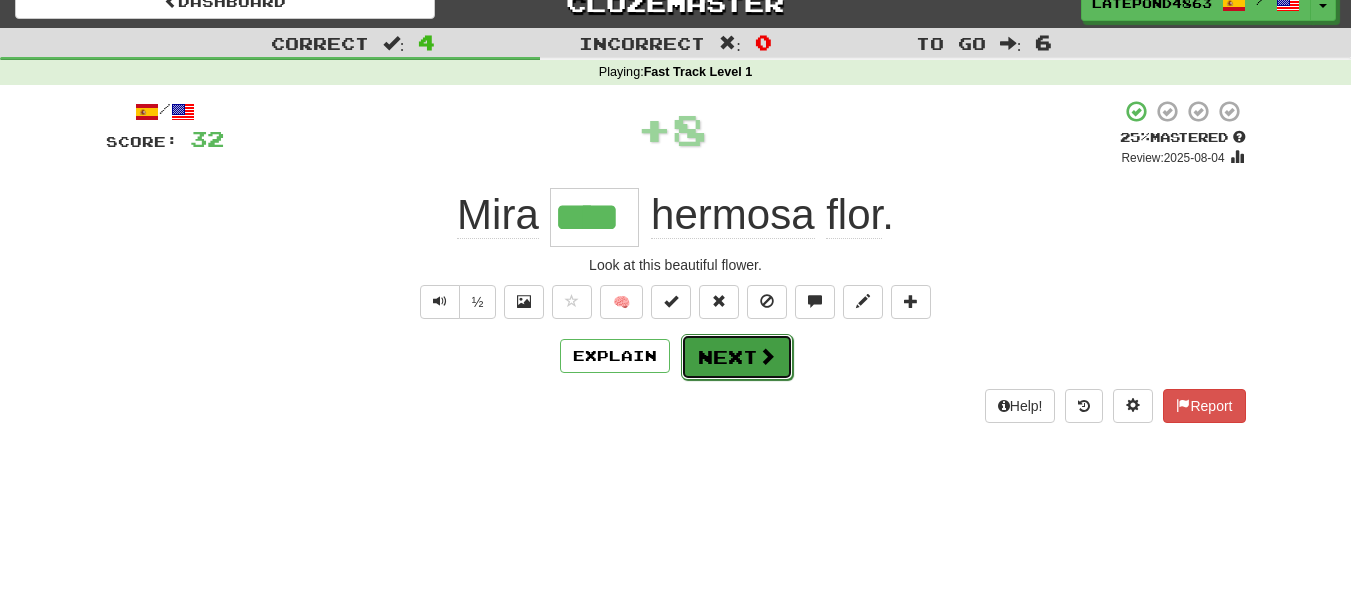 click on "Next" at bounding box center [737, 357] 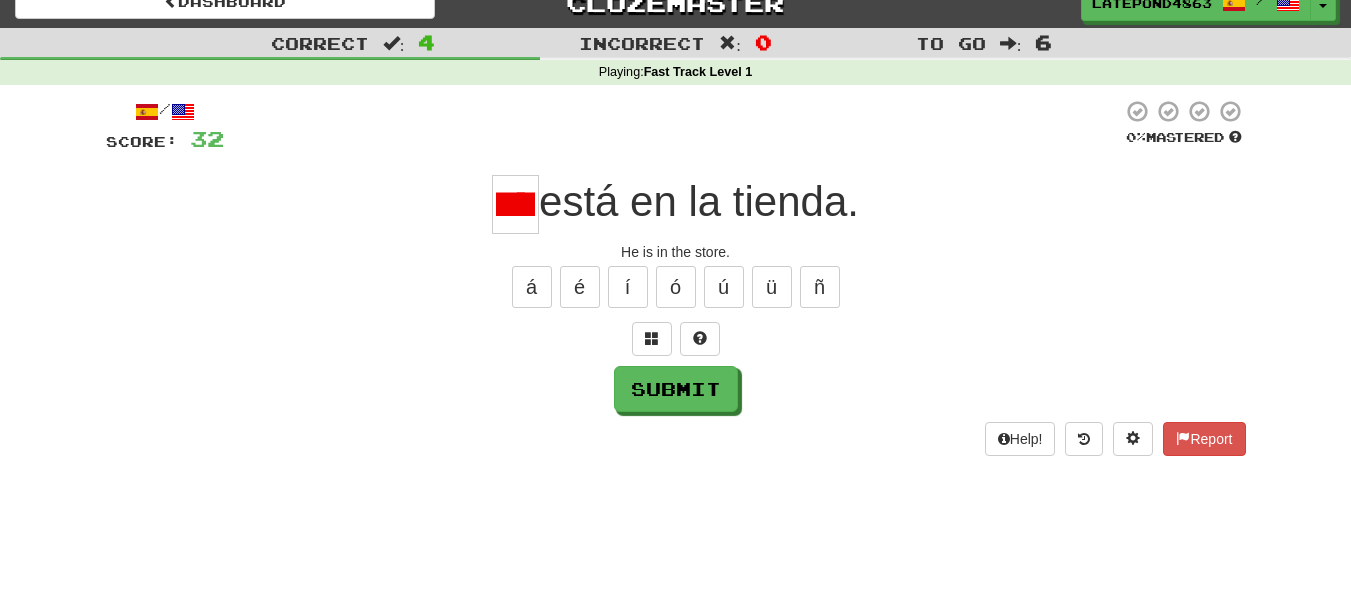 scroll, scrollTop: 0, scrollLeft: 31, axis: horizontal 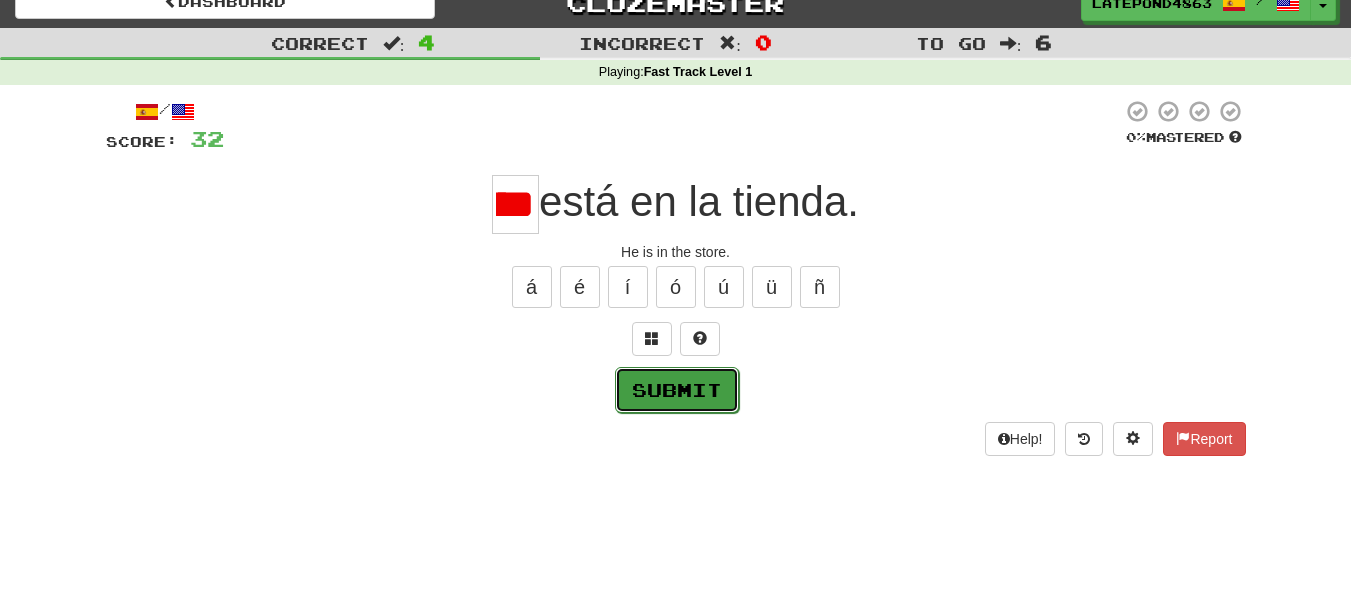 click on "Submit" at bounding box center (677, 390) 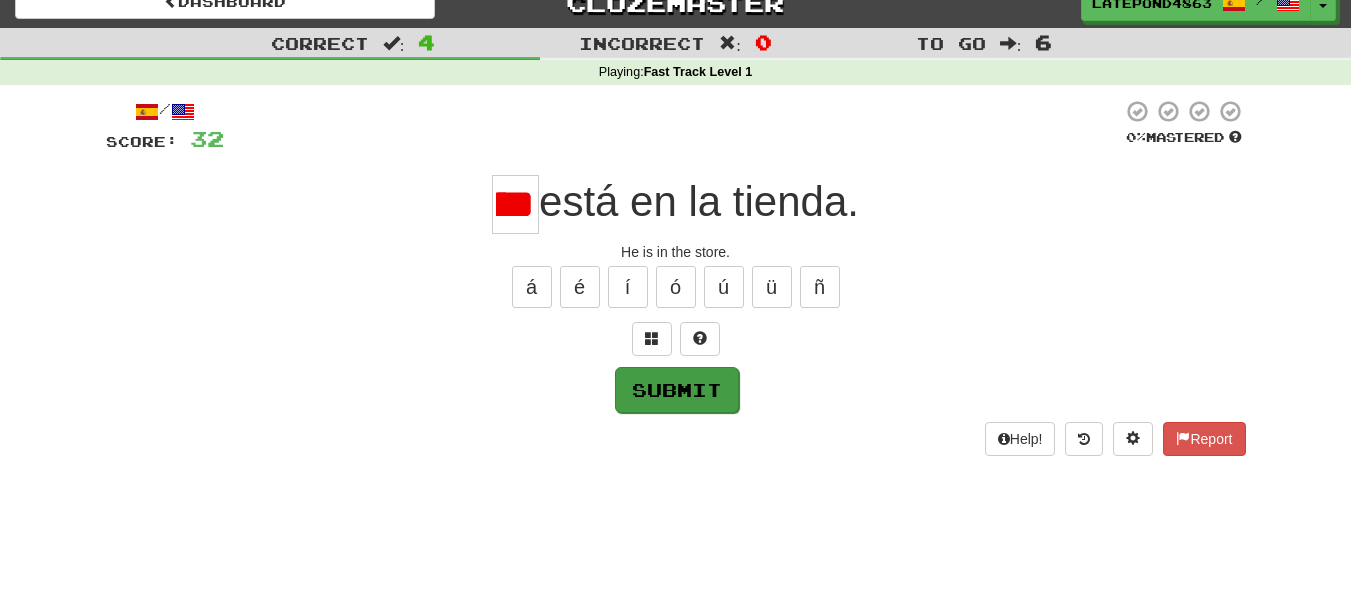 type on "**" 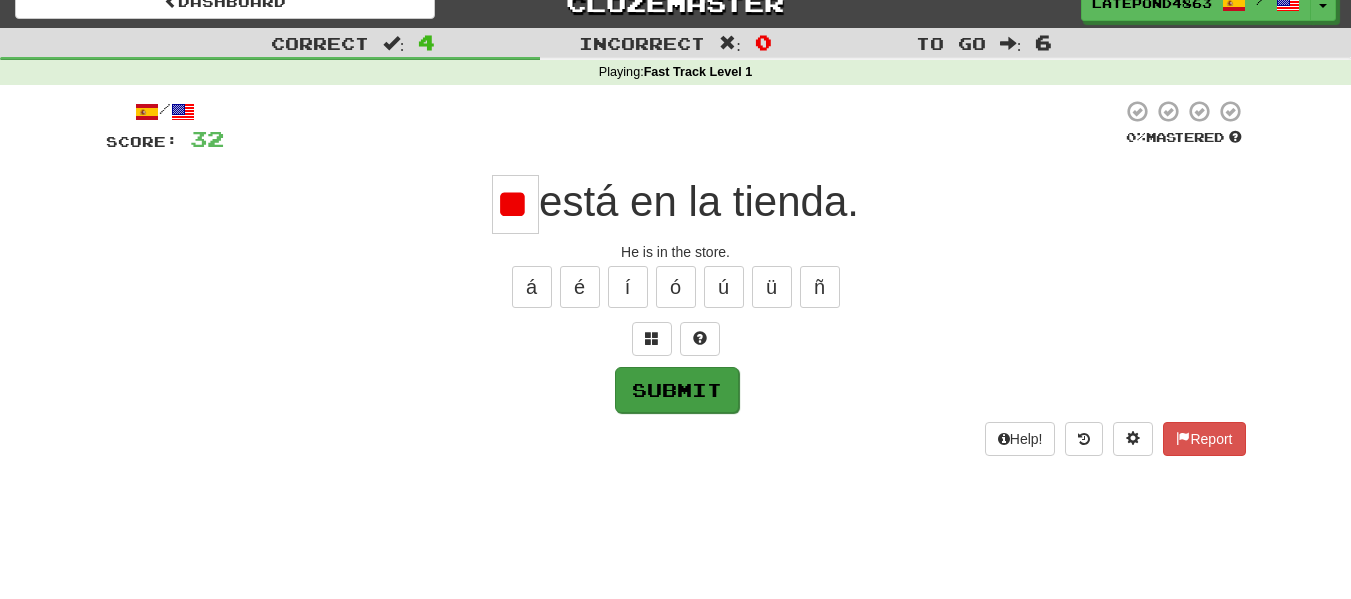 scroll, scrollTop: 0, scrollLeft: 0, axis: both 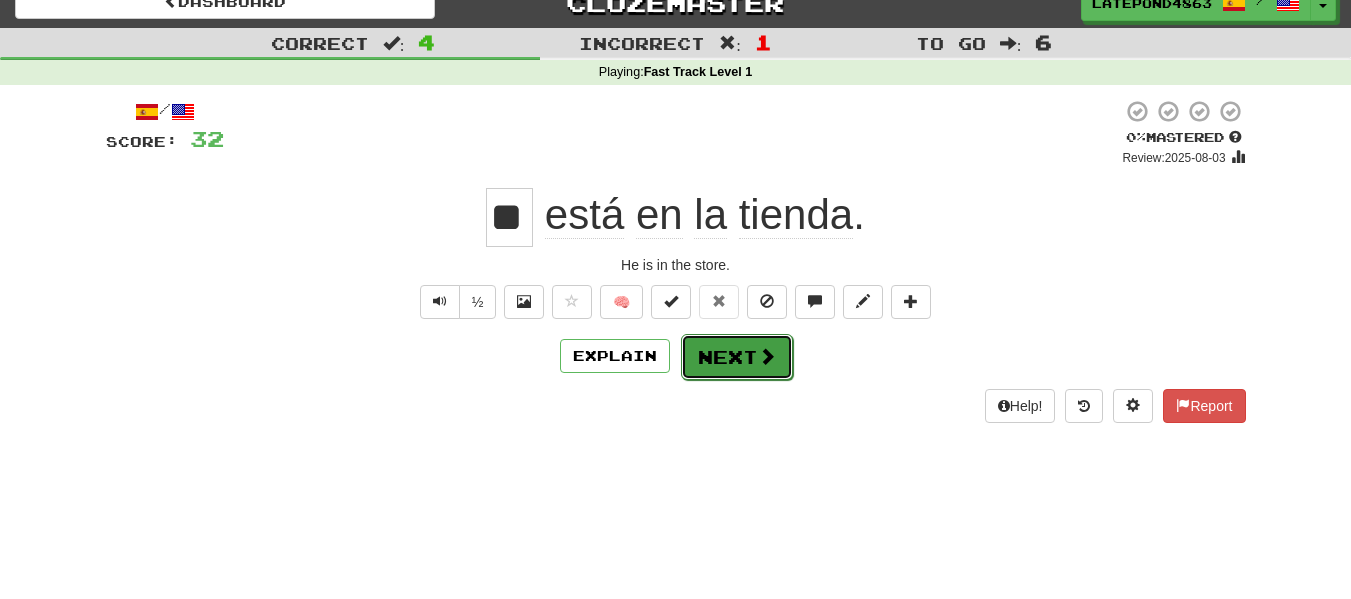 click on "Next" at bounding box center (737, 357) 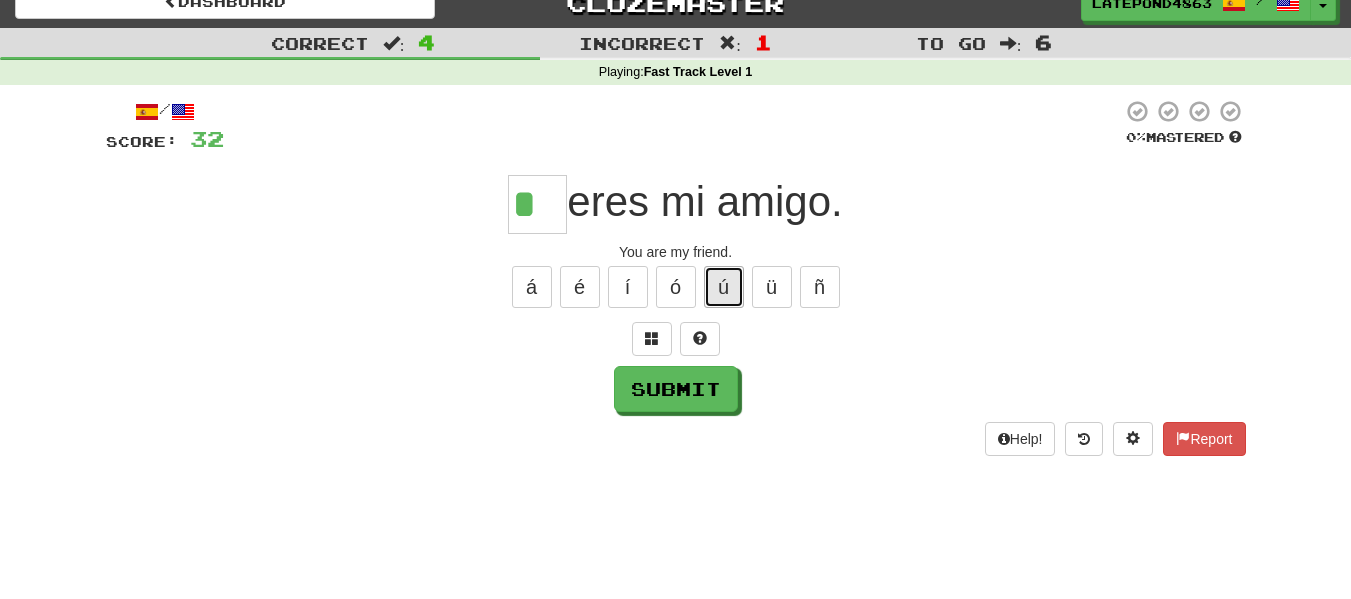 click on "ú" at bounding box center [724, 287] 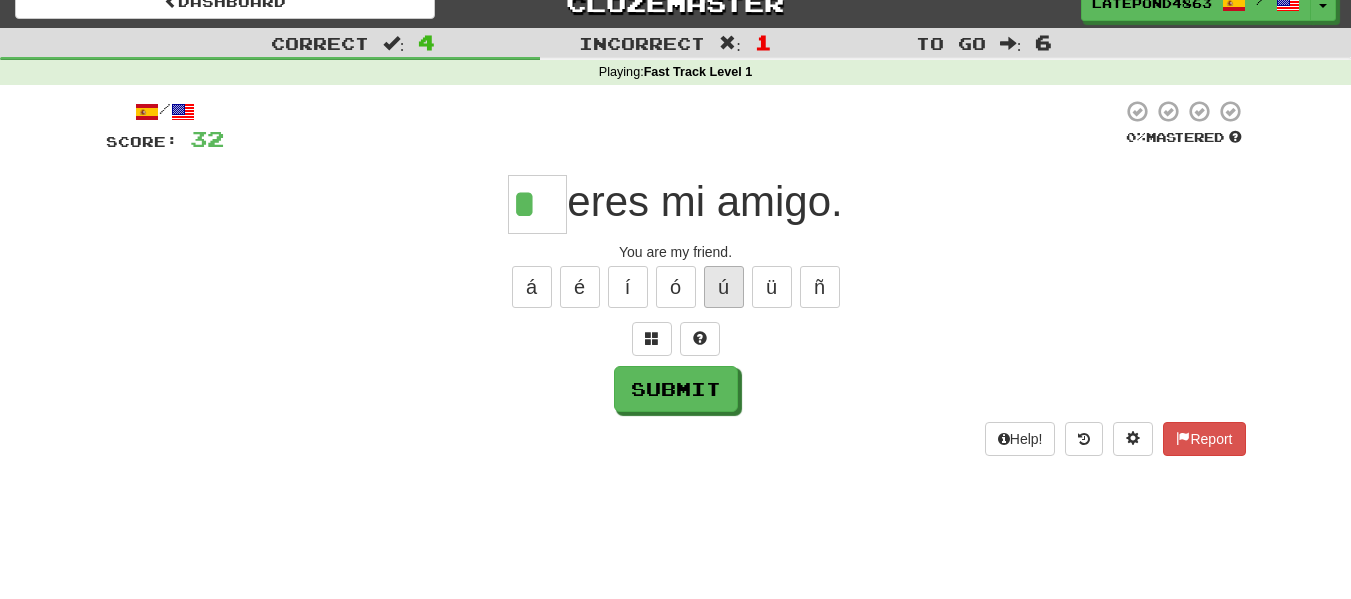 type on "**" 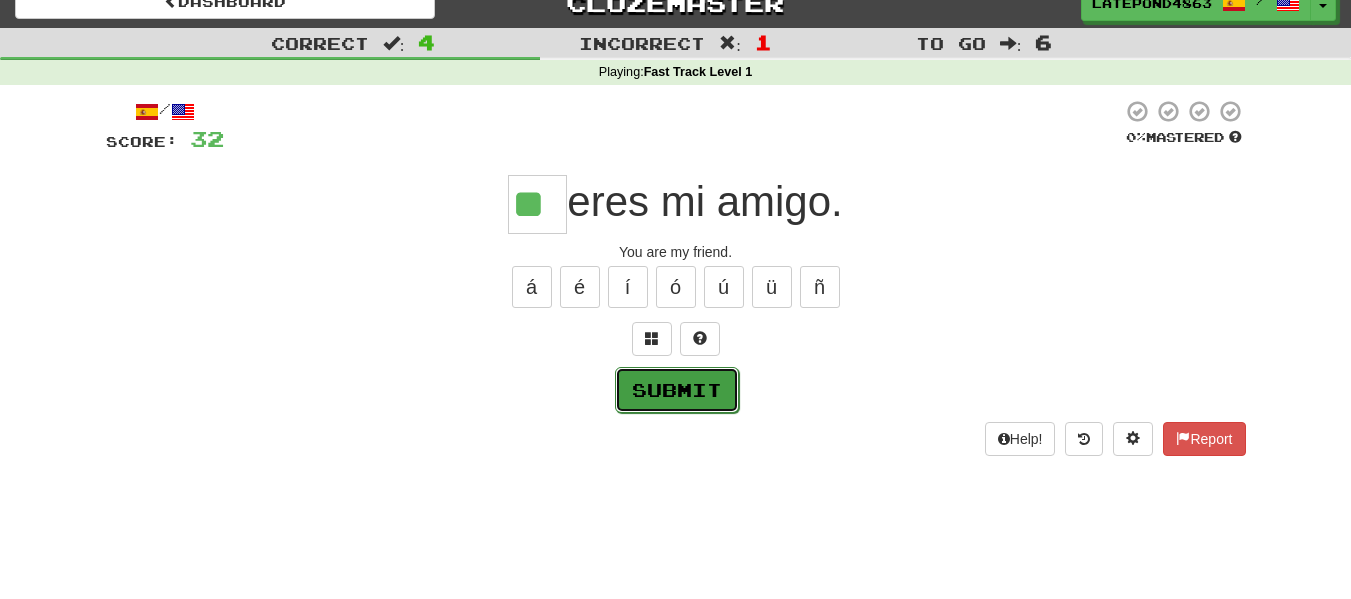 click on "Submit" at bounding box center (677, 390) 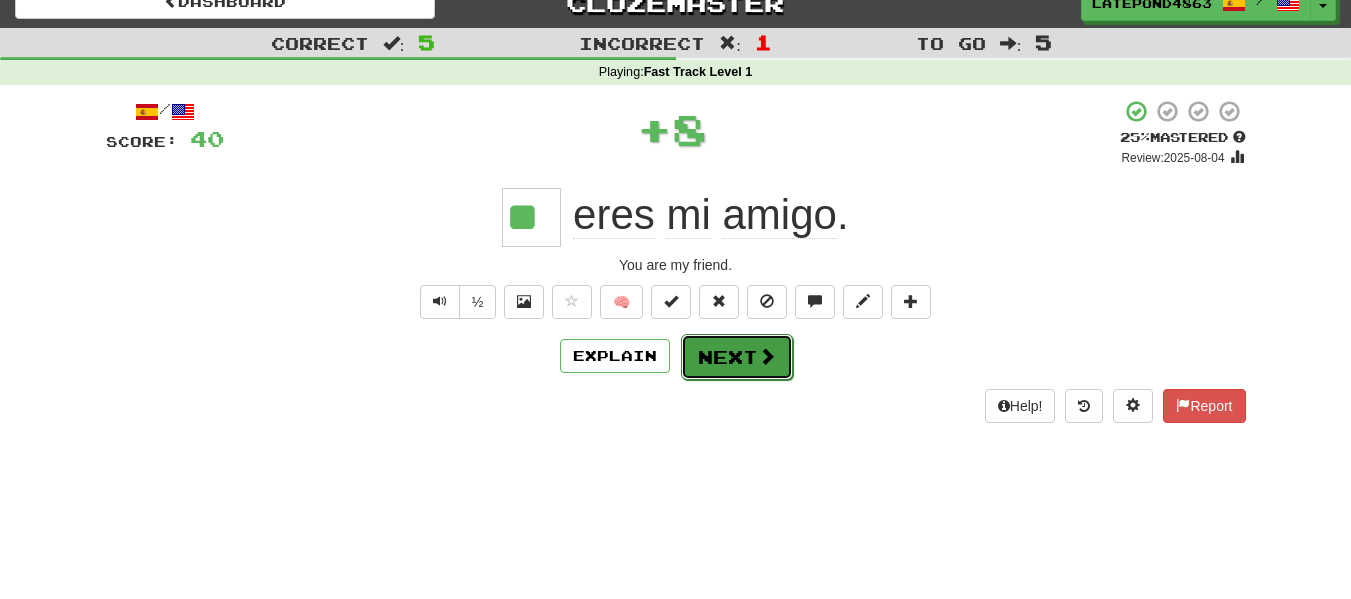 click on "Next" at bounding box center (737, 357) 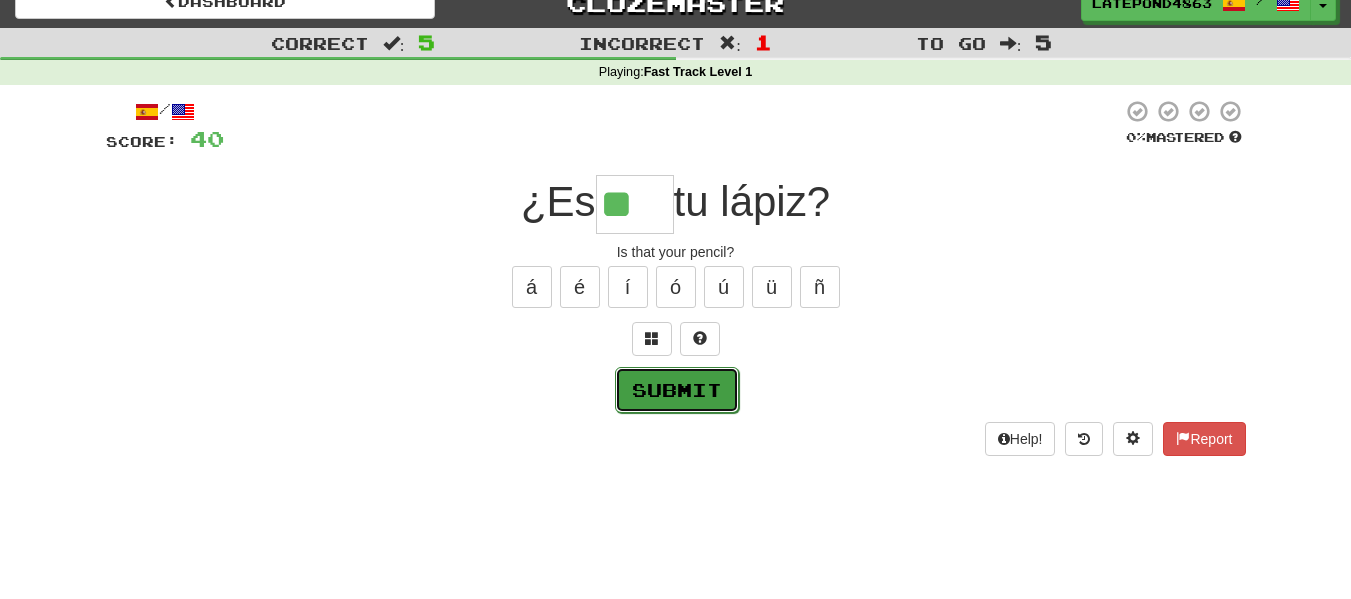 click on "Submit" at bounding box center (677, 390) 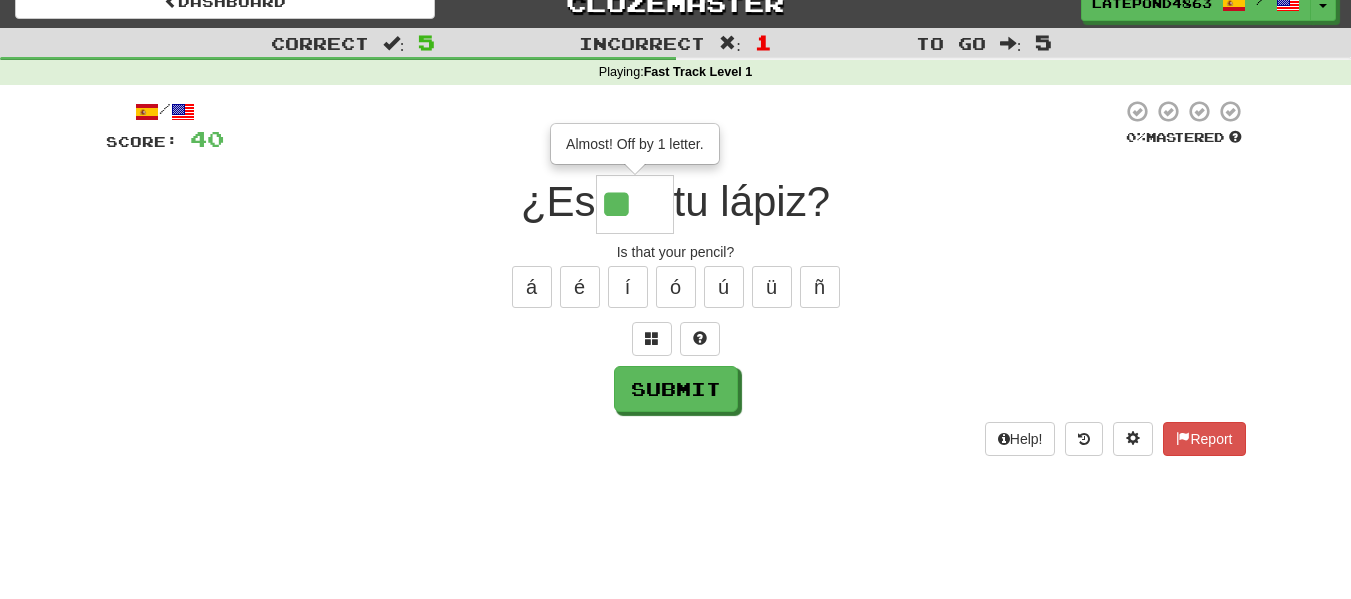 click on "**" at bounding box center [635, 204] 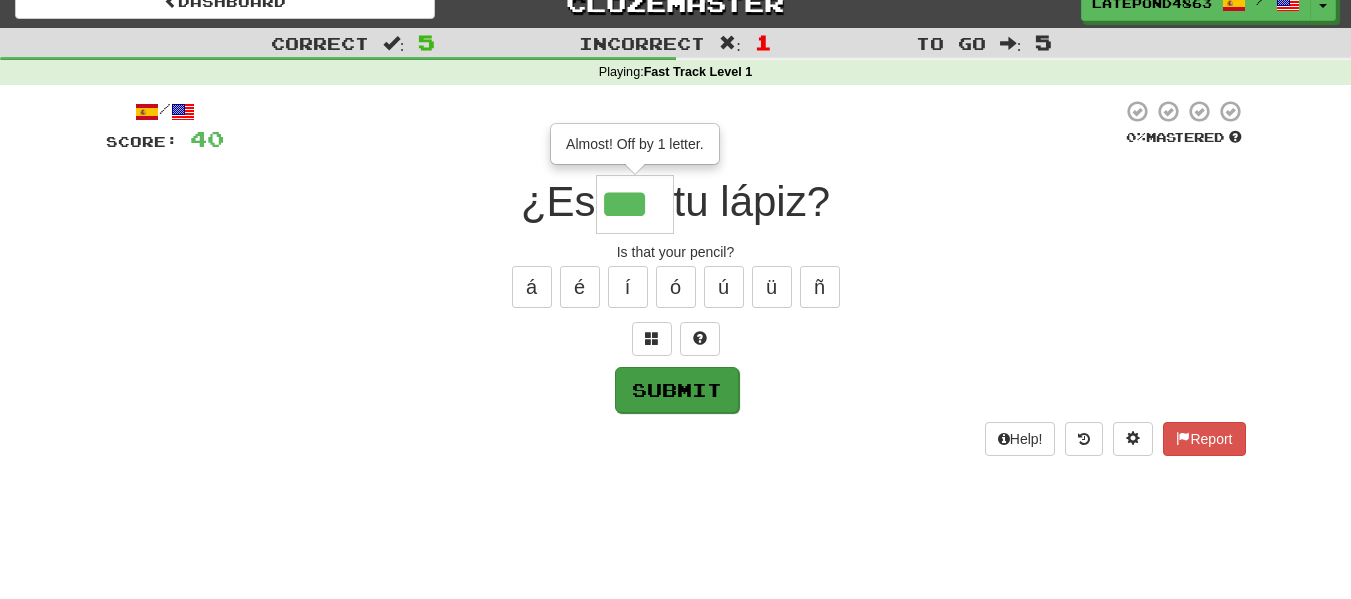type on "***" 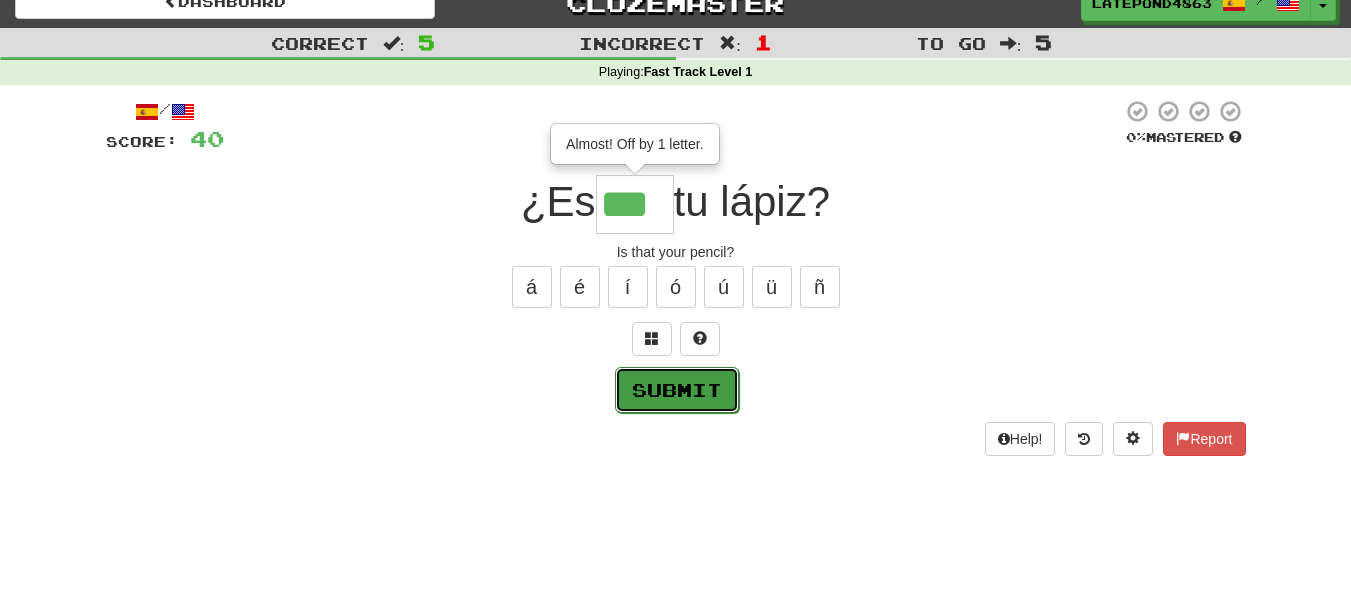 click on "Submit" at bounding box center (677, 390) 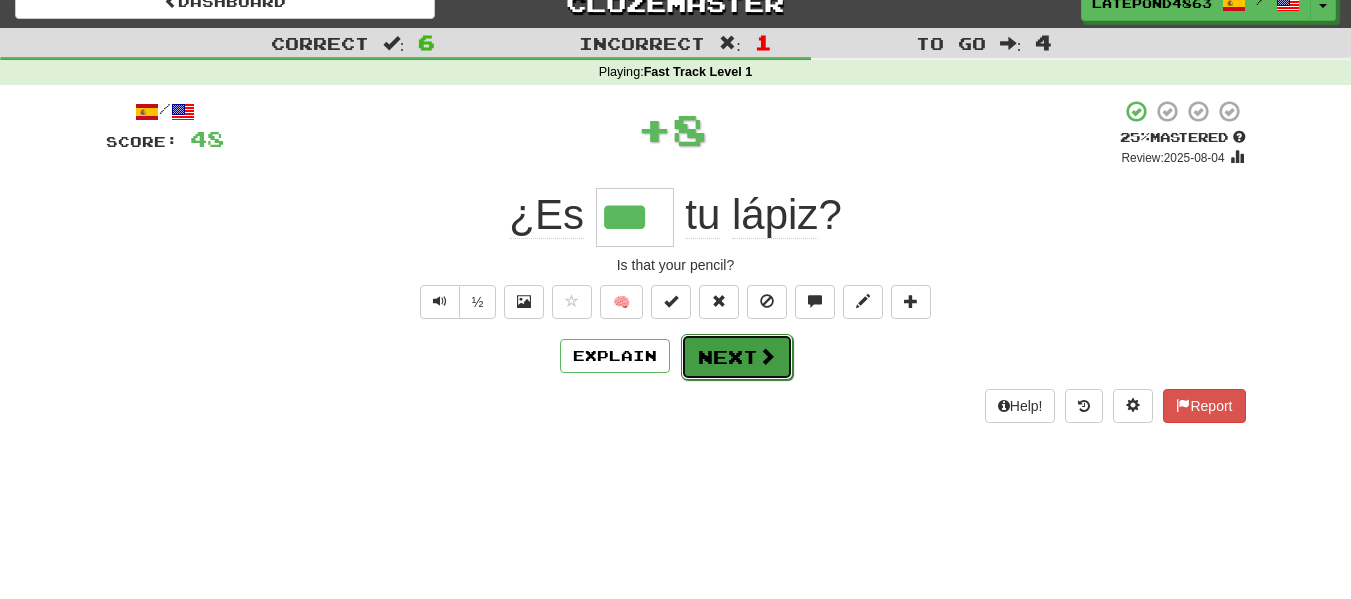 click at bounding box center [767, 356] 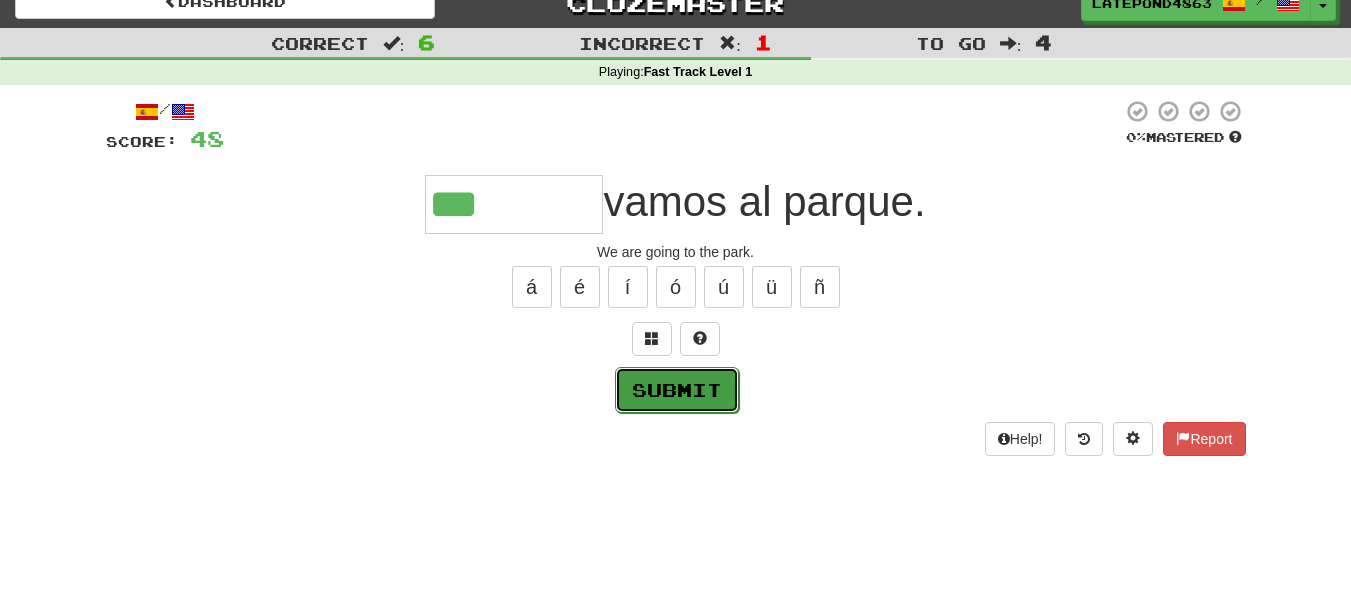 click on "Submit" at bounding box center [677, 390] 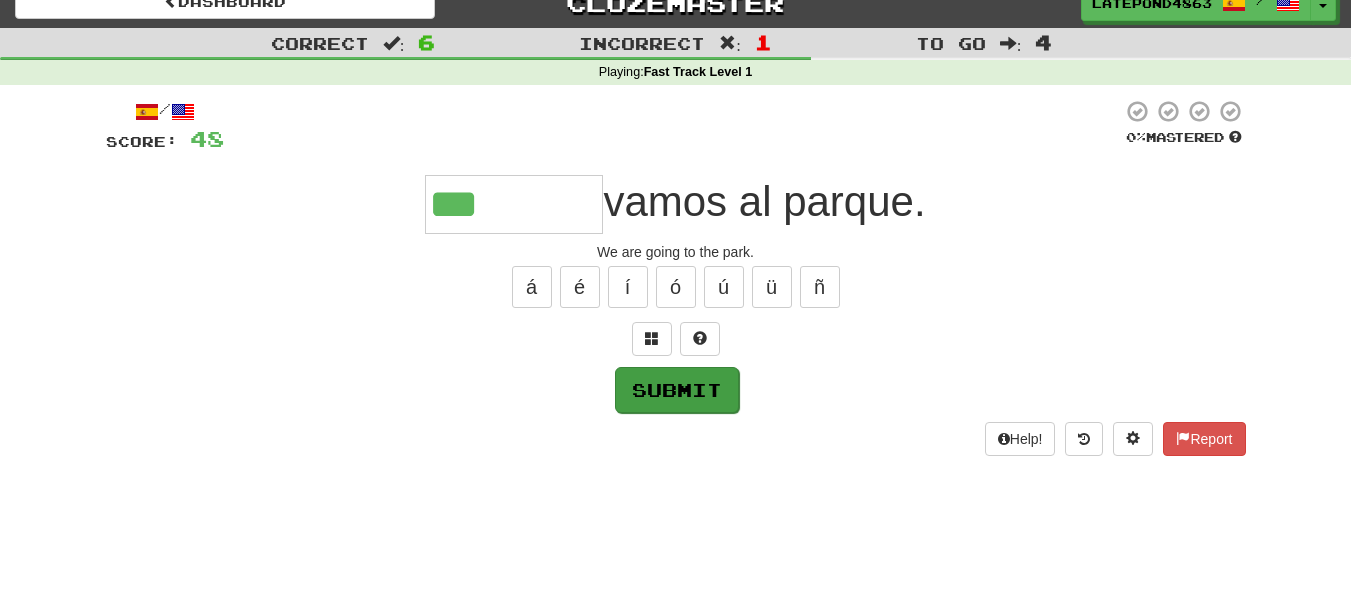 type on "********" 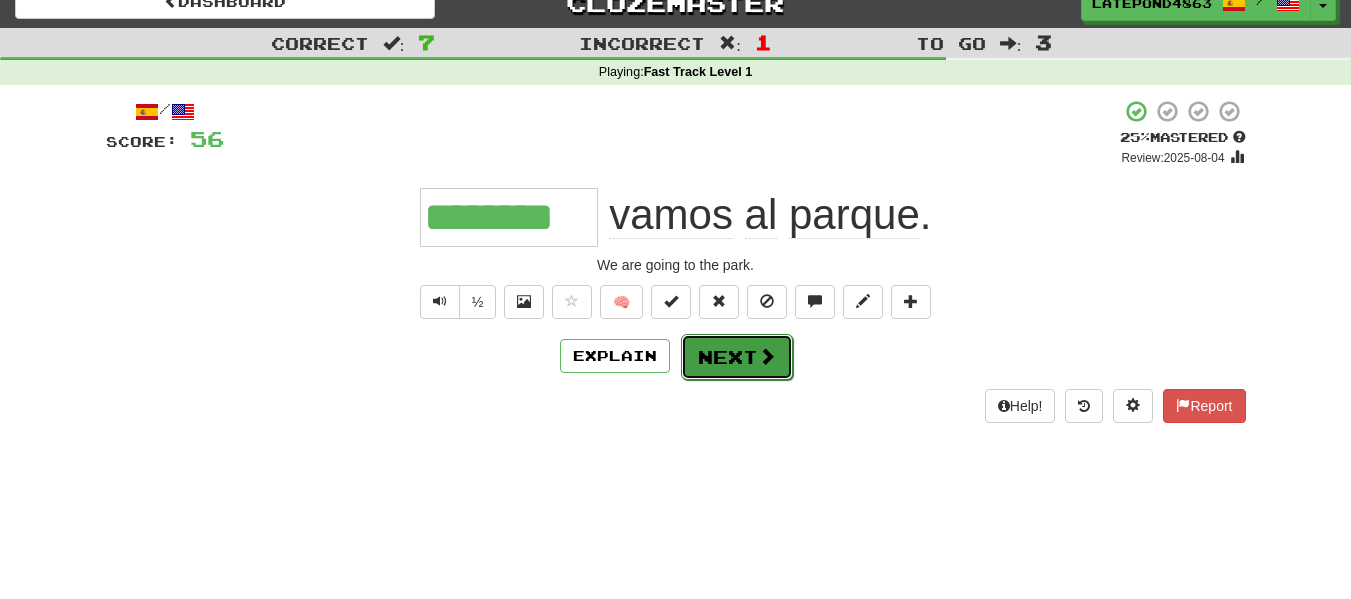 click on "Next" at bounding box center [737, 357] 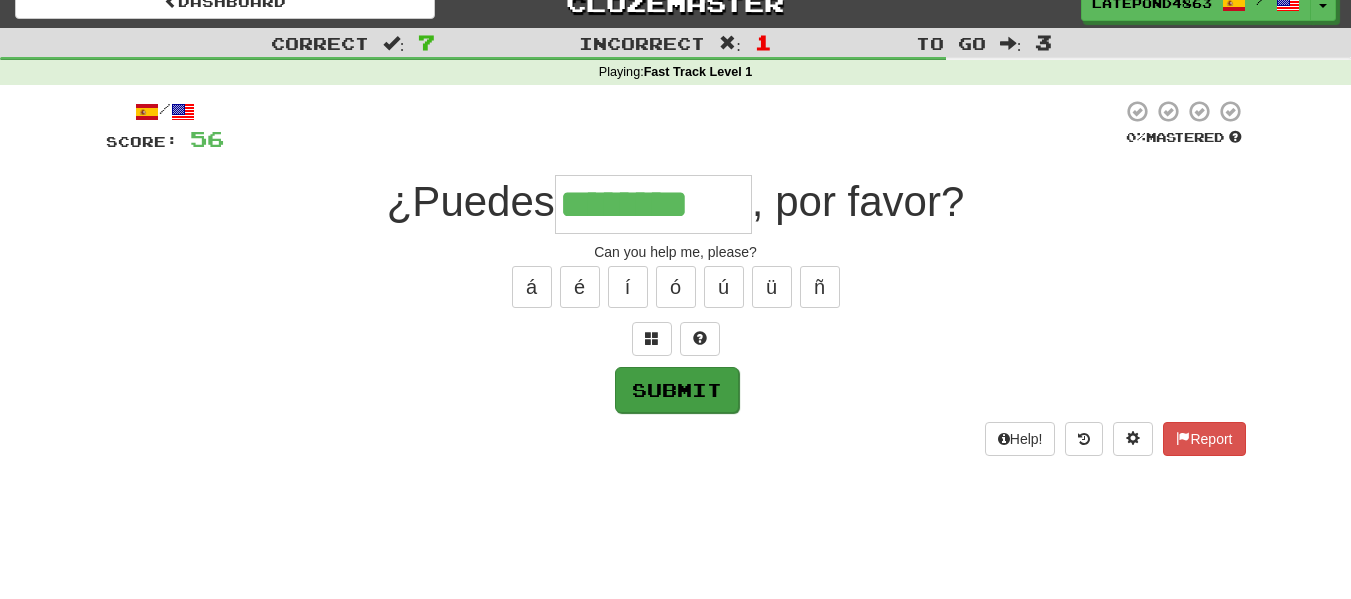 type on "********" 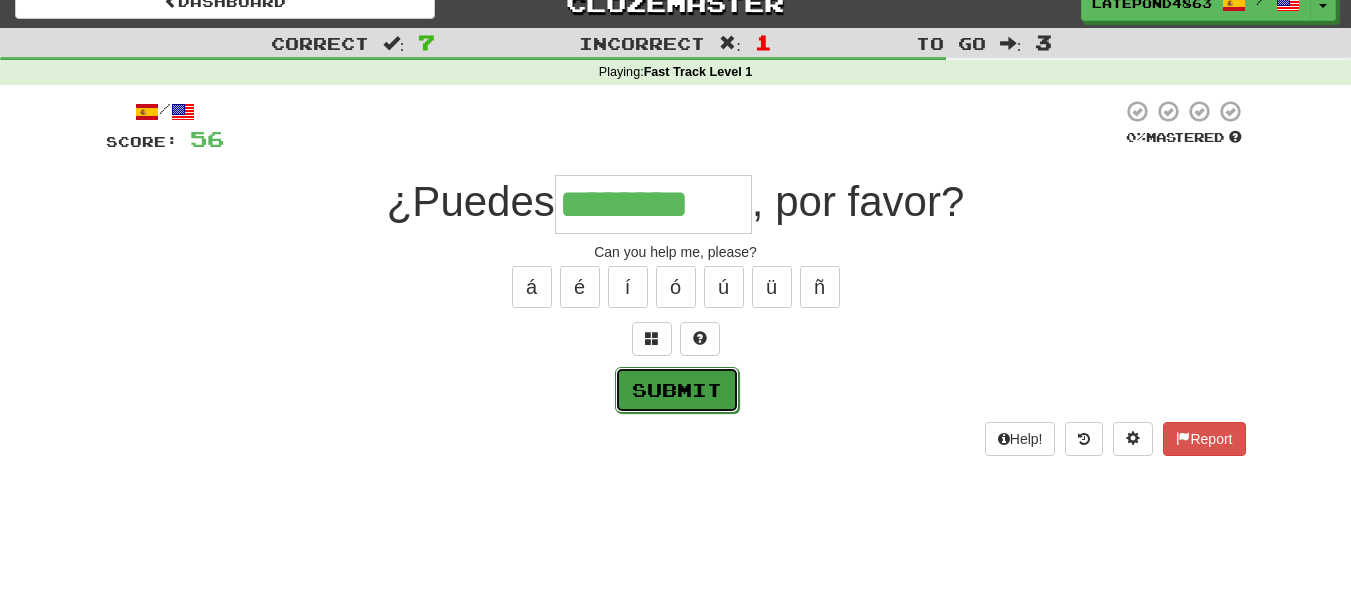 click on "Submit" at bounding box center (677, 390) 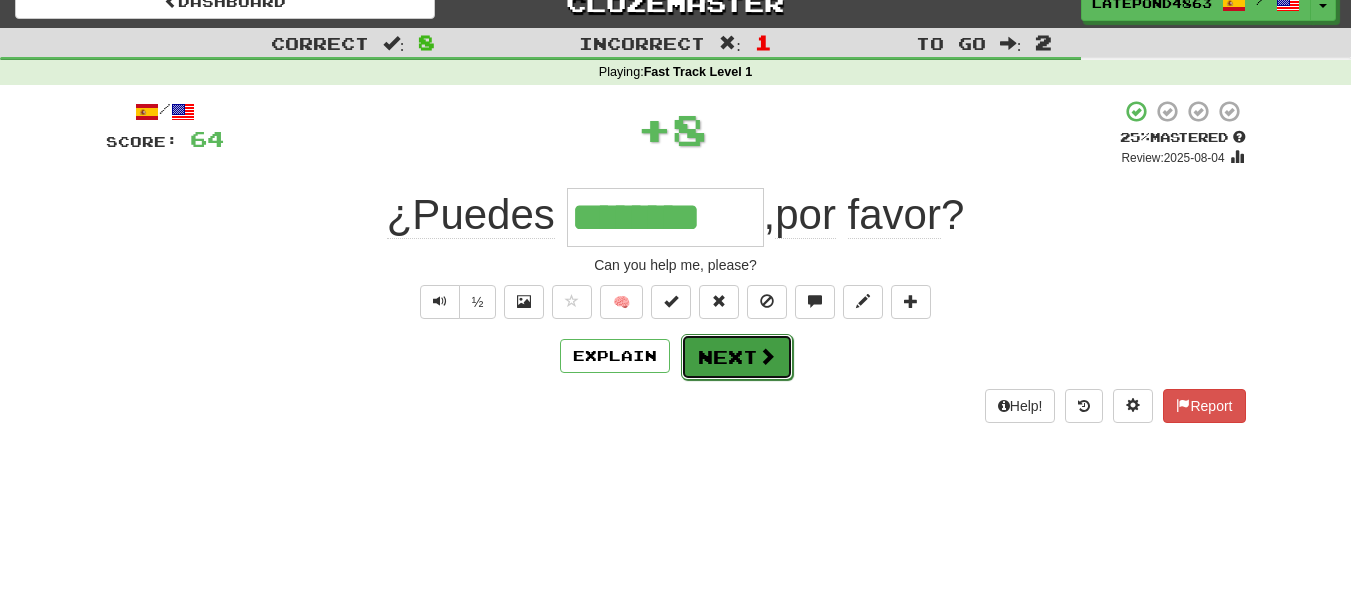 click on "Next" at bounding box center [737, 357] 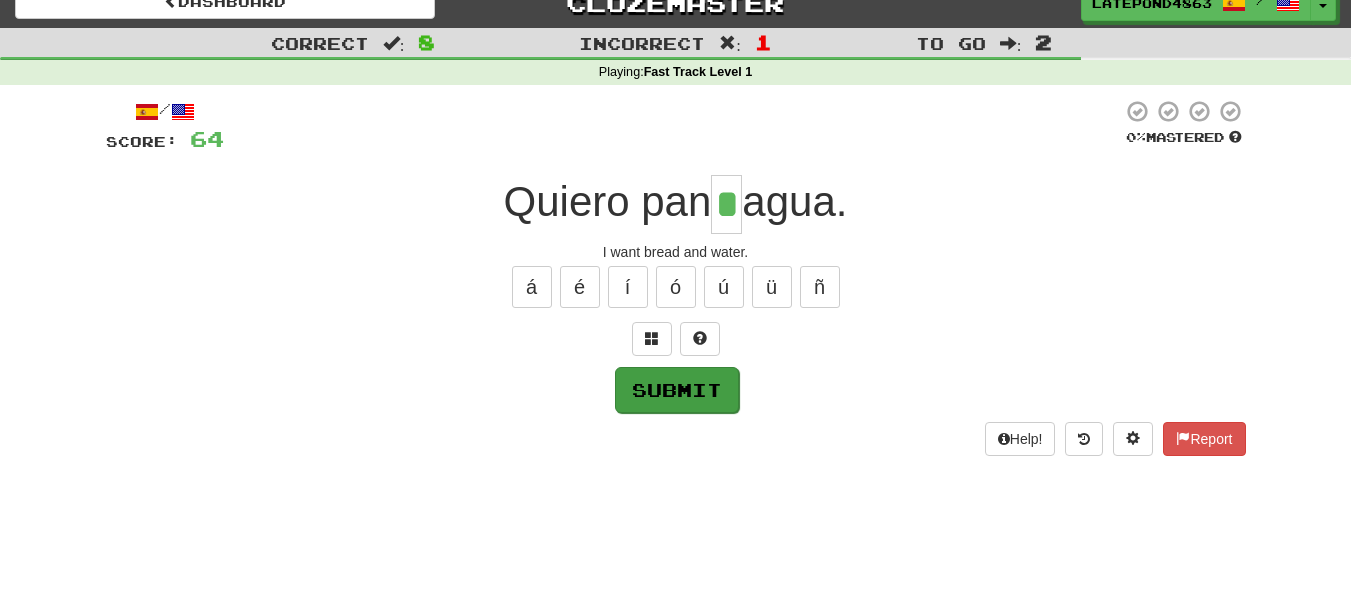 type on "*" 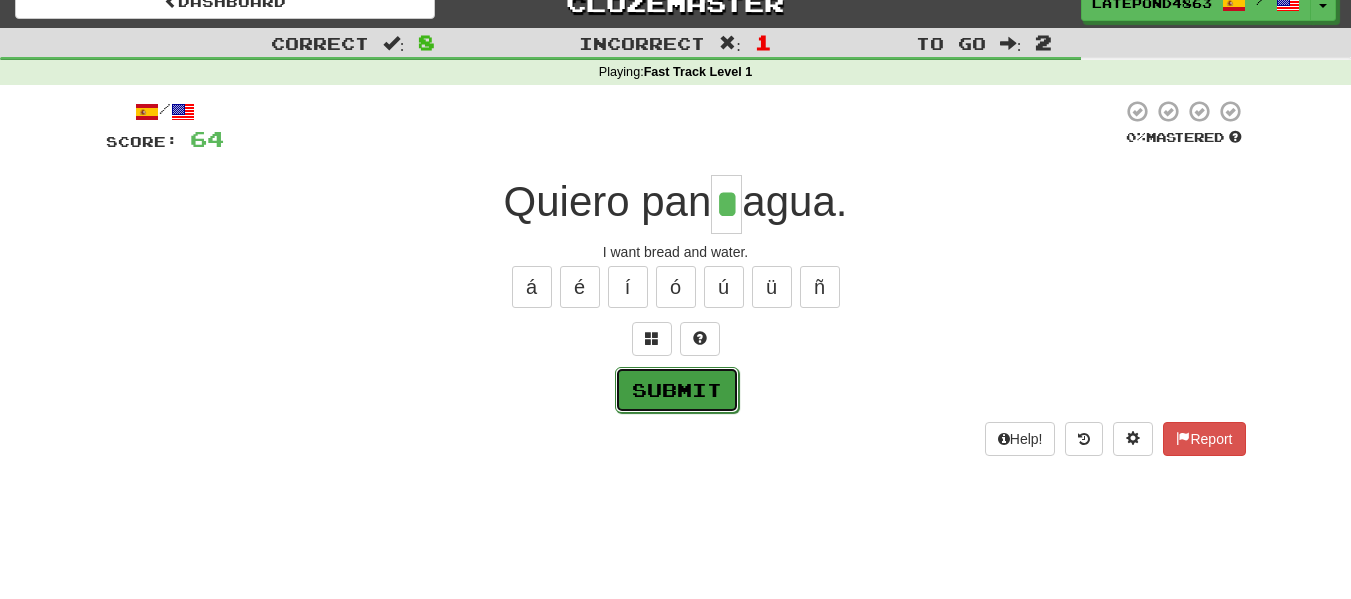 click on "Submit" at bounding box center (677, 390) 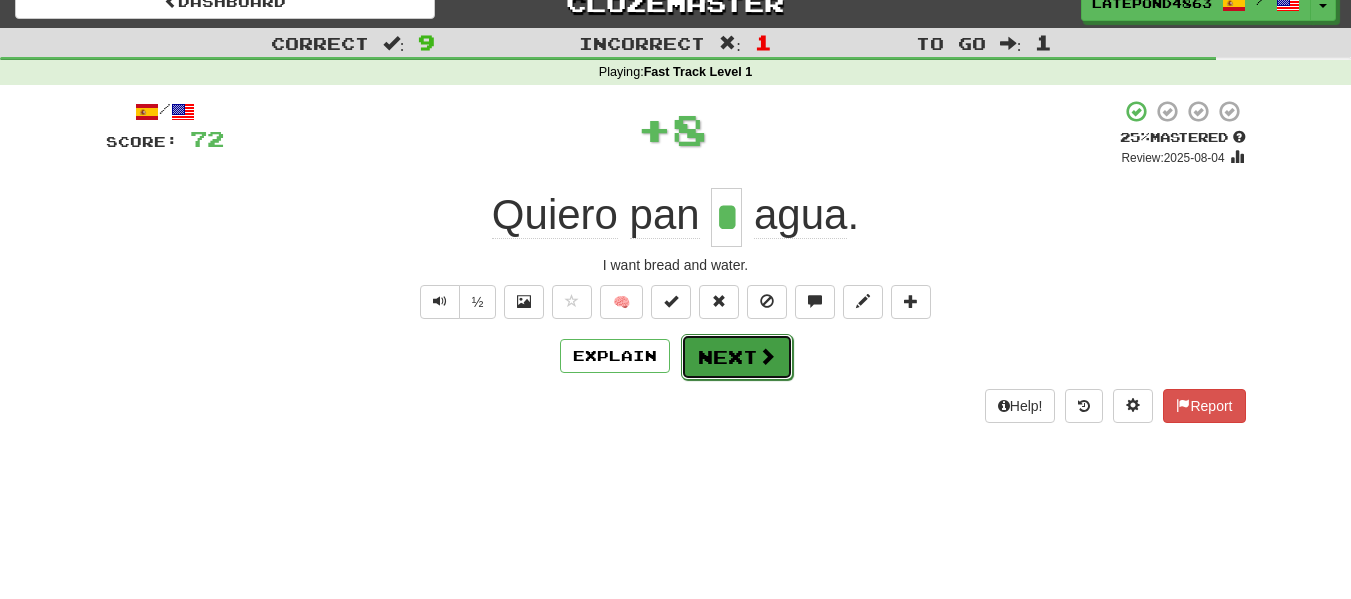 click on "Next" at bounding box center [737, 357] 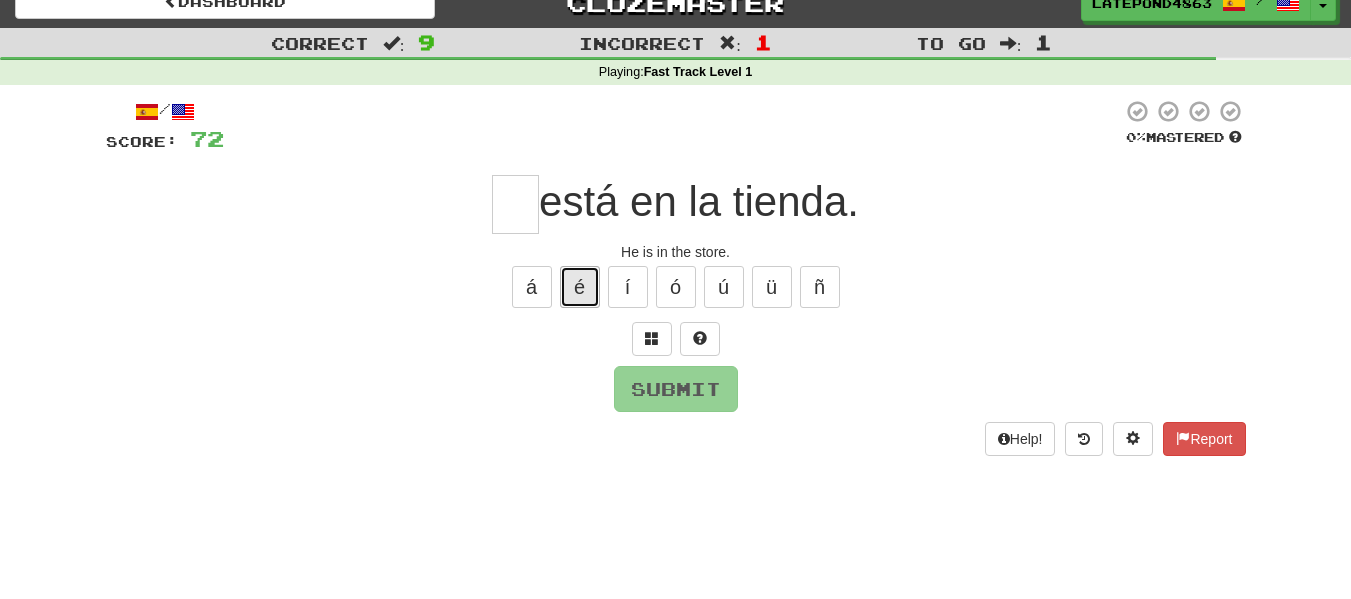 click on "é" at bounding box center (580, 287) 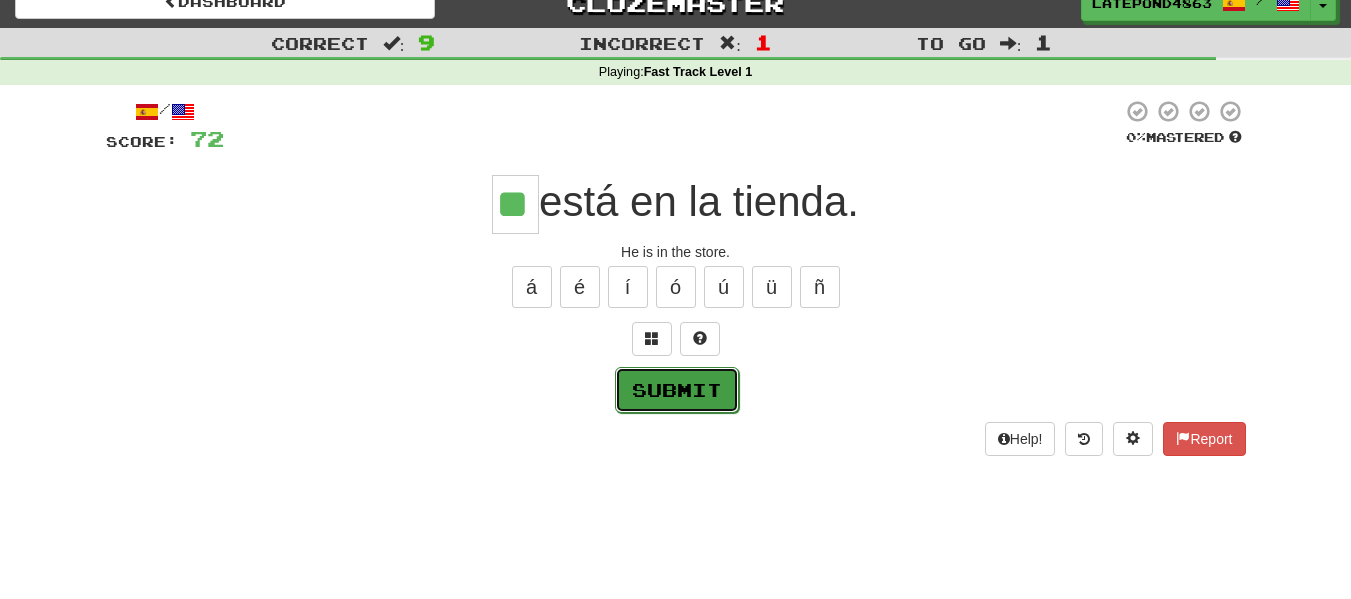 click on "Submit" at bounding box center (677, 390) 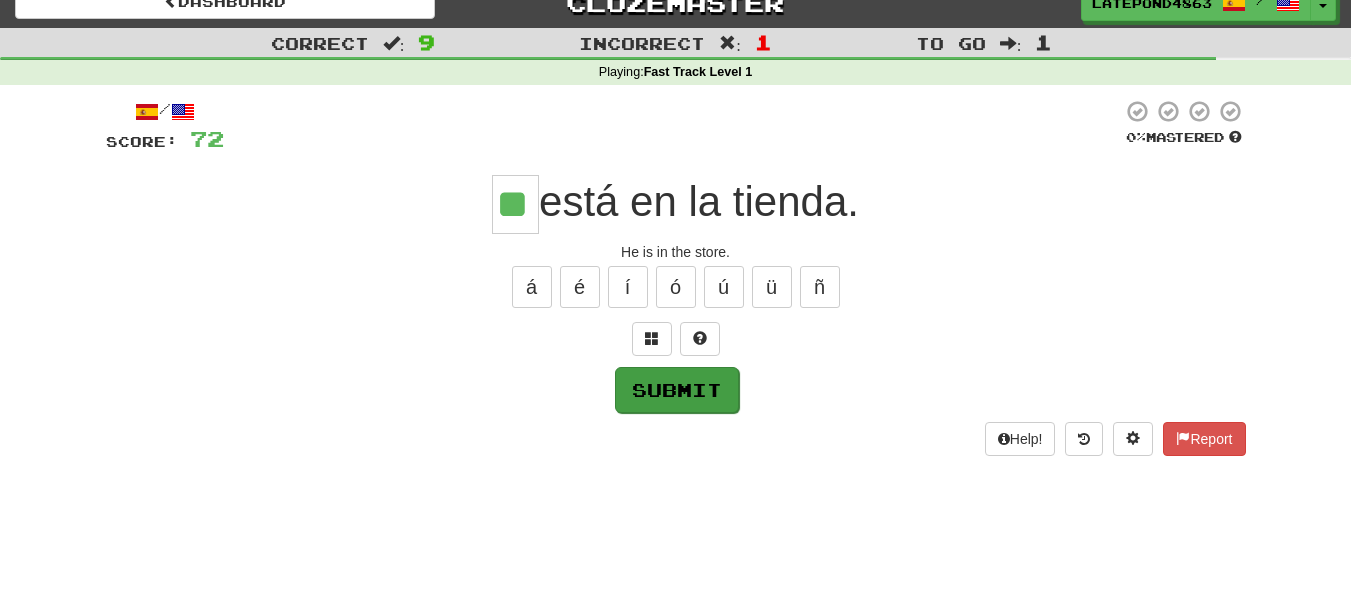 type on "**" 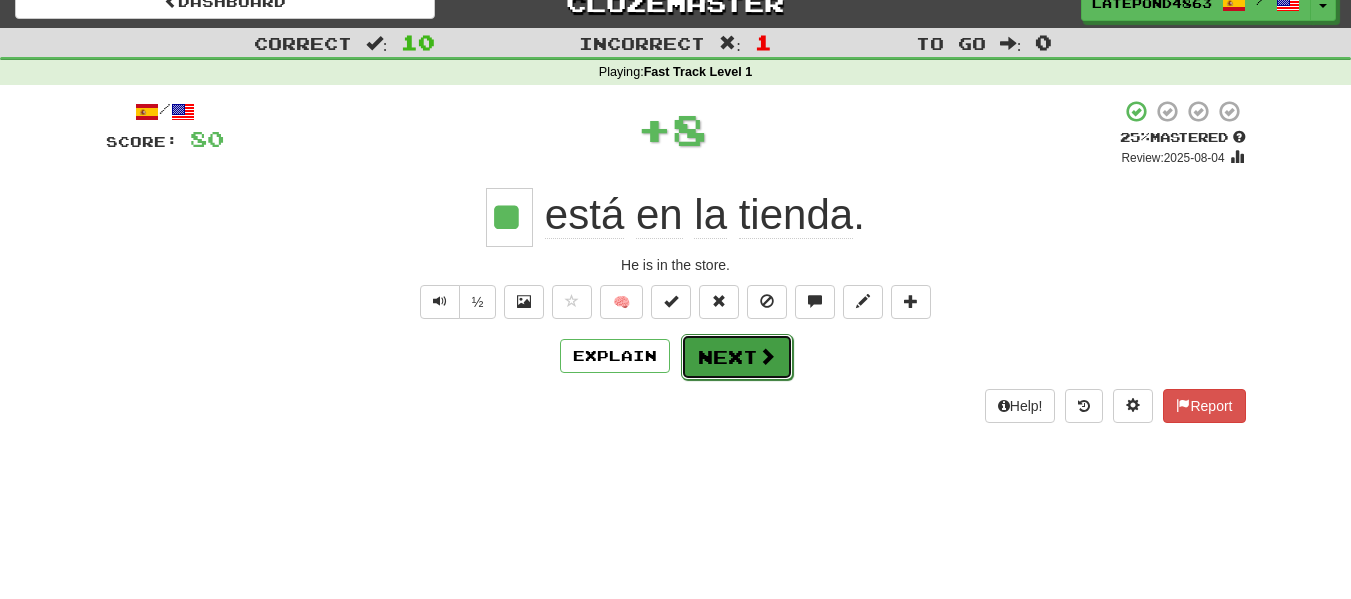 click on "Next" at bounding box center [737, 357] 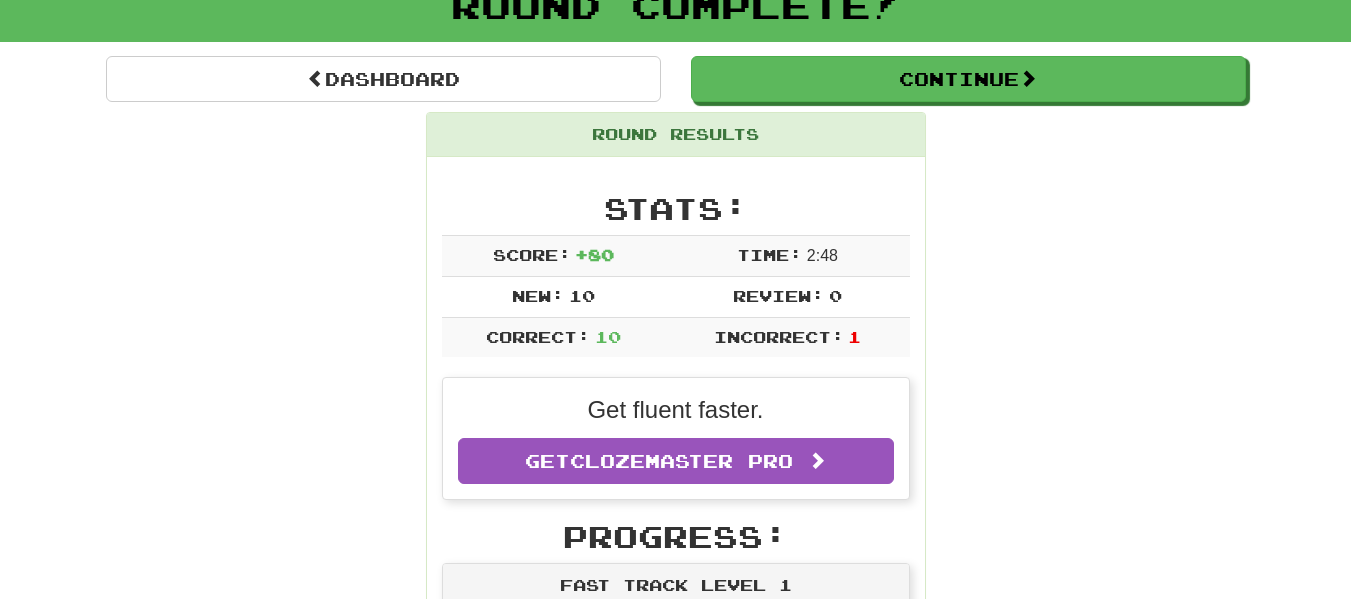 scroll, scrollTop: 141, scrollLeft: 0, axis: vertical 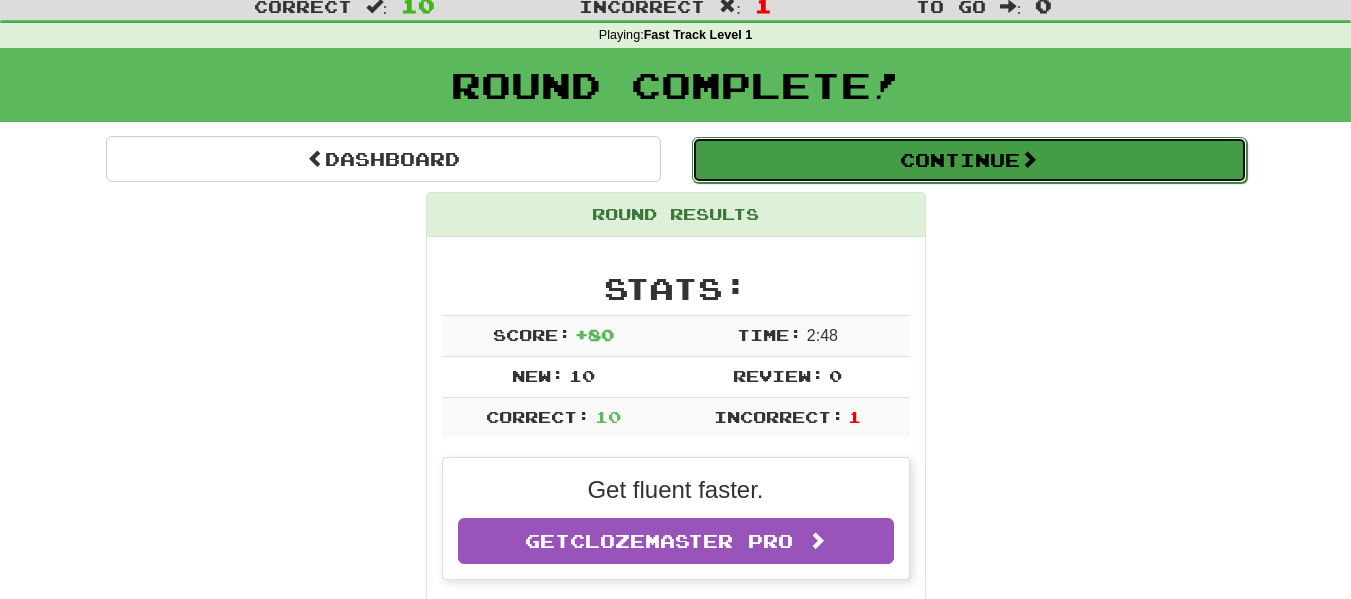 click on "Continue" at bounding box center (969, 160) 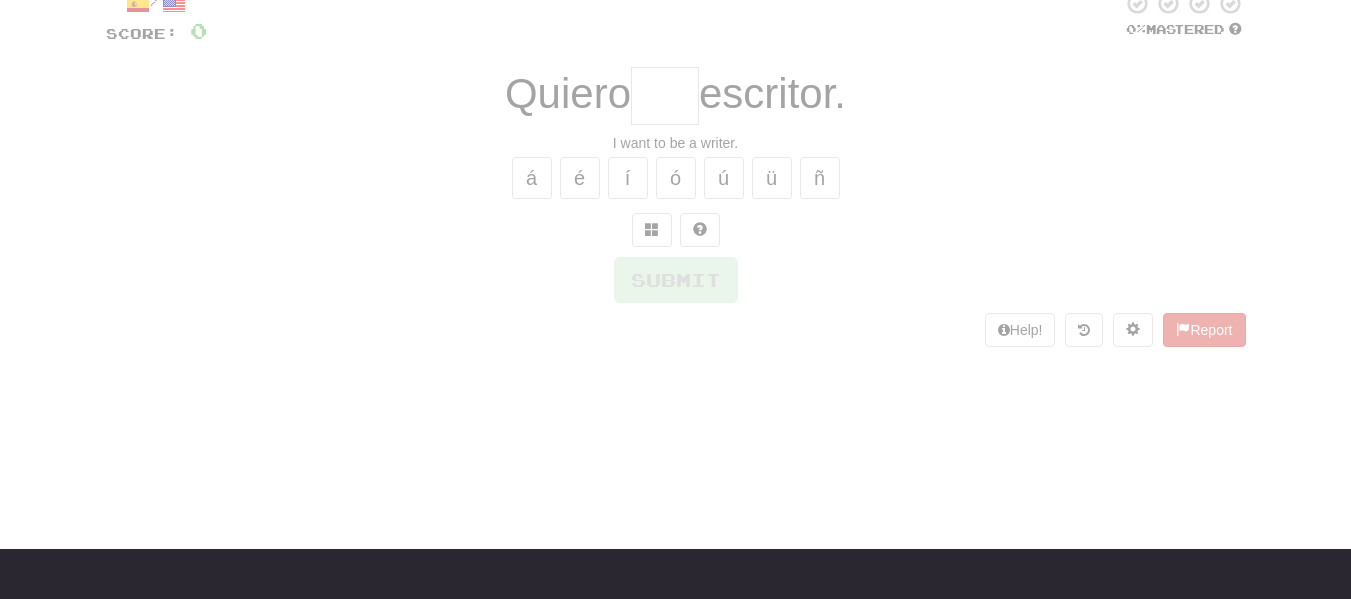 scroll, scrollTop: 60, scrollLeft: 0, axis: vertical 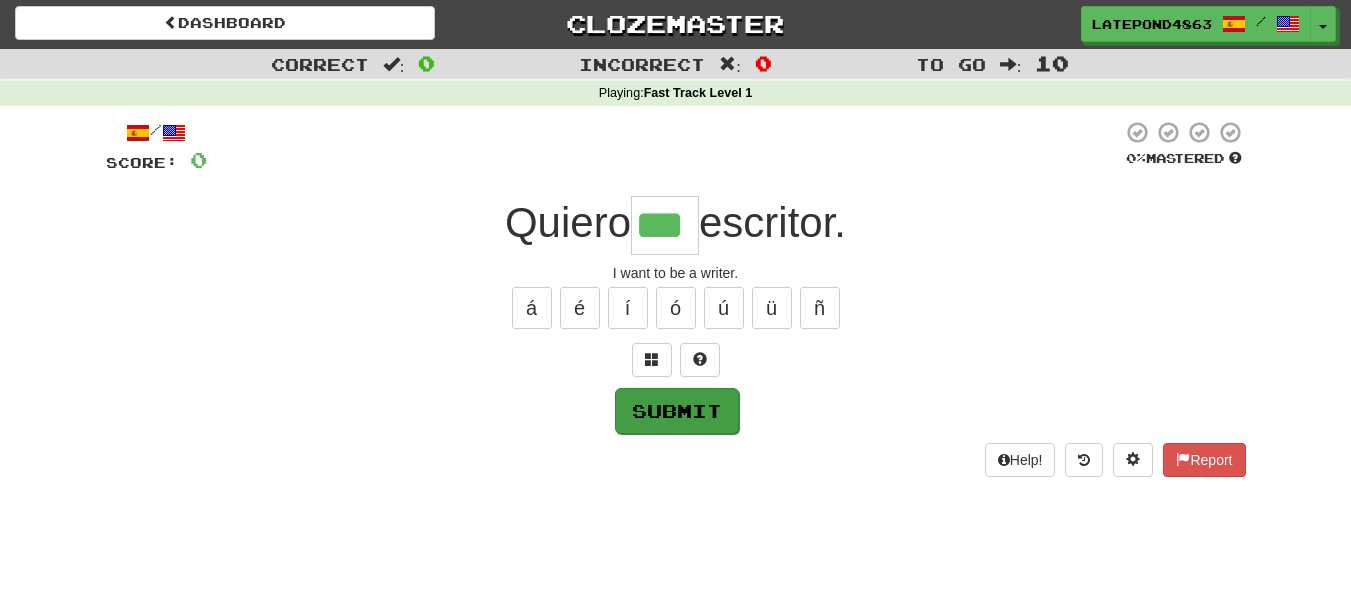 type on "***" 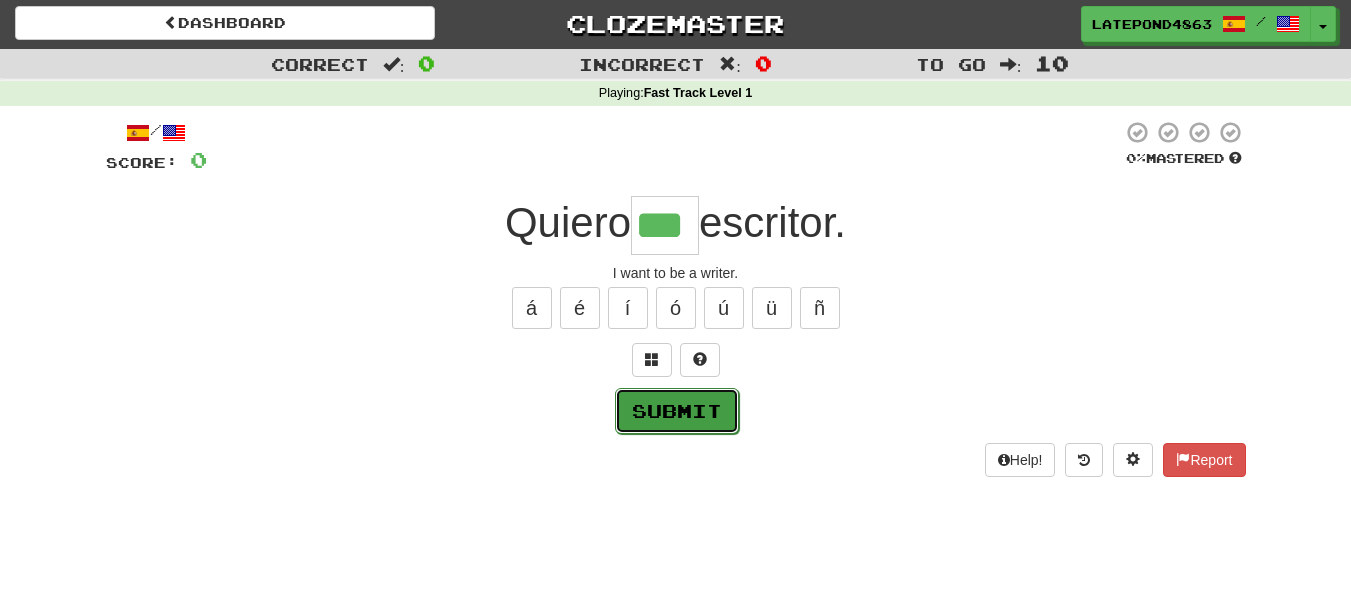 click on "Submit" at bounding box center [677, 411] 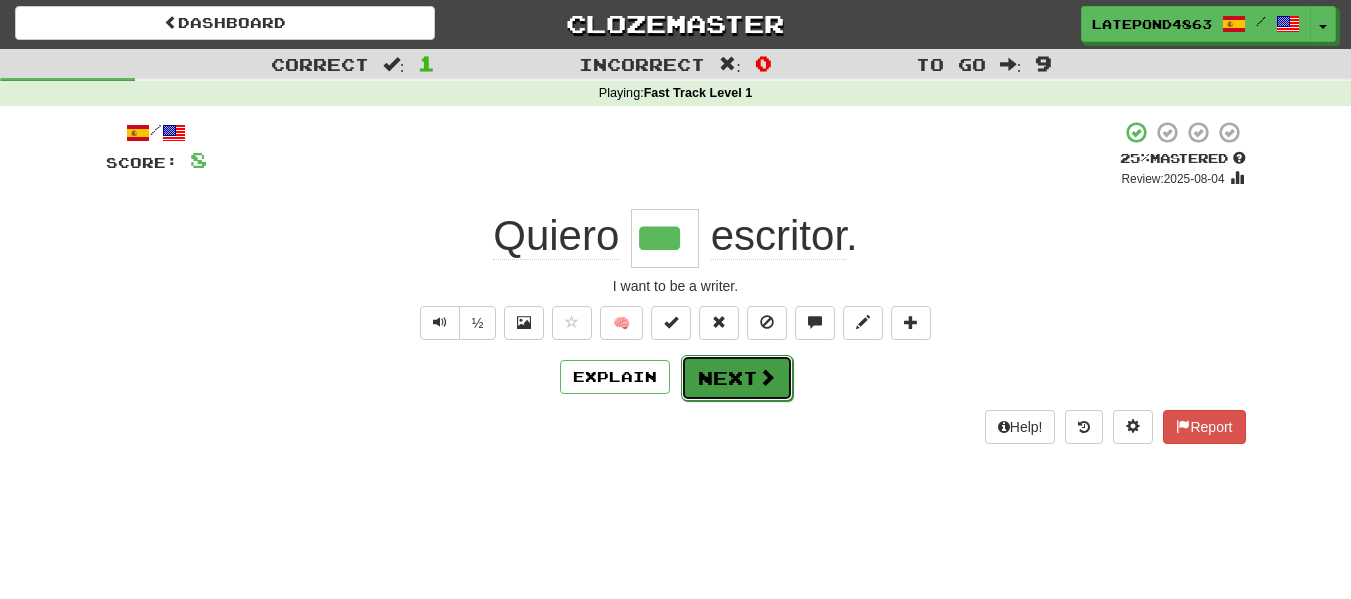 click on "Next" at bounding box center (737, 378) 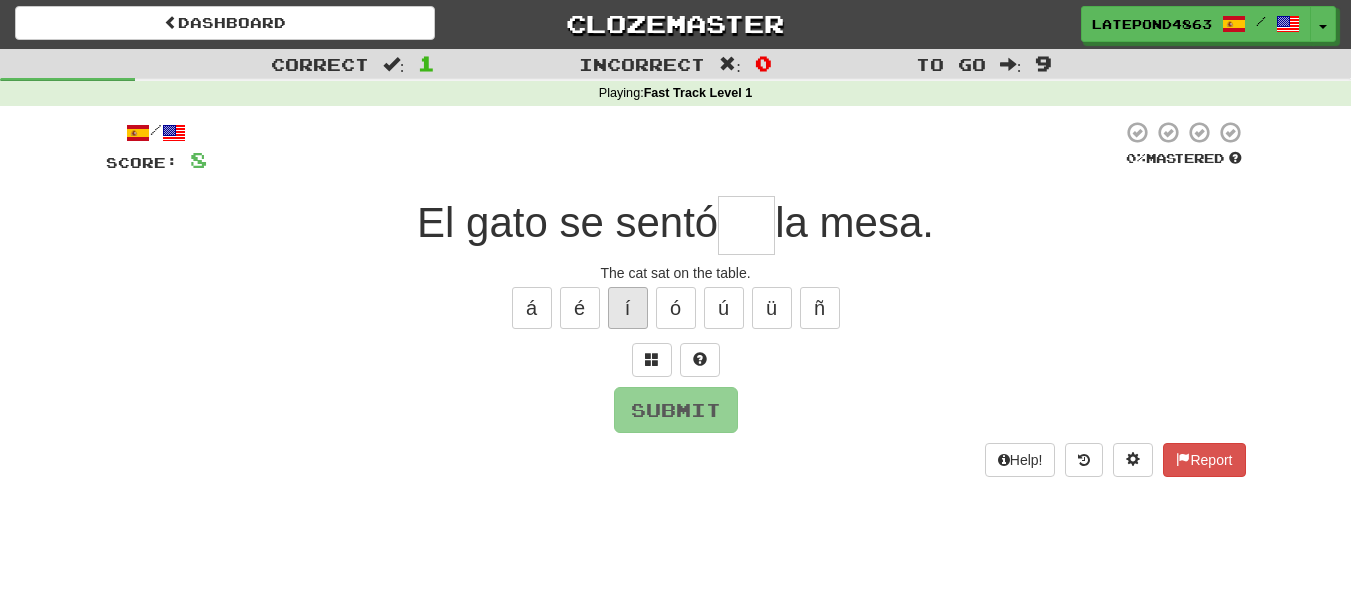 type on "*" 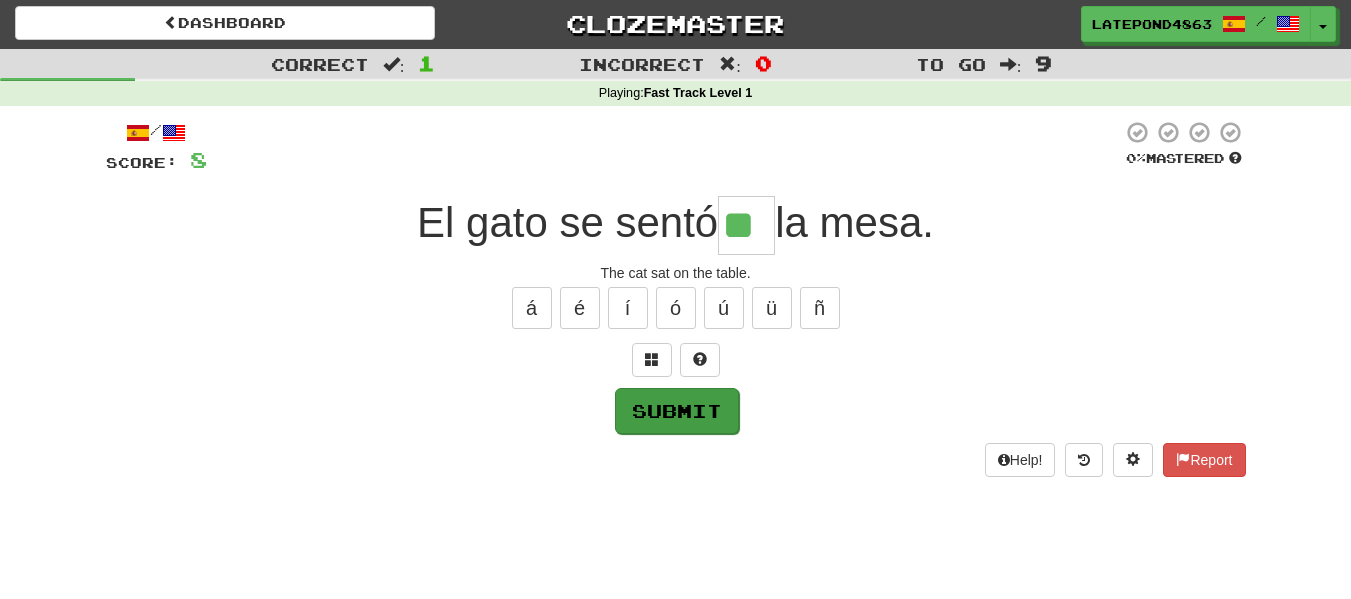 type on "**" 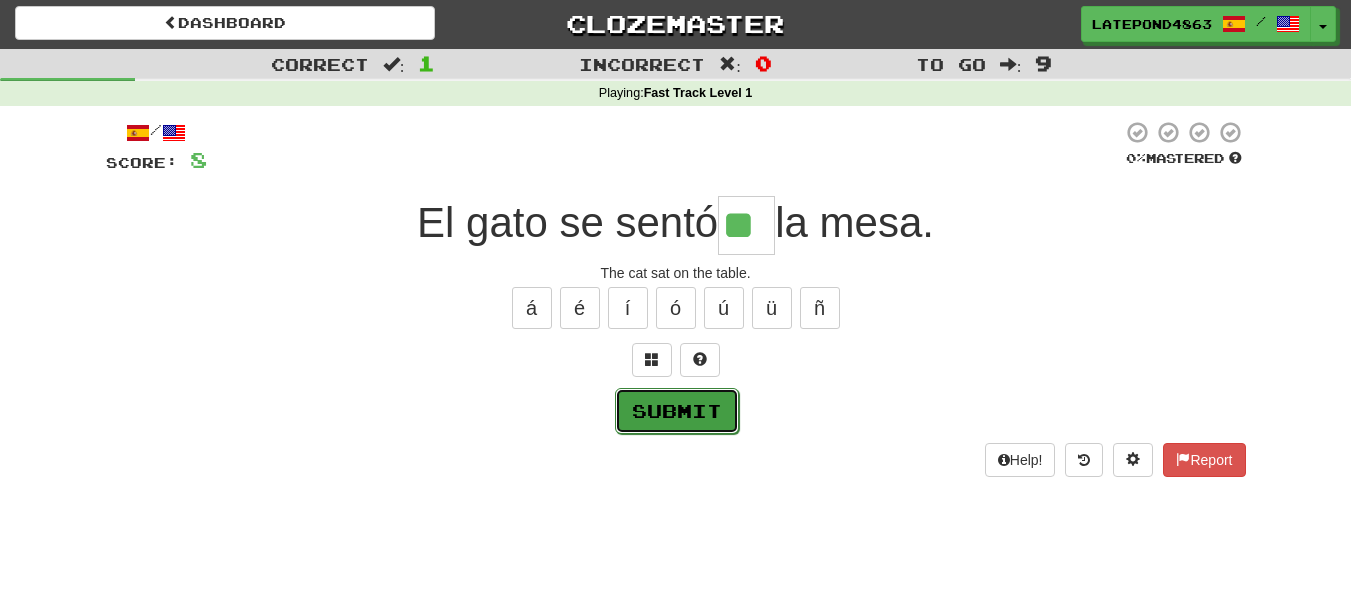click on "Submit" at bounding box center (677, 411) 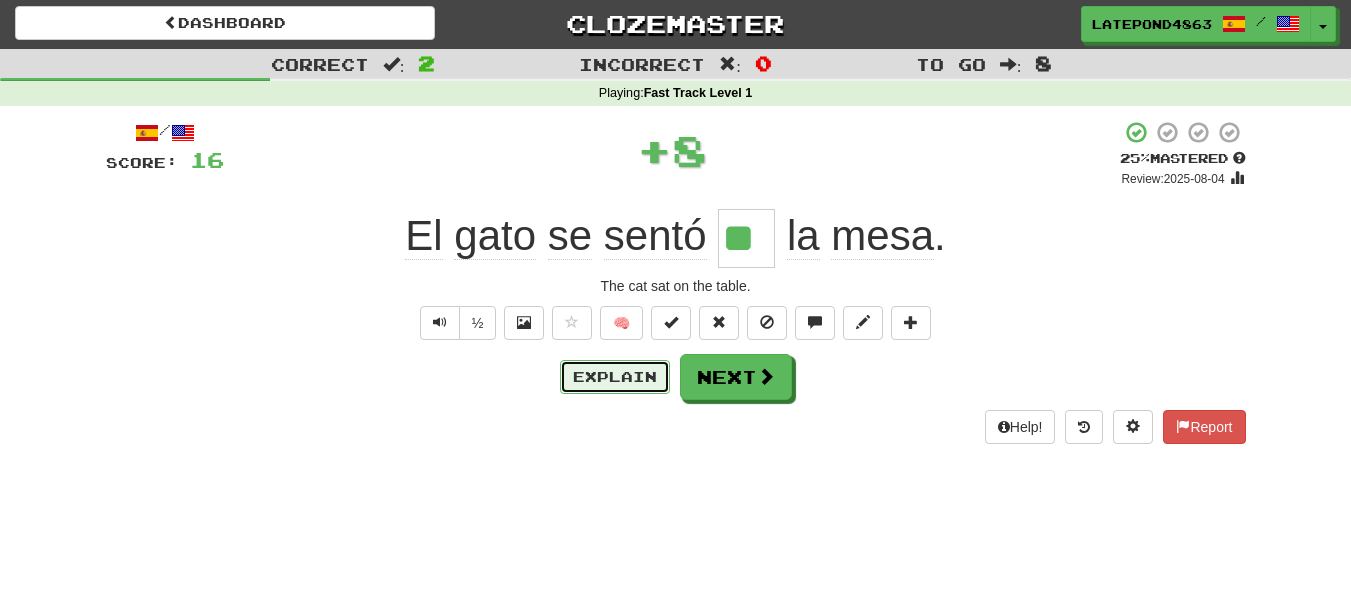 click on "Explain" at bounding box center (615, 377) 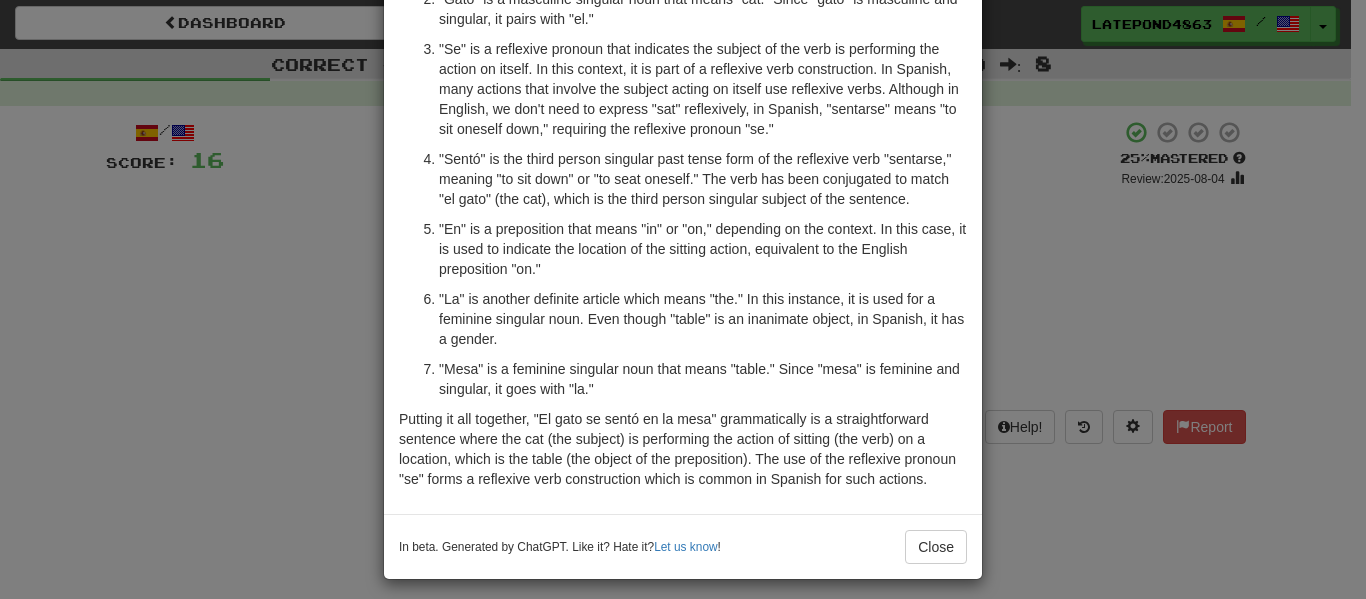 scroll, scrollTop: 239, scrollLeft: 0, axis: vertical 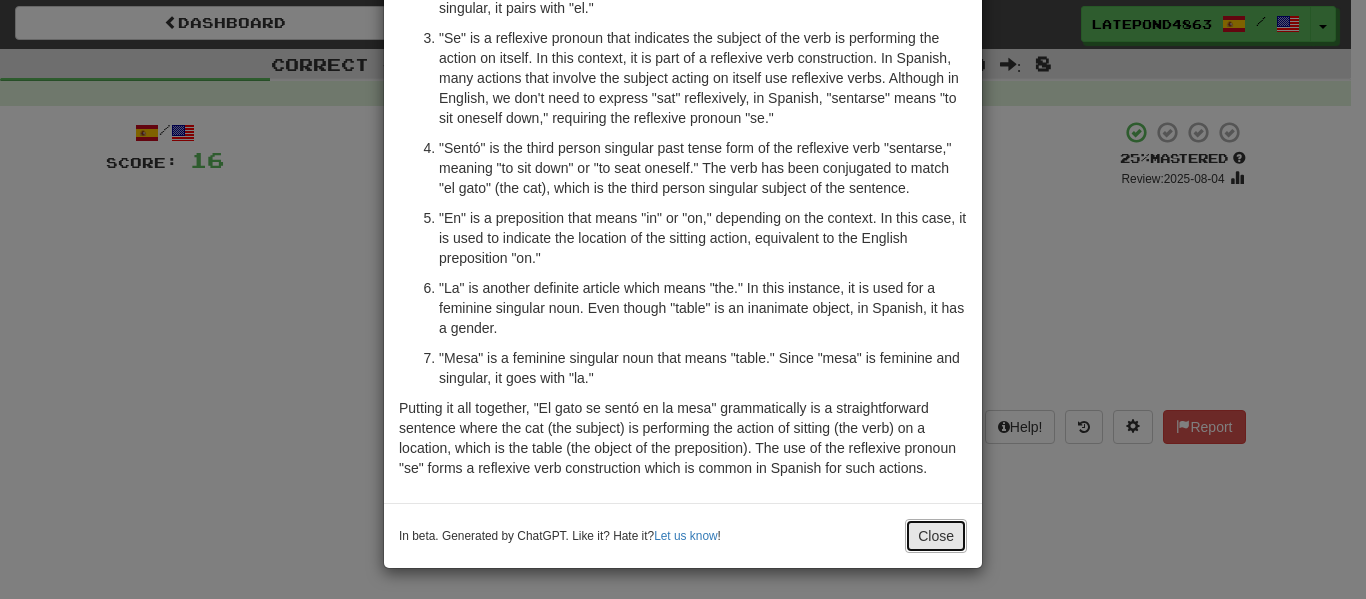 click on "Close" at bounding box center (936, 536) 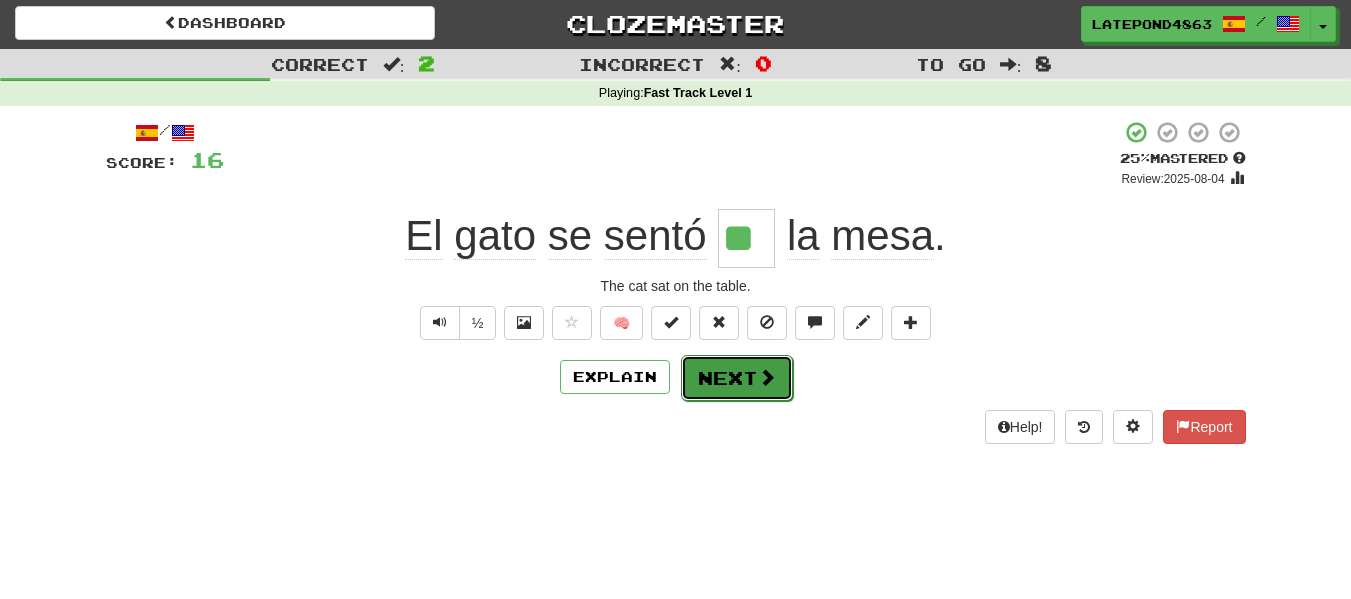 click on "Next" at bounding box center (737, 378) 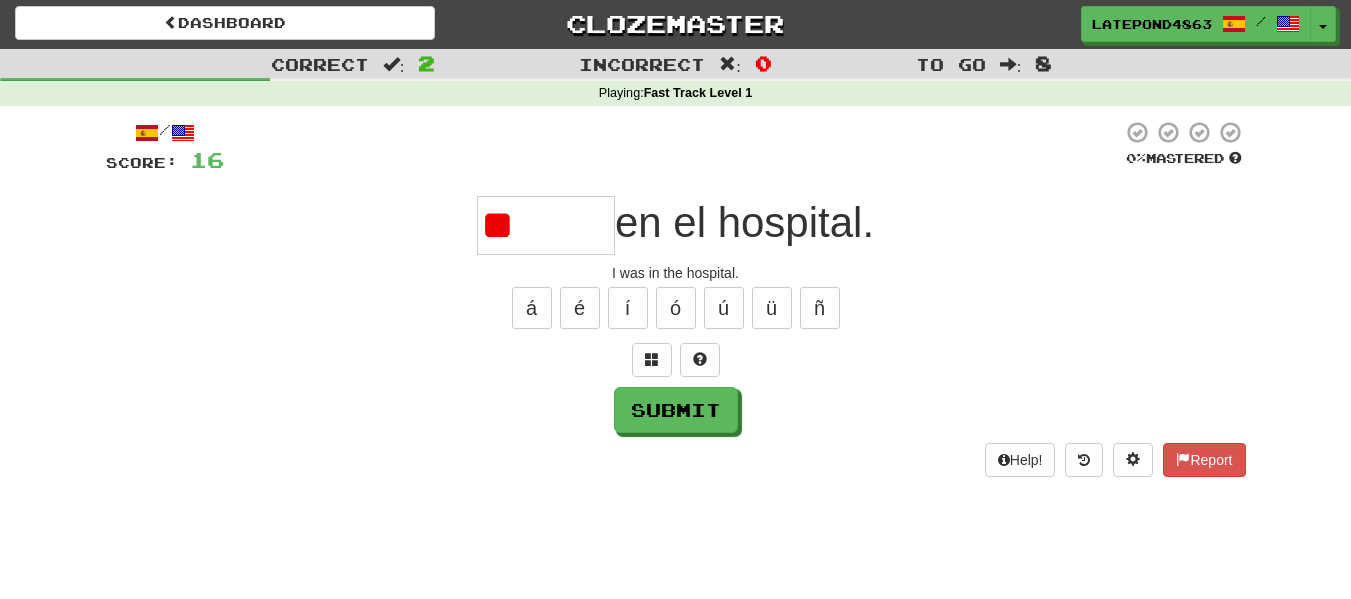 type on "*" 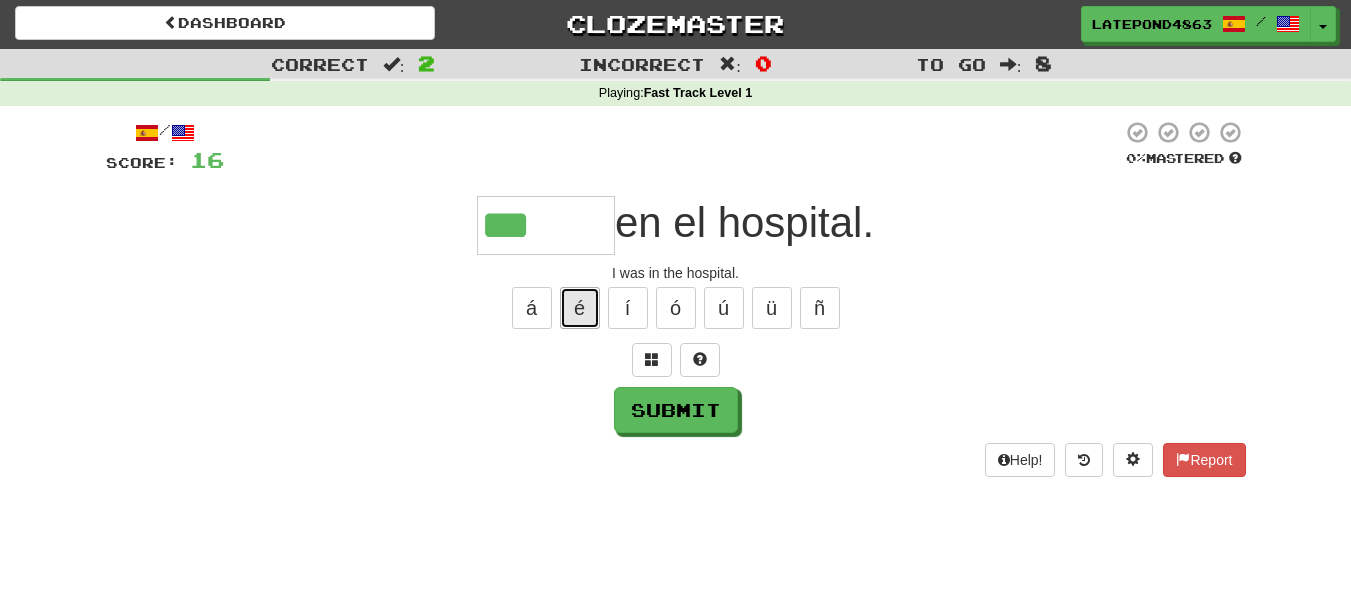 click on "é" at bounding box center [580, 308] 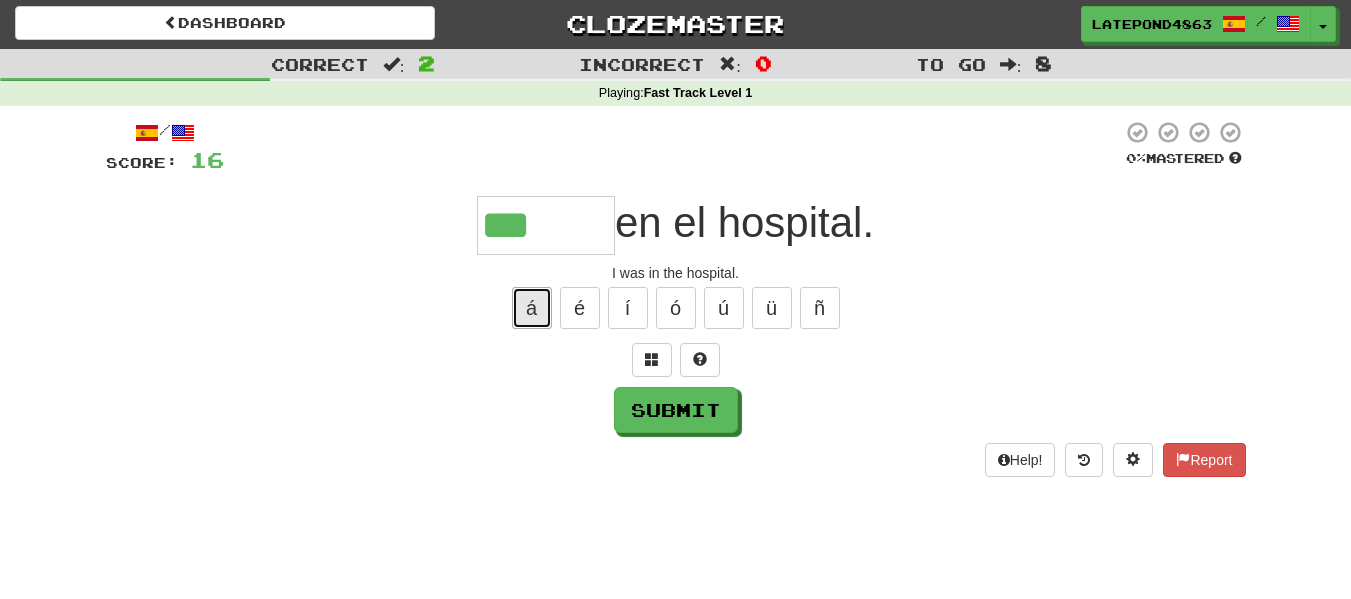 click on "á" at bounding box center [532, 308] 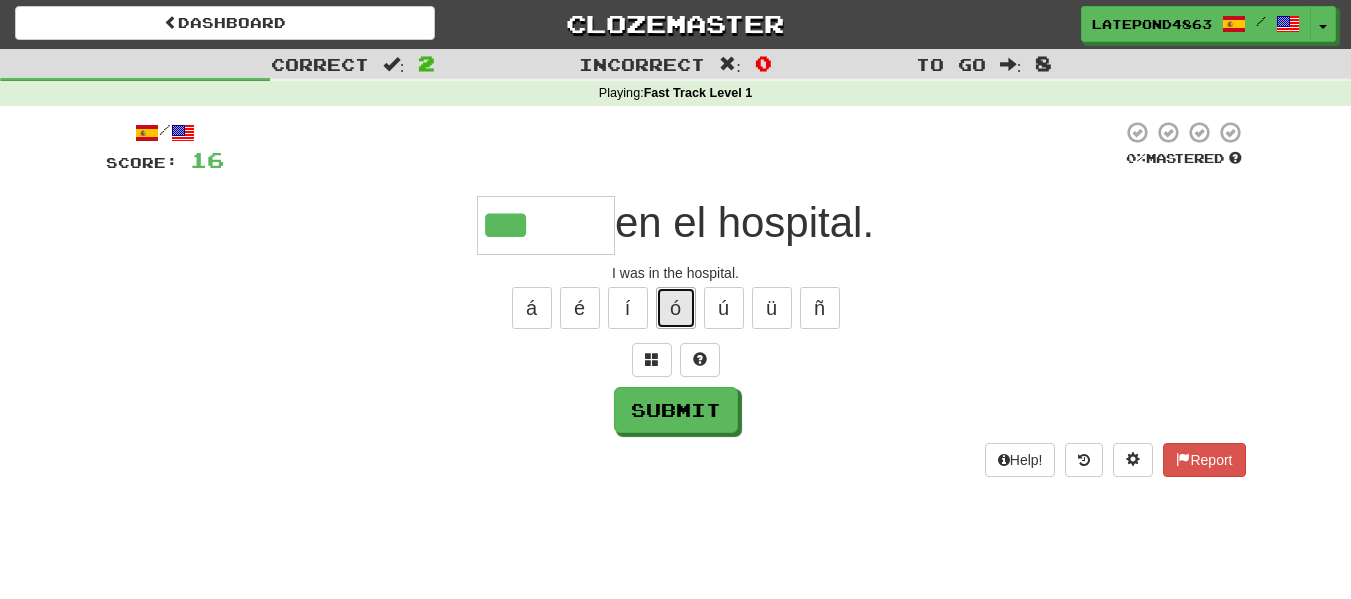 click on "ó" at bounding box center (676, 308) 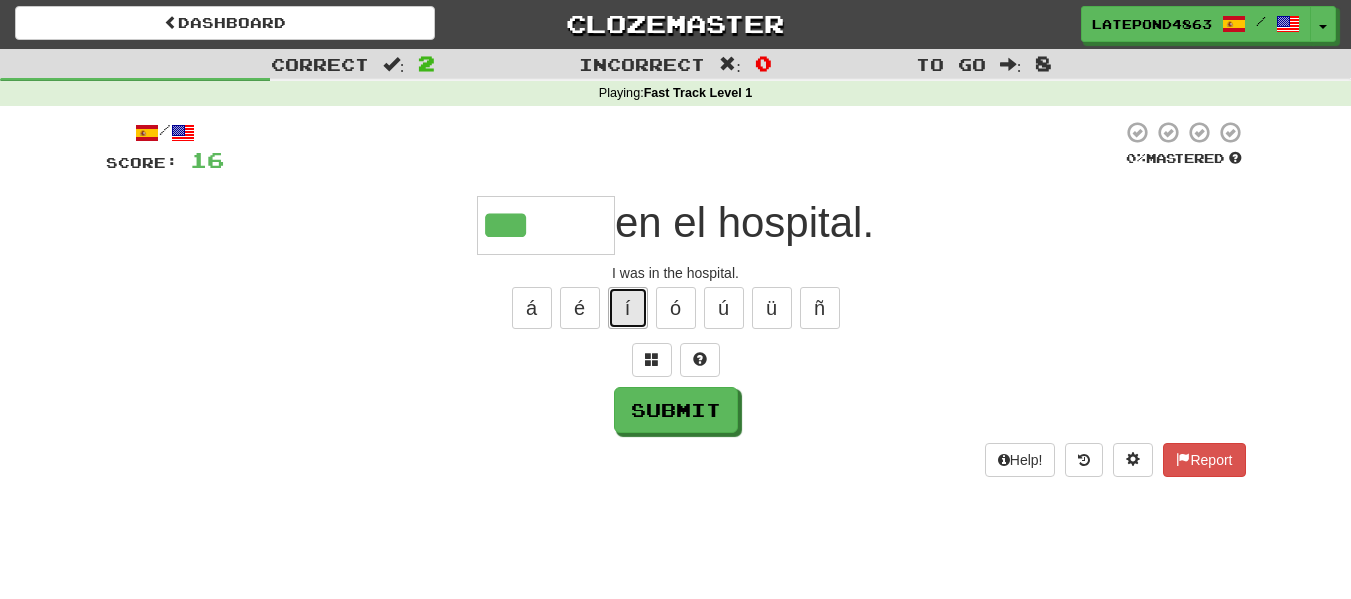 click on "í" at bounding box center [628, 308] 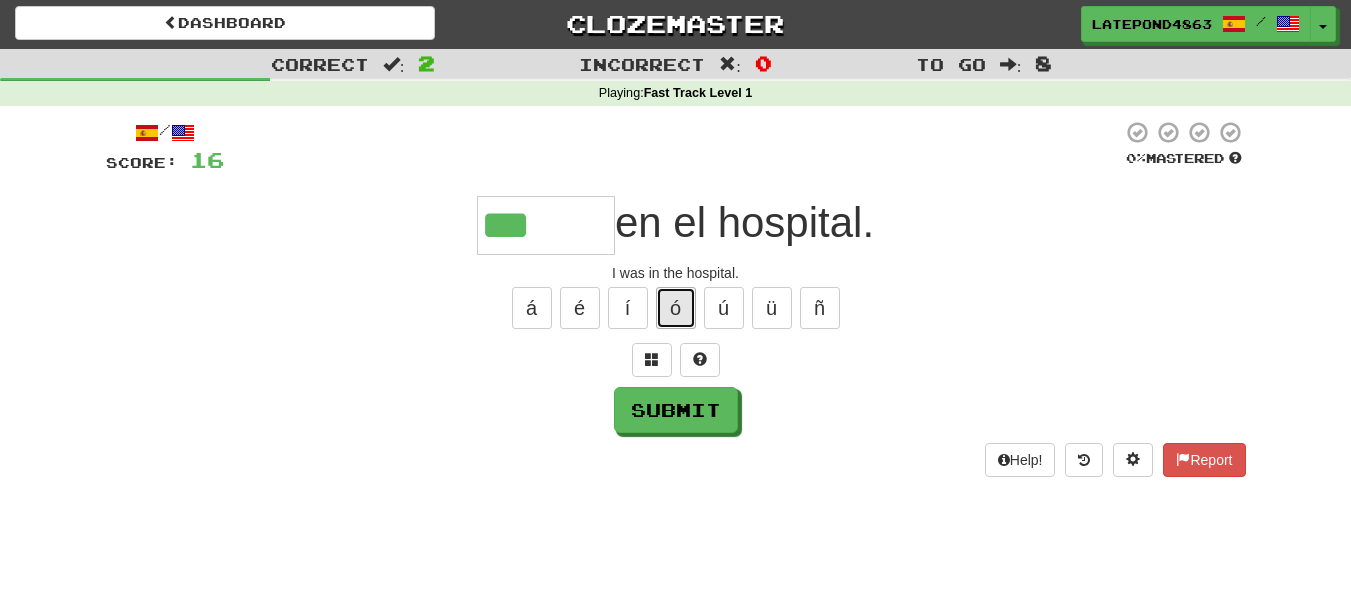 click on "ó" at bounding box center [676, 308] 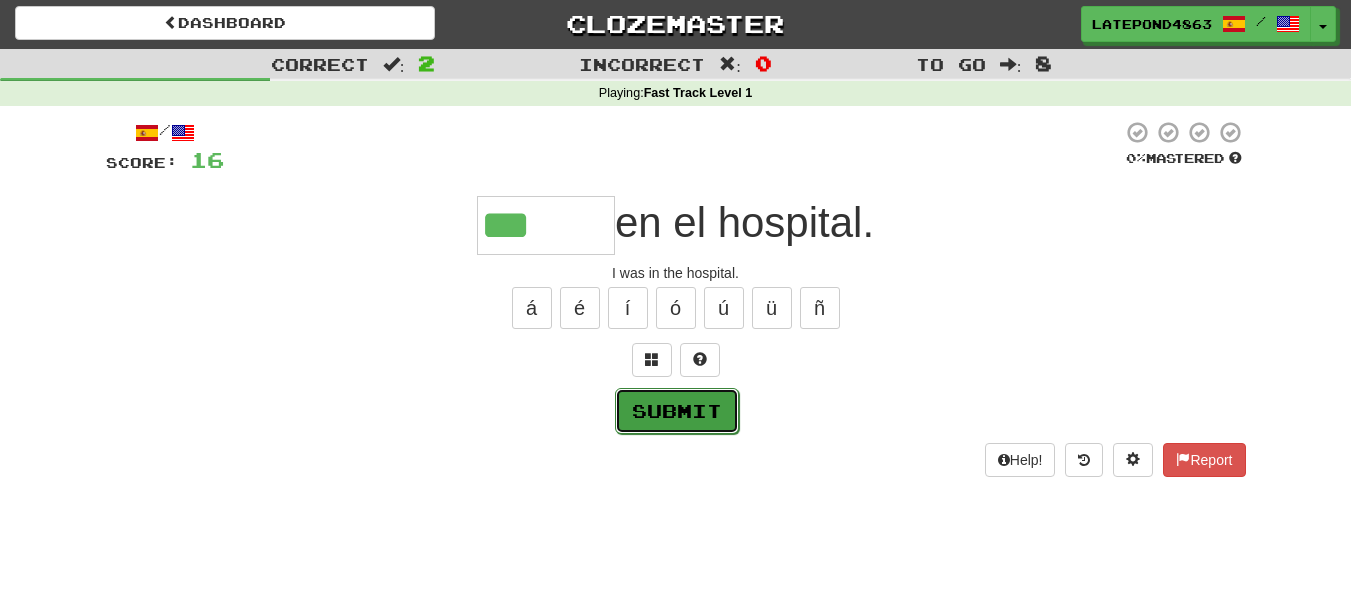 click on "Submit" at bounding box center (677, 411) 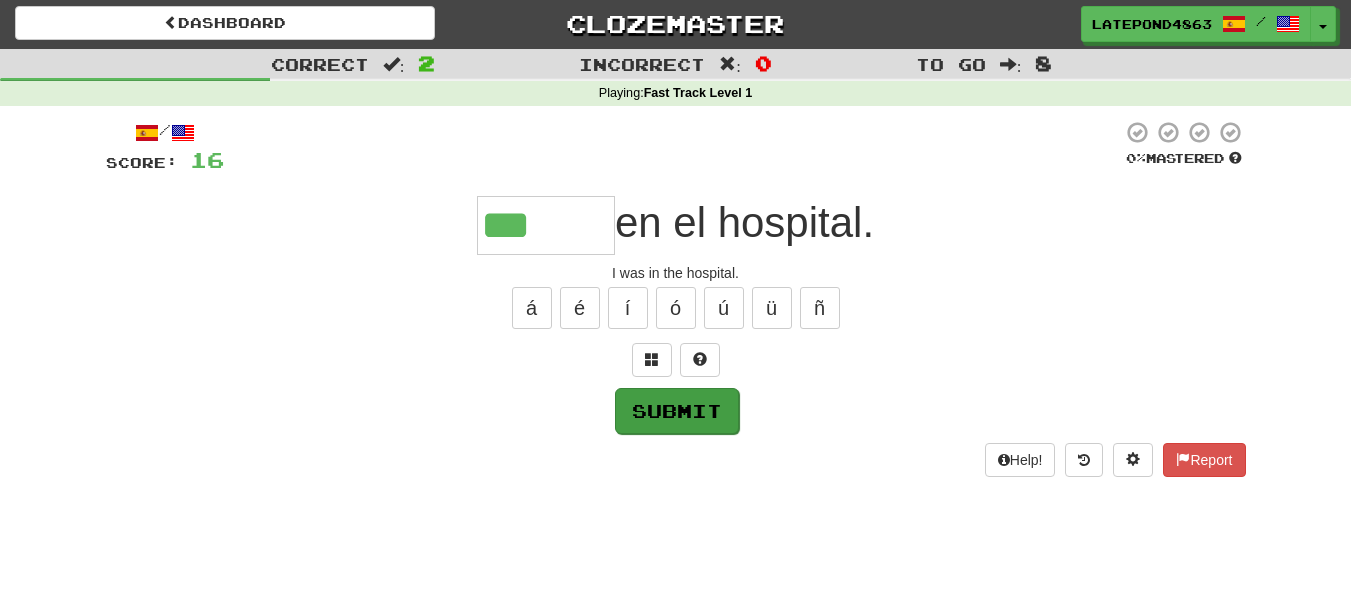 type on "******" 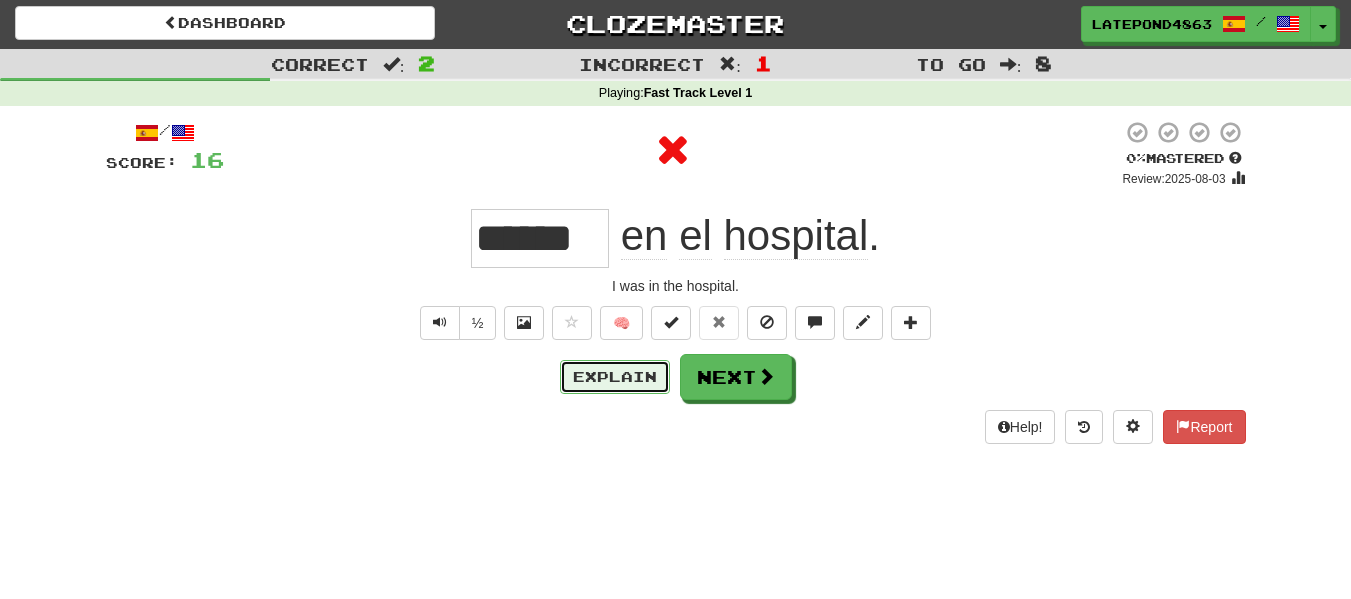 click on "Explain" at bounding box center [615, 377] 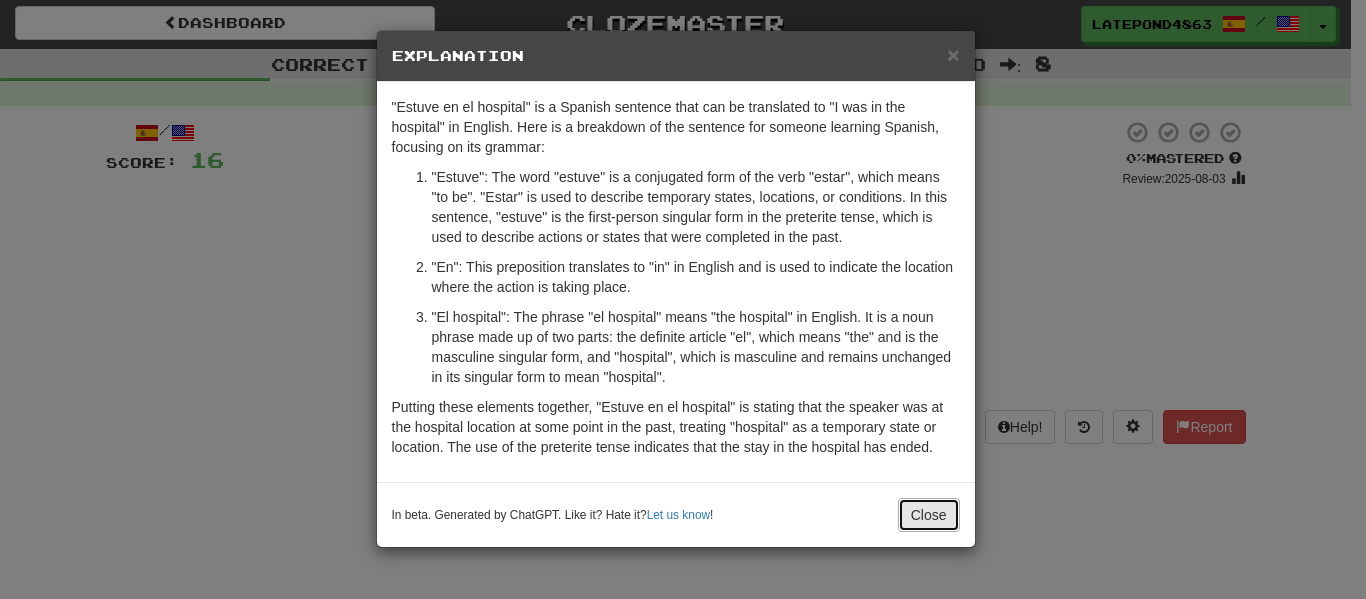 click on "Close" at bounding box center [929, 515] 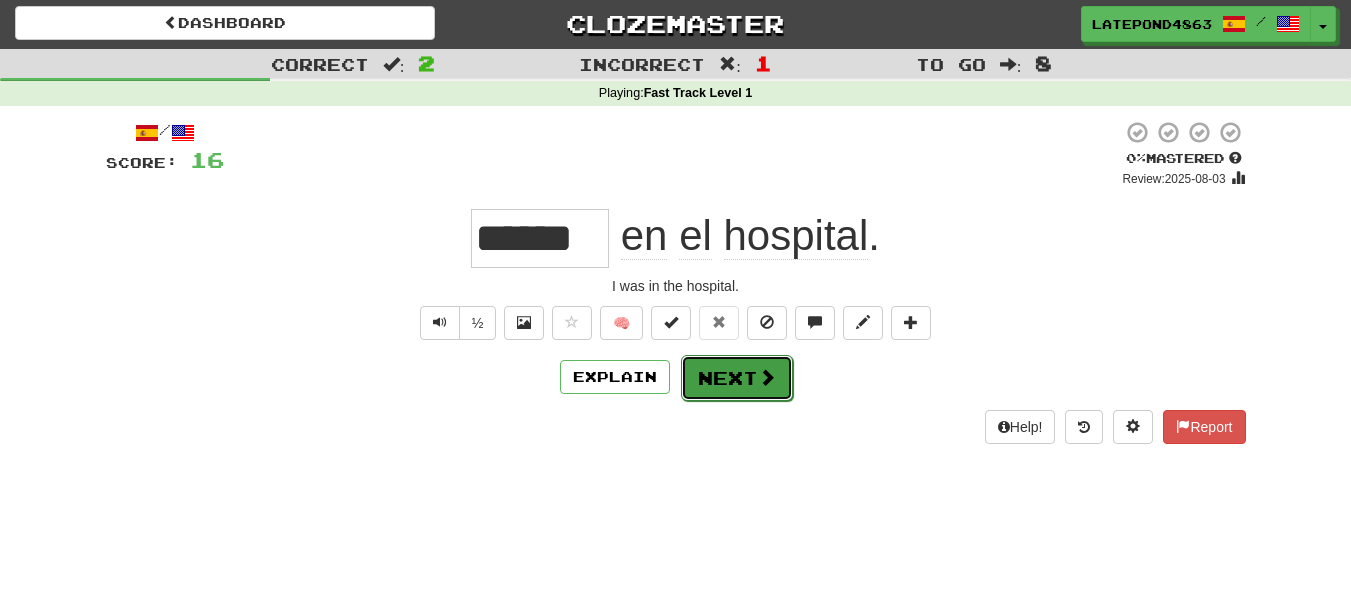 click on "Next" at bounding box center [737, 378] 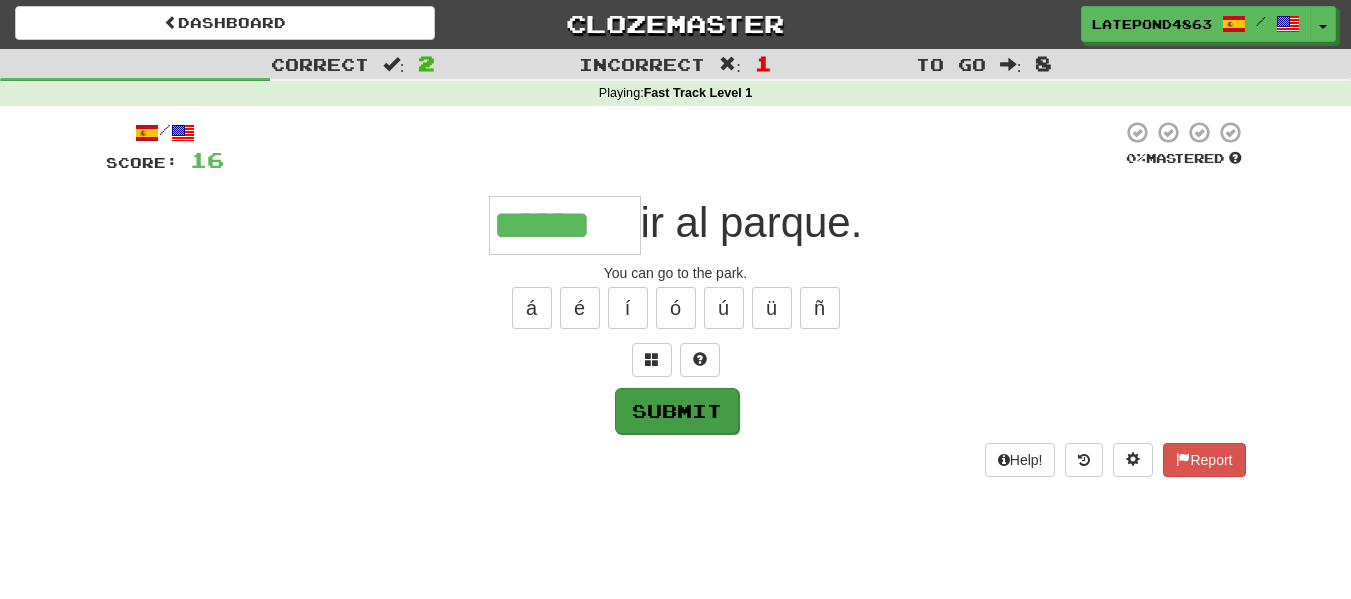 type on "******" 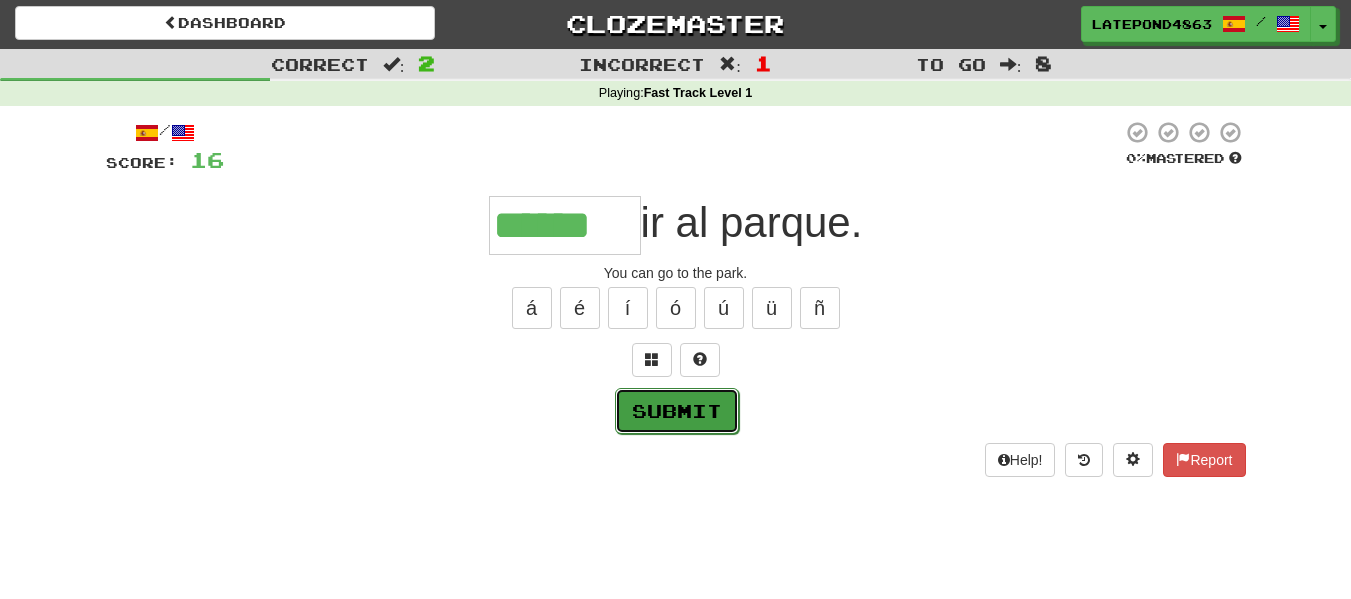 click on "Submit" at bounding box center [677, 411] 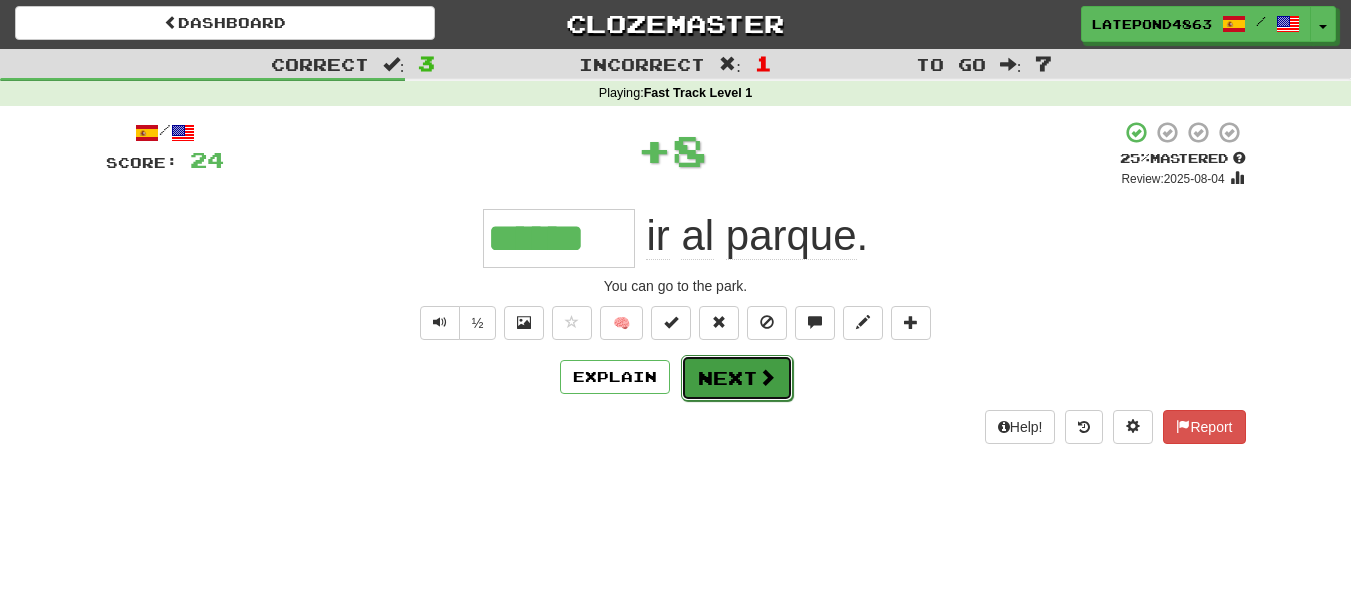 click on "Next" at bounding box center [737, 378] 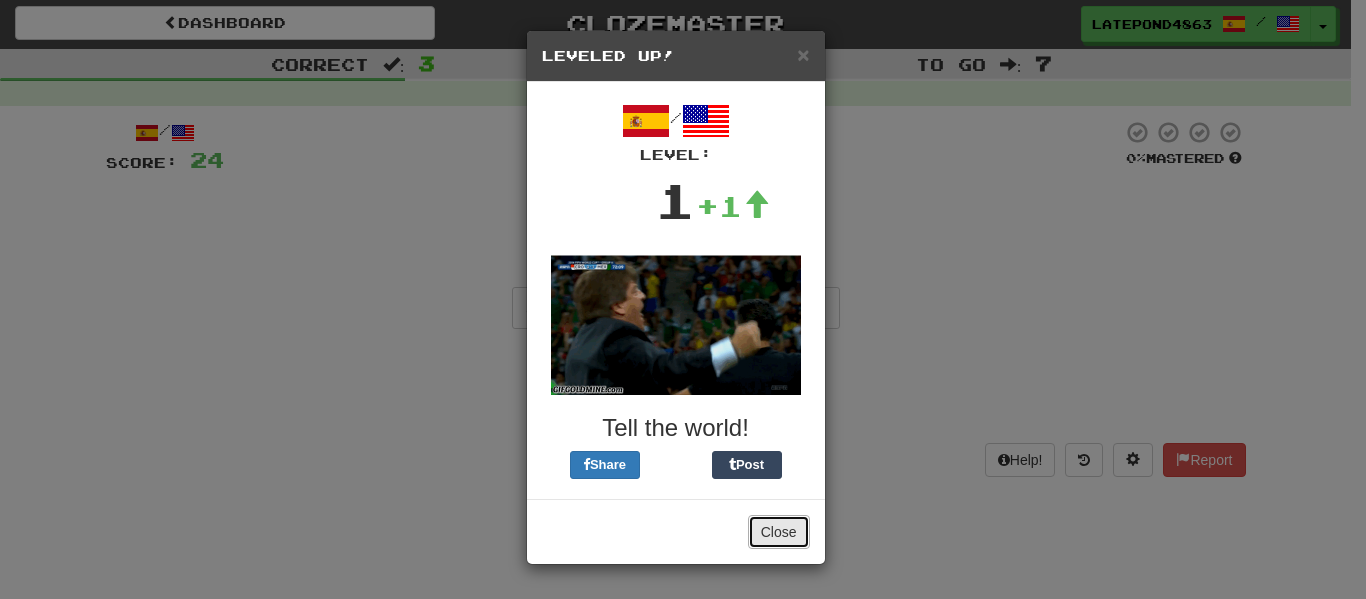 click on "Close" at bounding box center (779, 532) 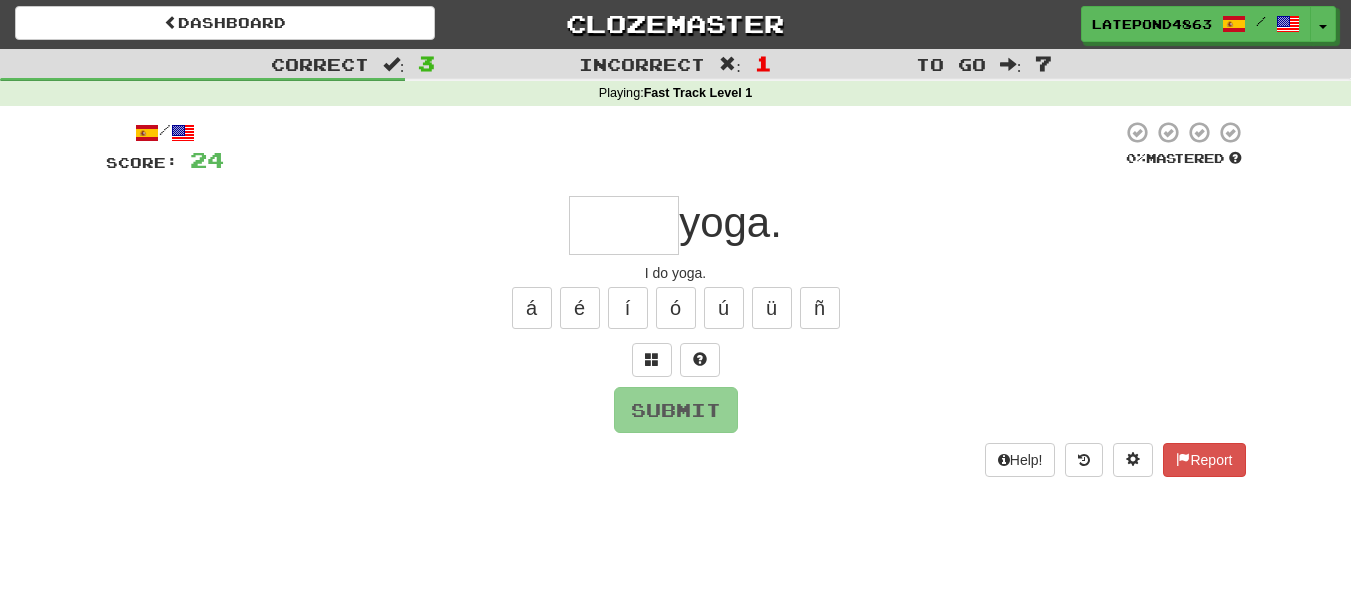 click at bounding box center [624, 225] 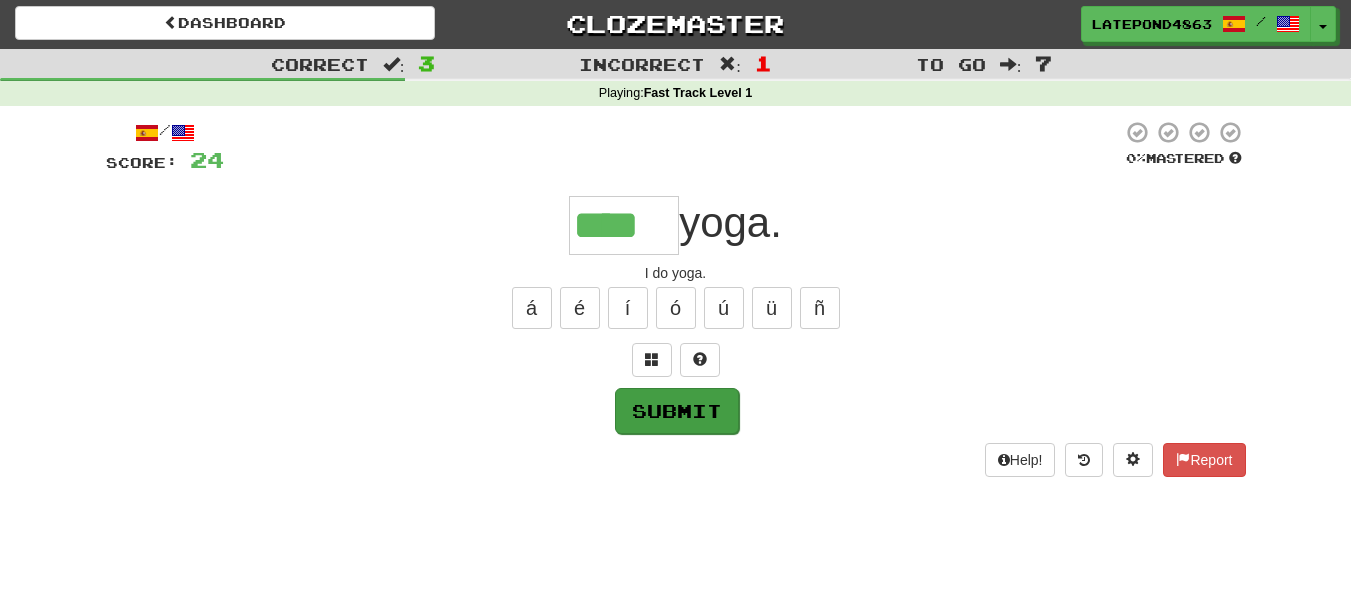 type on "****" 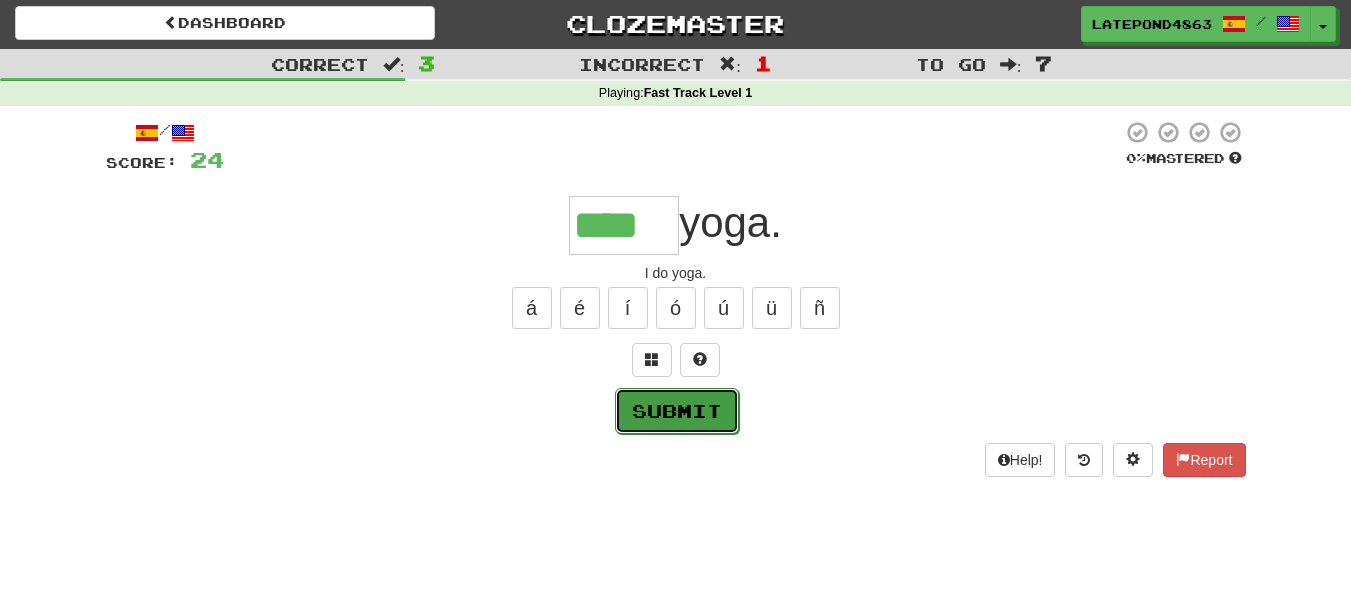 click on "Submit" at bounding box center (677, 411) 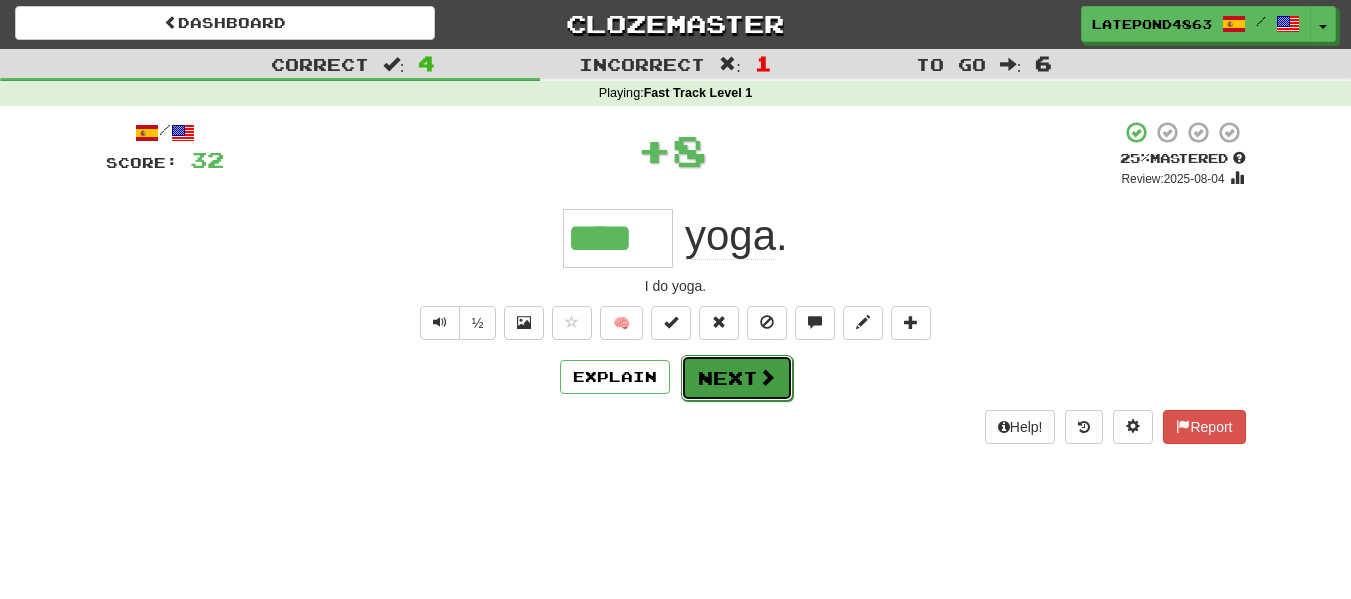 click on "Next" at bounding box center (737, 378) 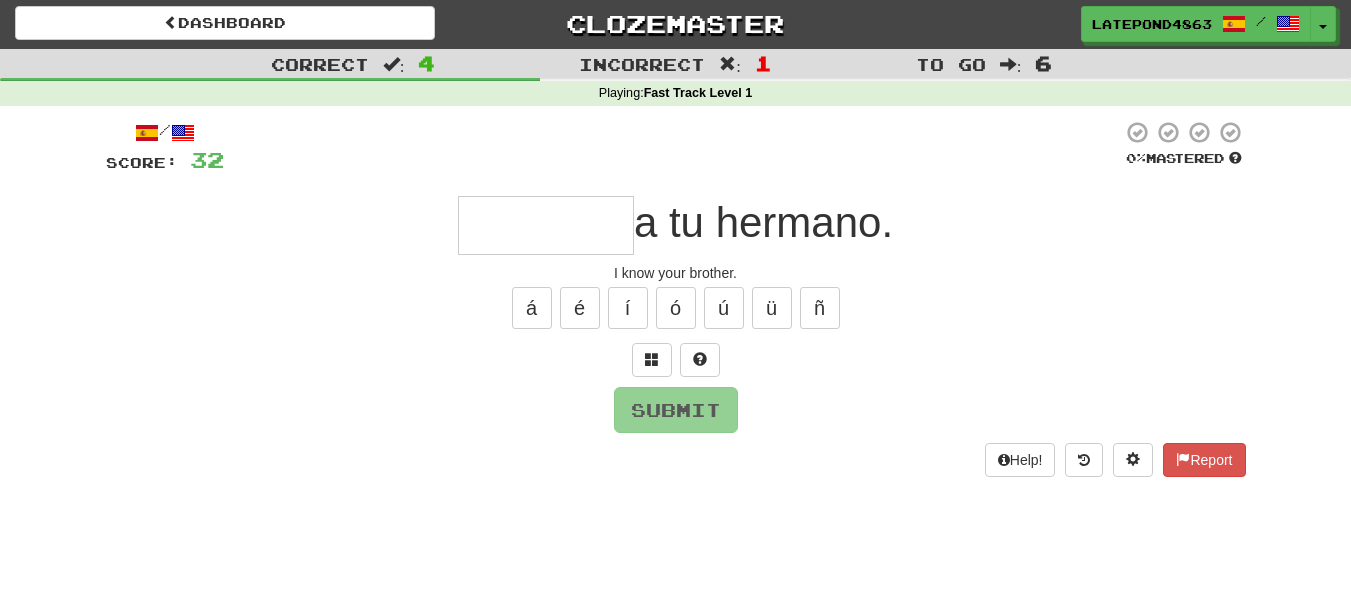 click at bounding box center [546, 225] 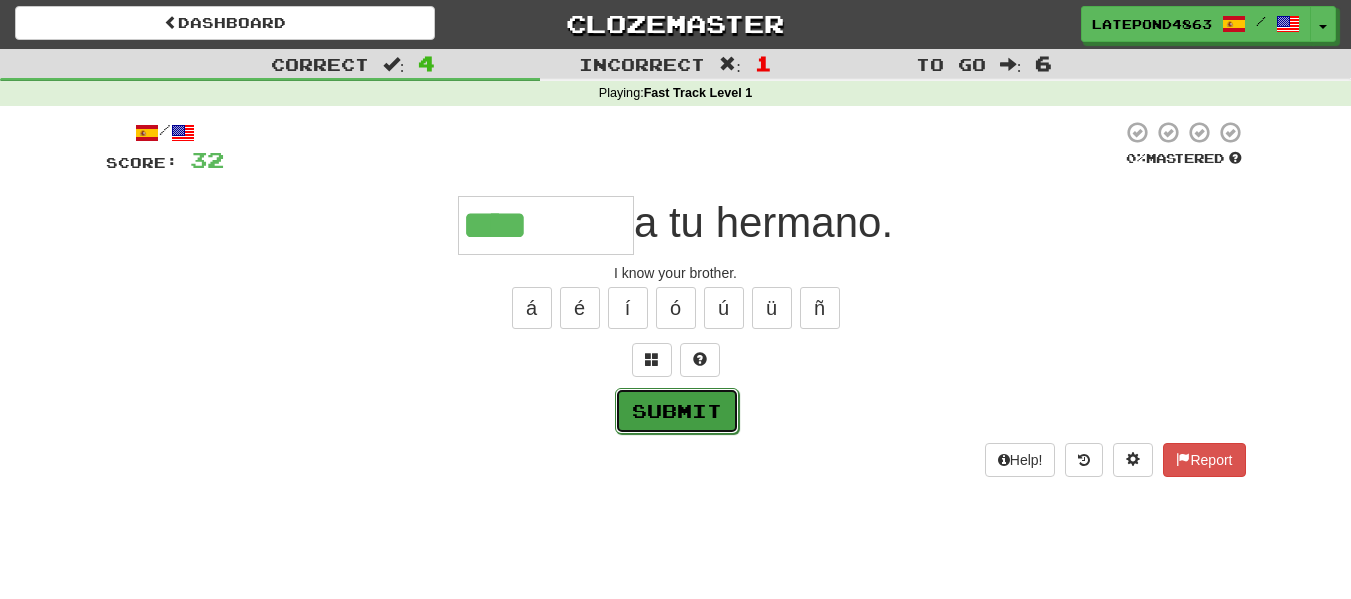 click on "Submit" at bounding box center (677, 411) 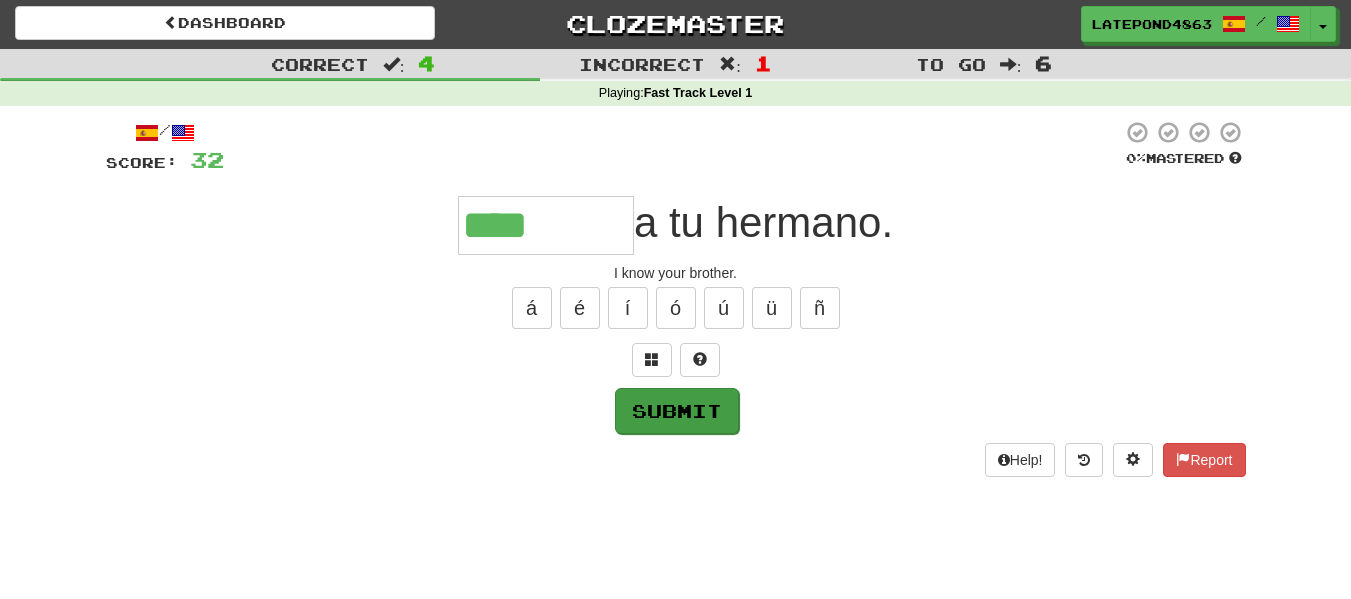type on "*******" 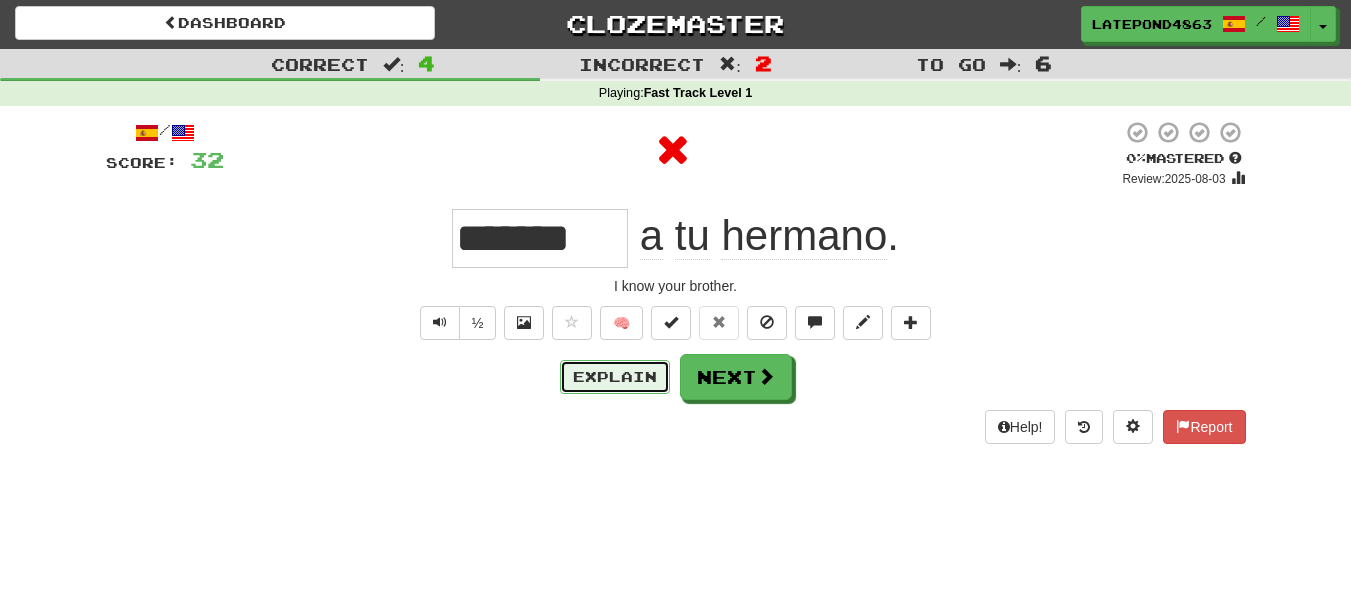 click on "Explain" at bounding box center [615, 377] 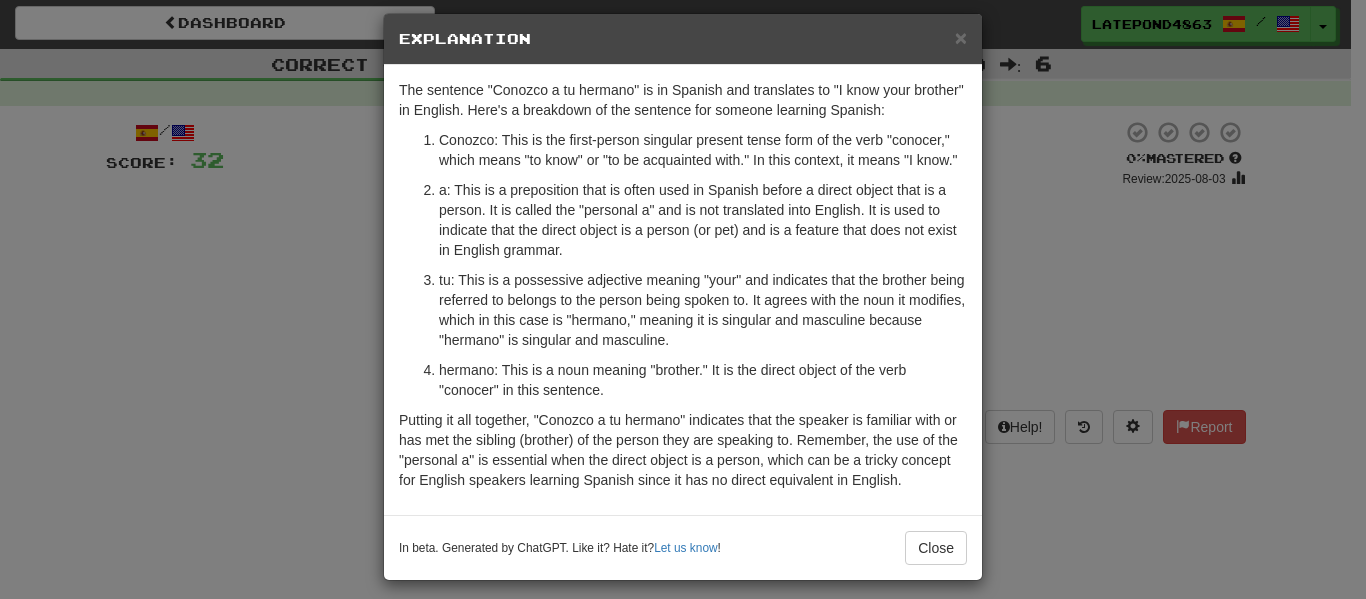 scroll, scrollTop: 29, scrollLeft: 0, axis: vertical 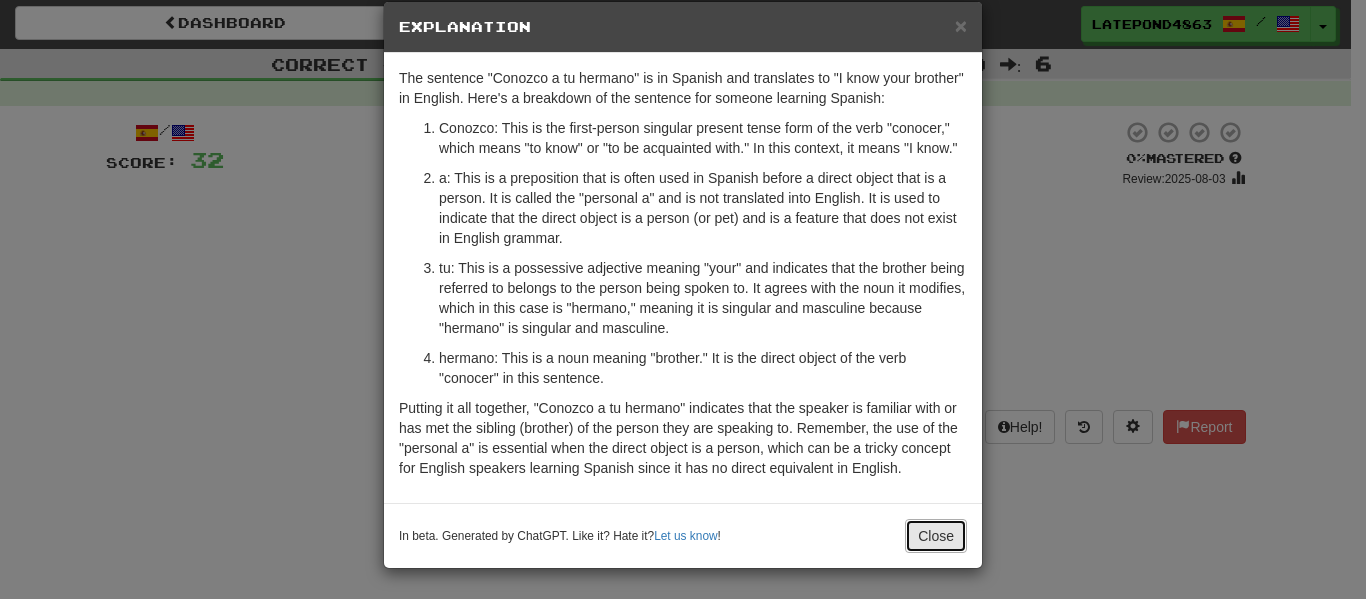 click on "Close" at bounding box center [936, 536] 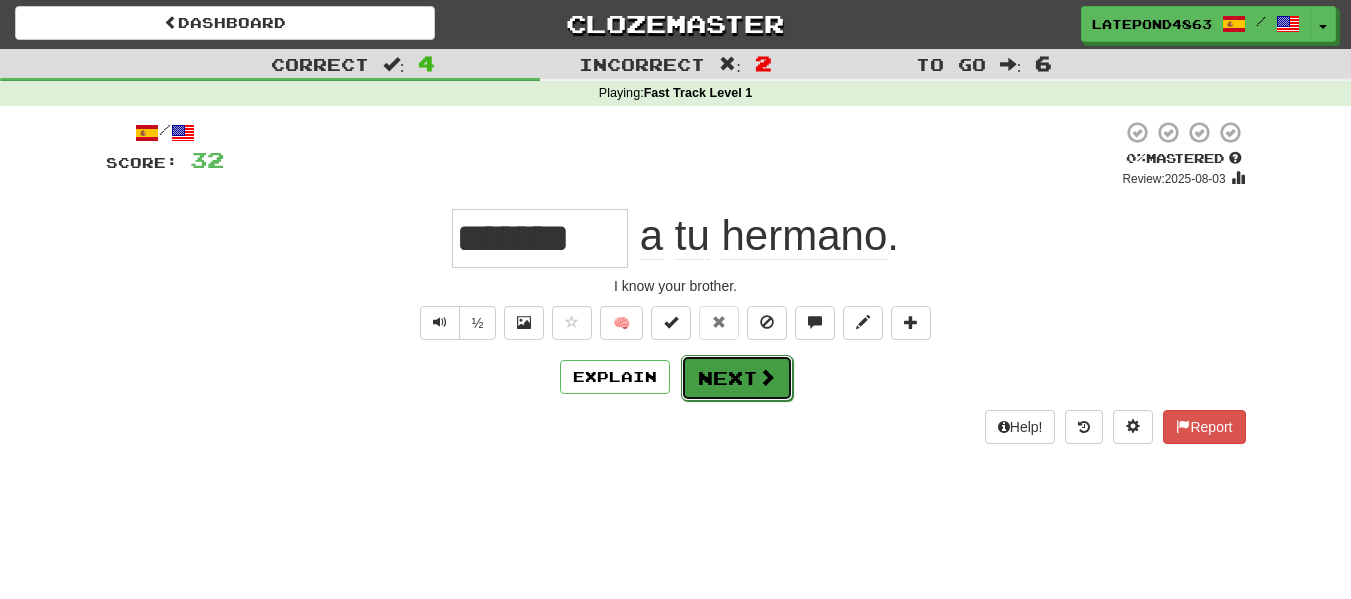 click on "Next" at bounding box center [737, 378] 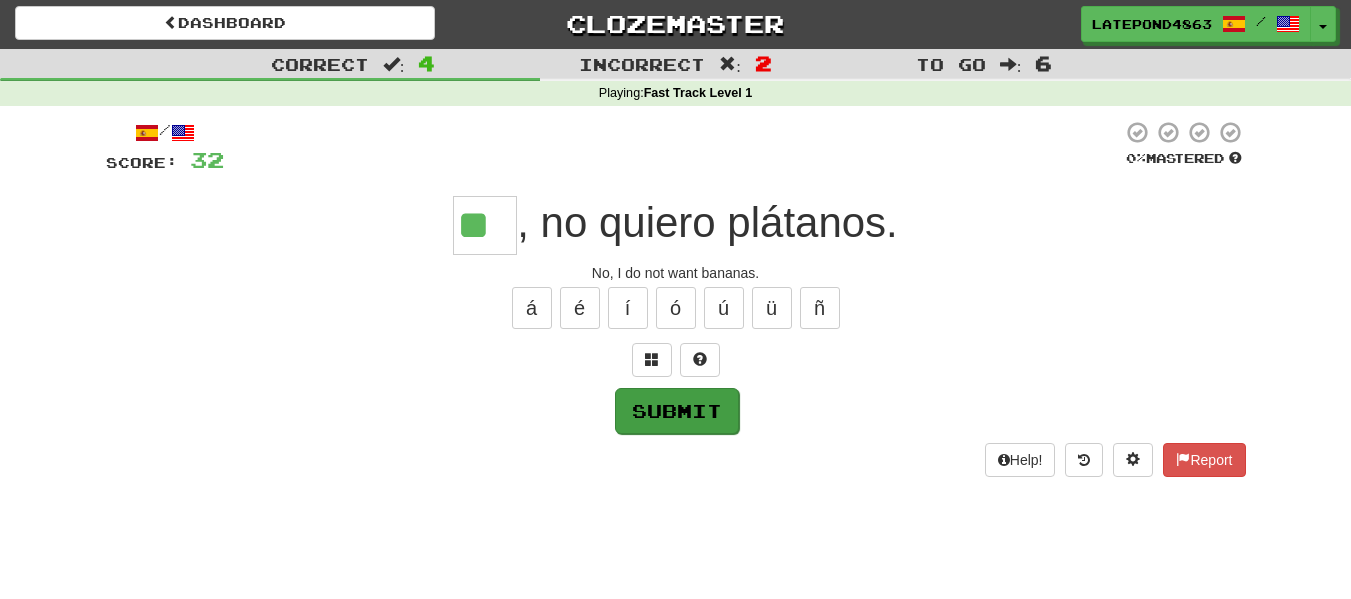 type on "**" 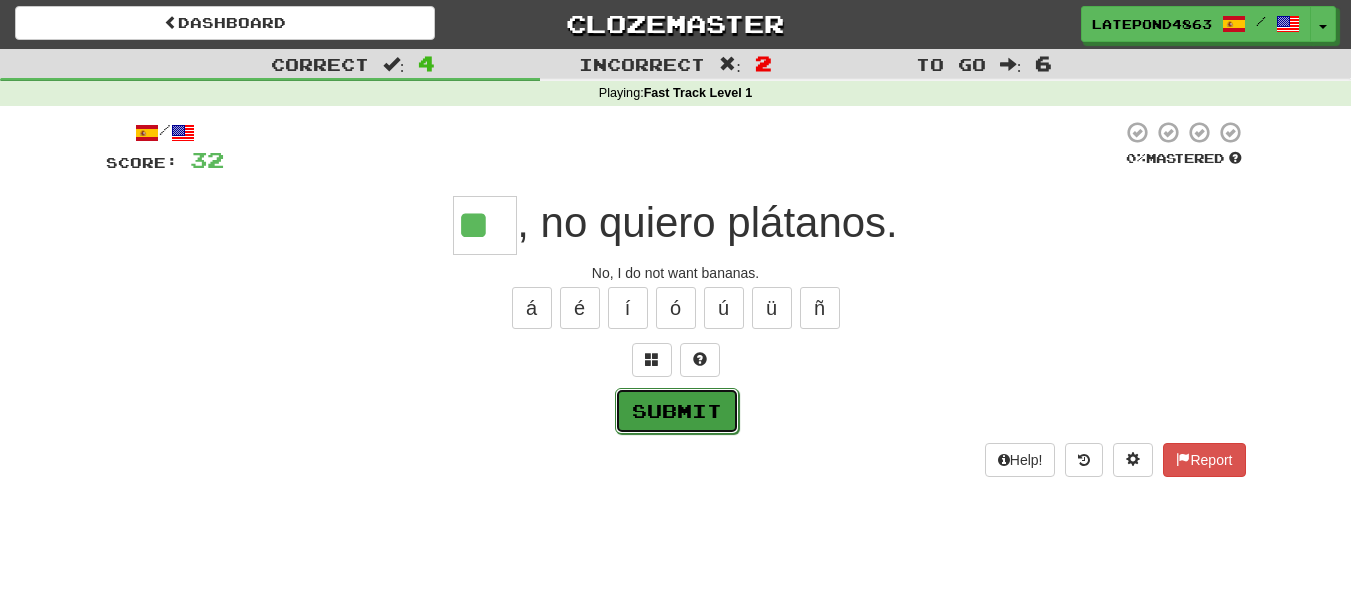 click on "Submit" at bounding box center [677, 411] 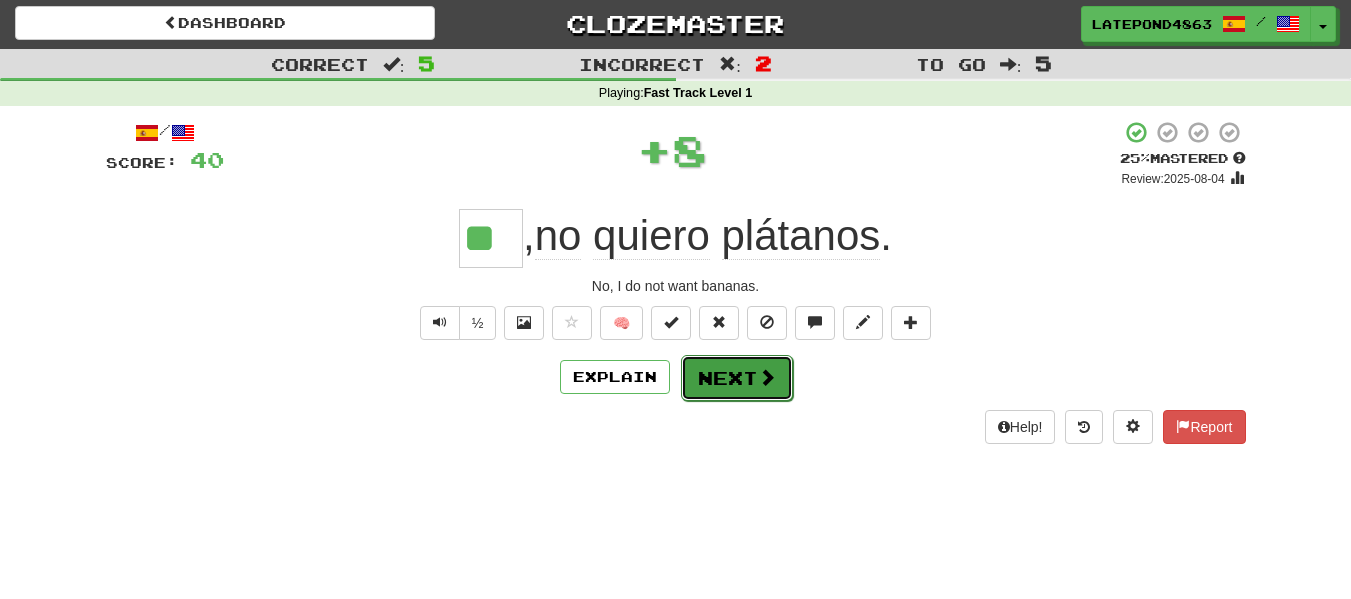 click on "Next" at bounding box center (737, 378) 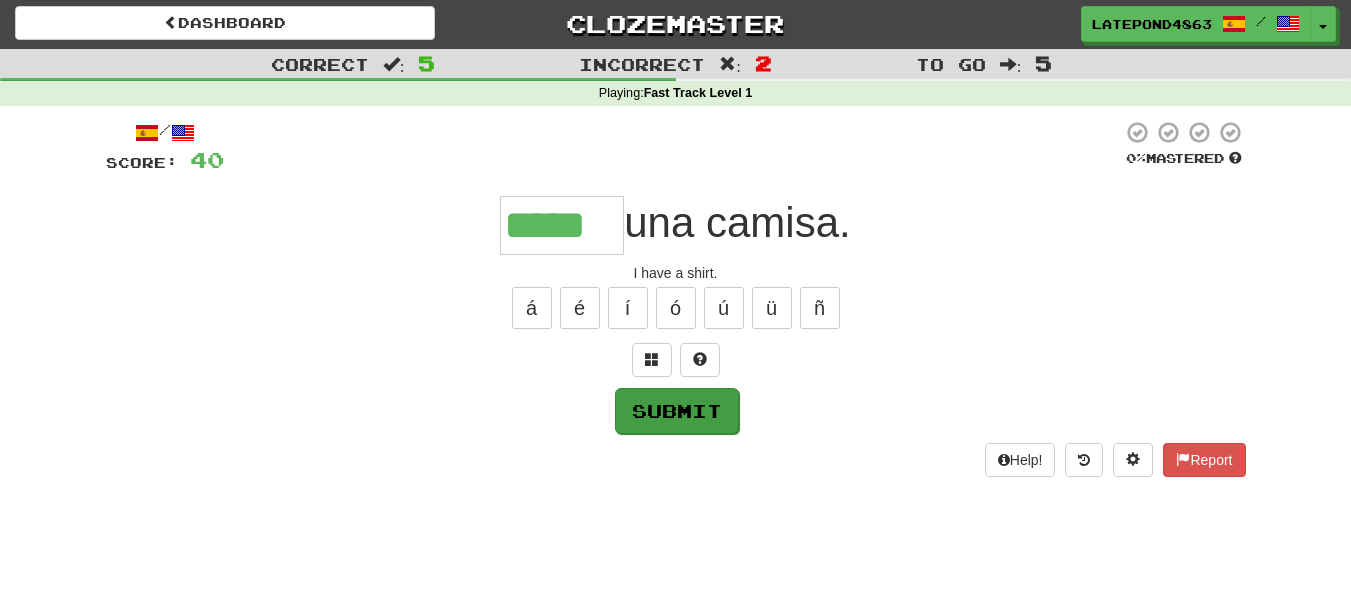 type on "*****" 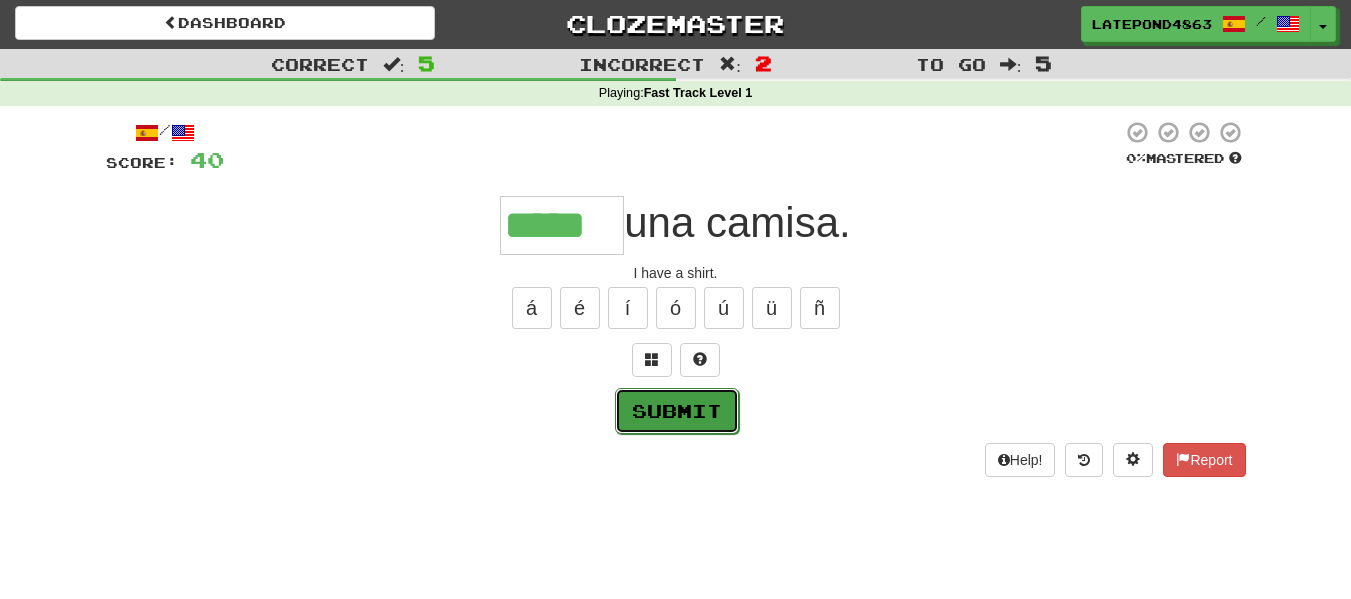 click on "Submit" at bounding box center (677, 411) 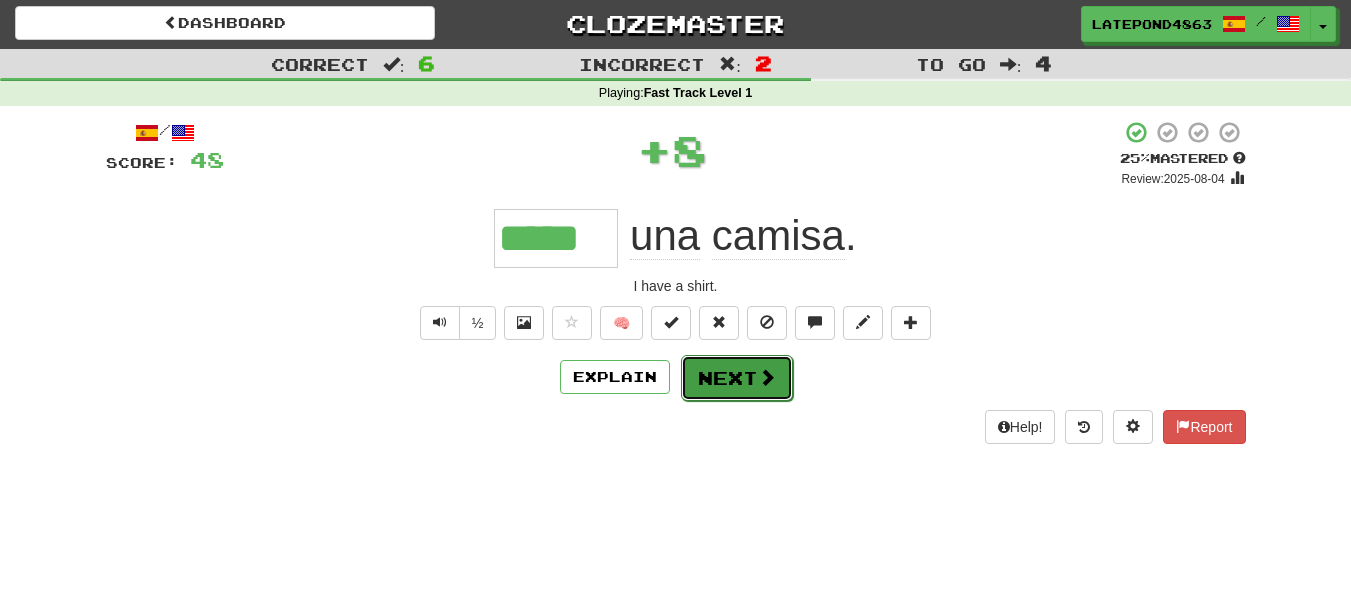 click on "Next" at bounding box center [737, 378] 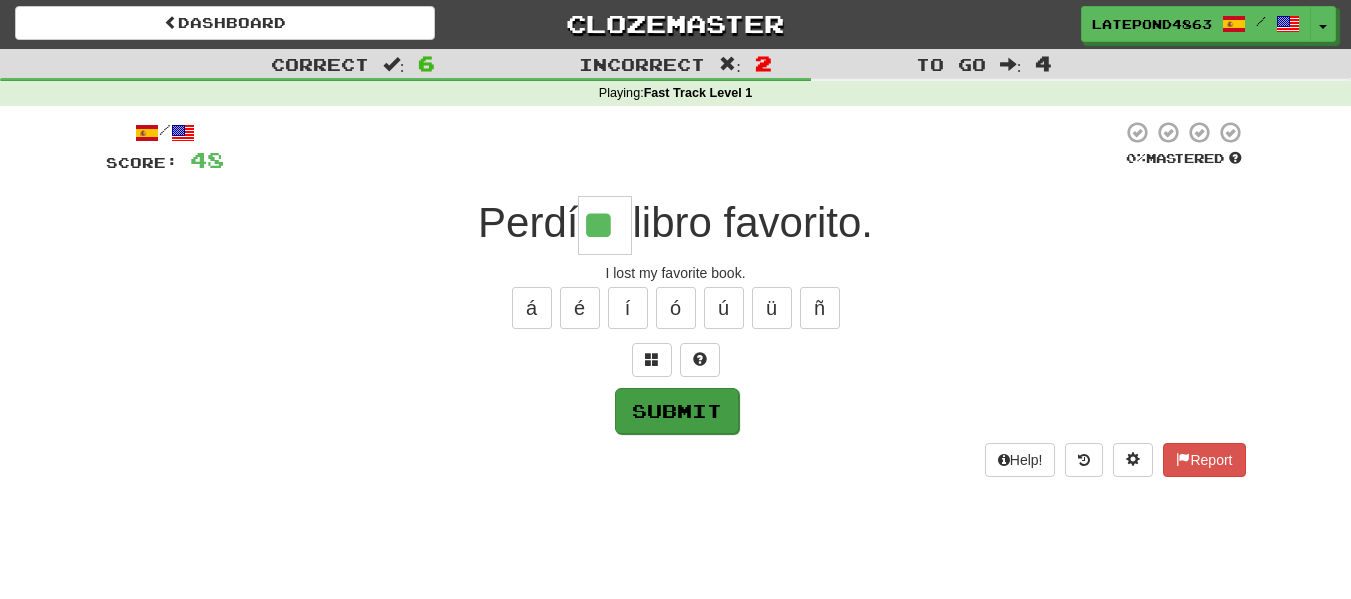 type on "**" 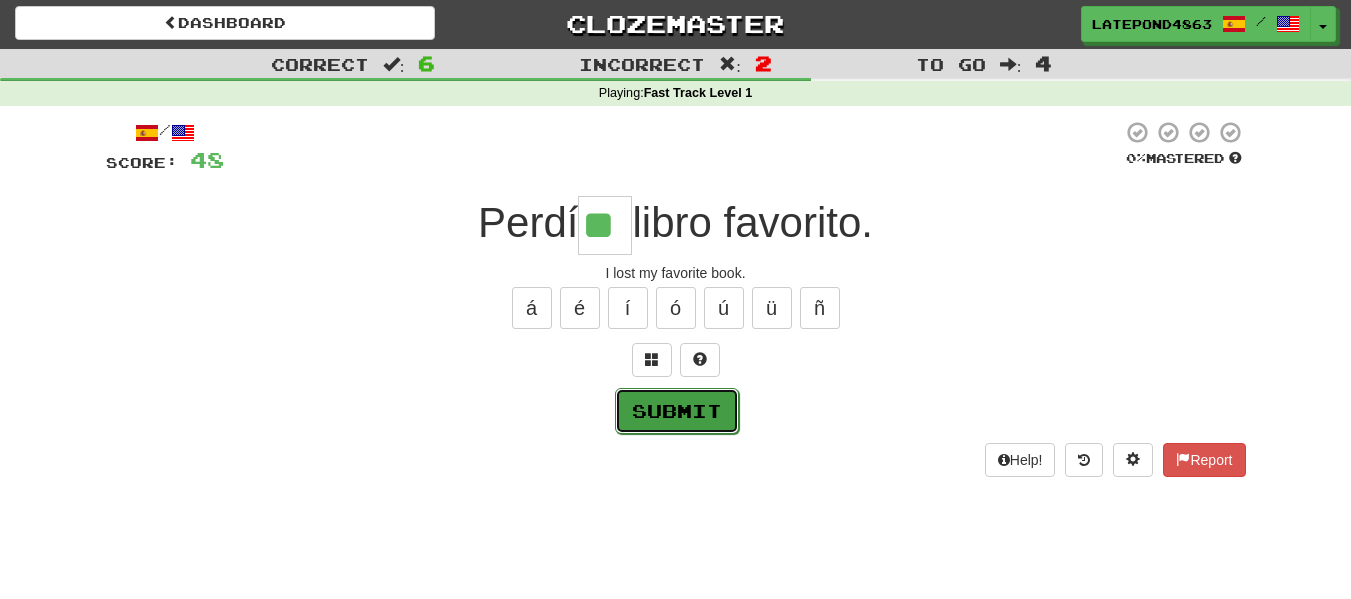 click on "Submit" at bounding box center [677, 411] 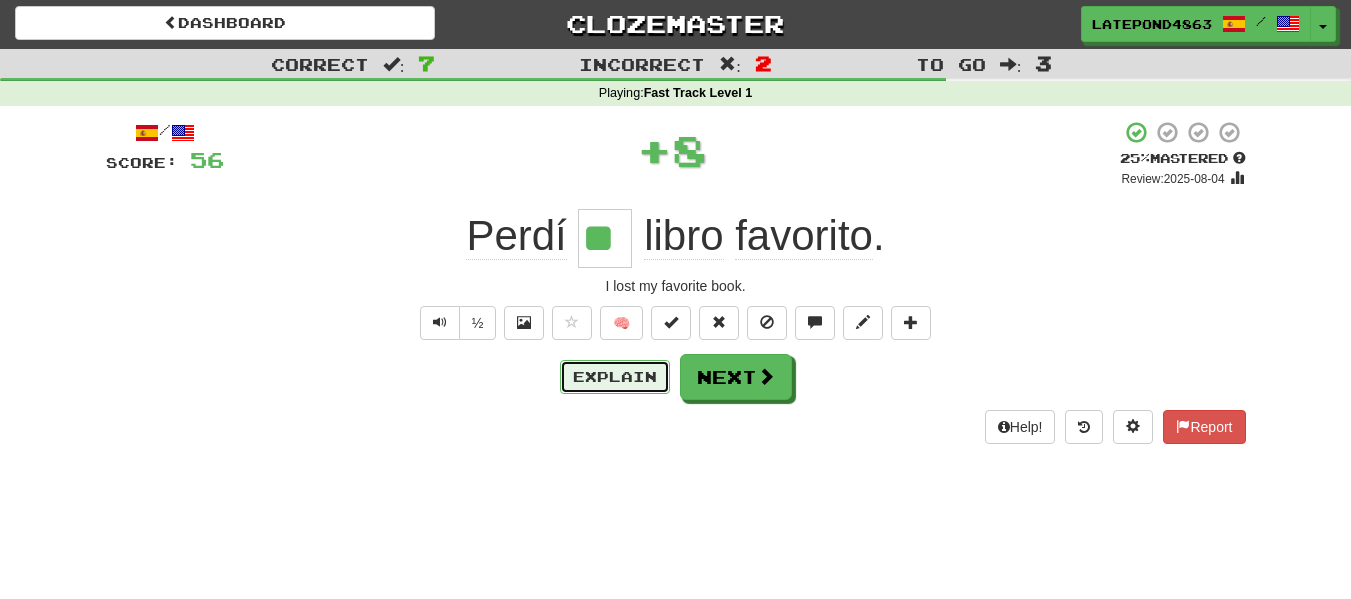 click on "Explain" at bounding box center [615, 377] 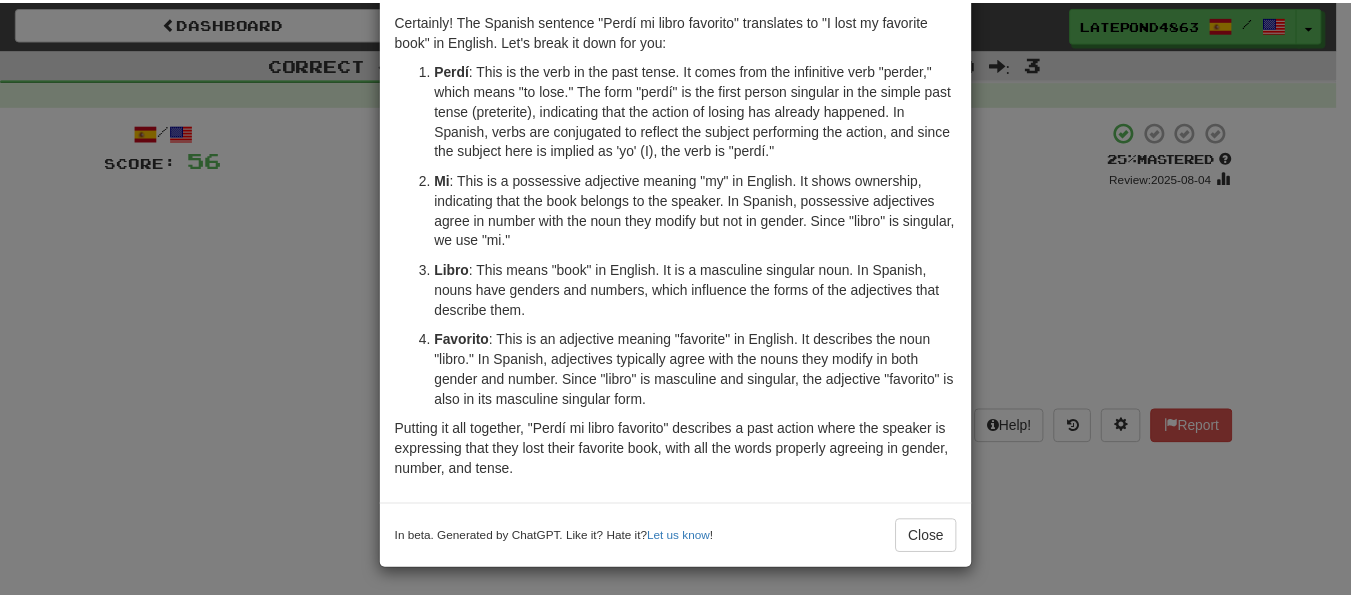 scroll, scrollTop: 89, scrollLeft: 0, axis: vertical 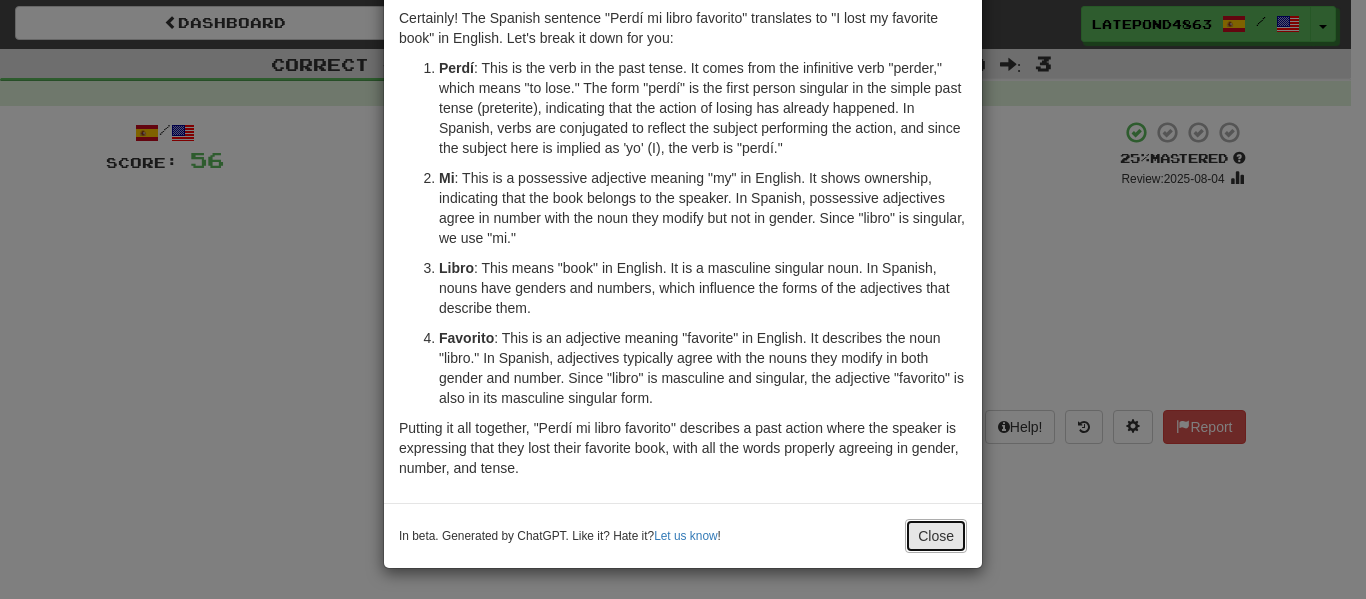 click on "Close" at bounding box center (936, 536) 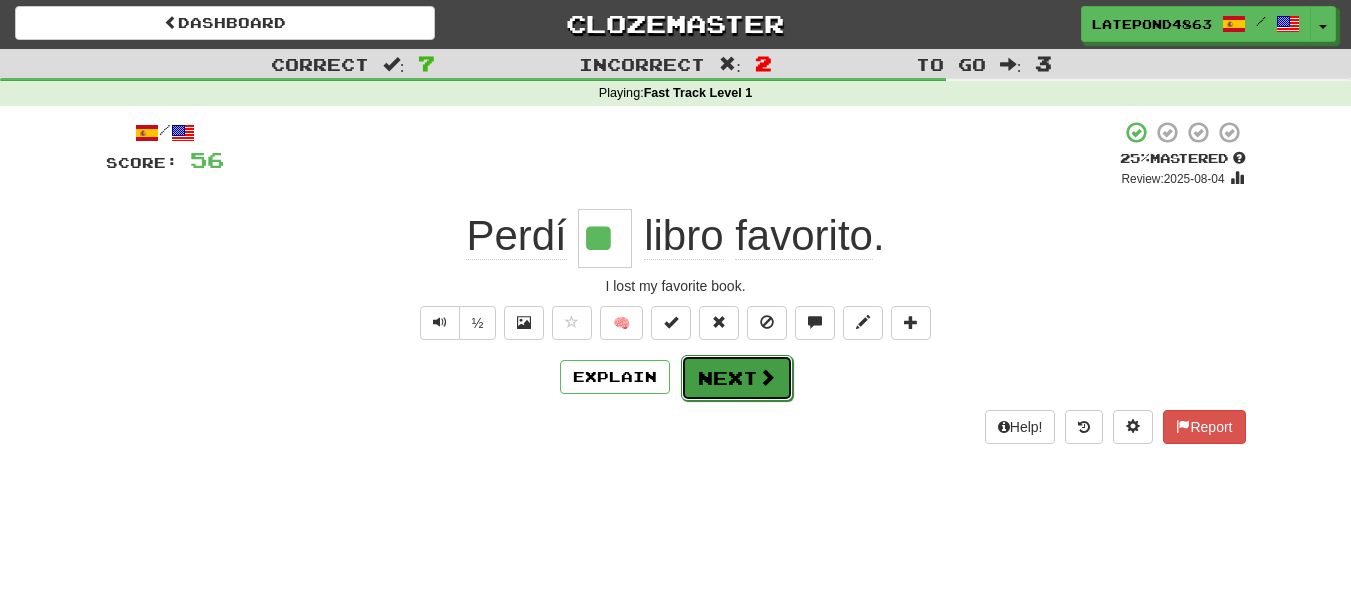 click on "Next" at bounding box center [737, 378] 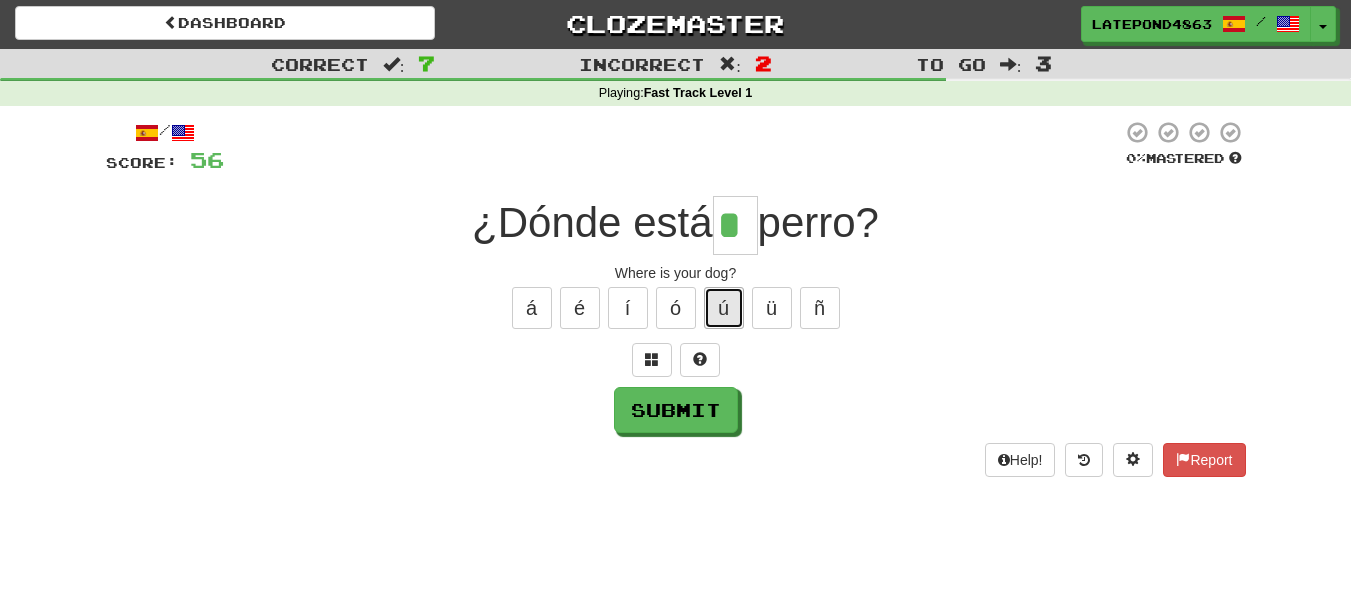 click on "ú" at bounding box center (724, 308) 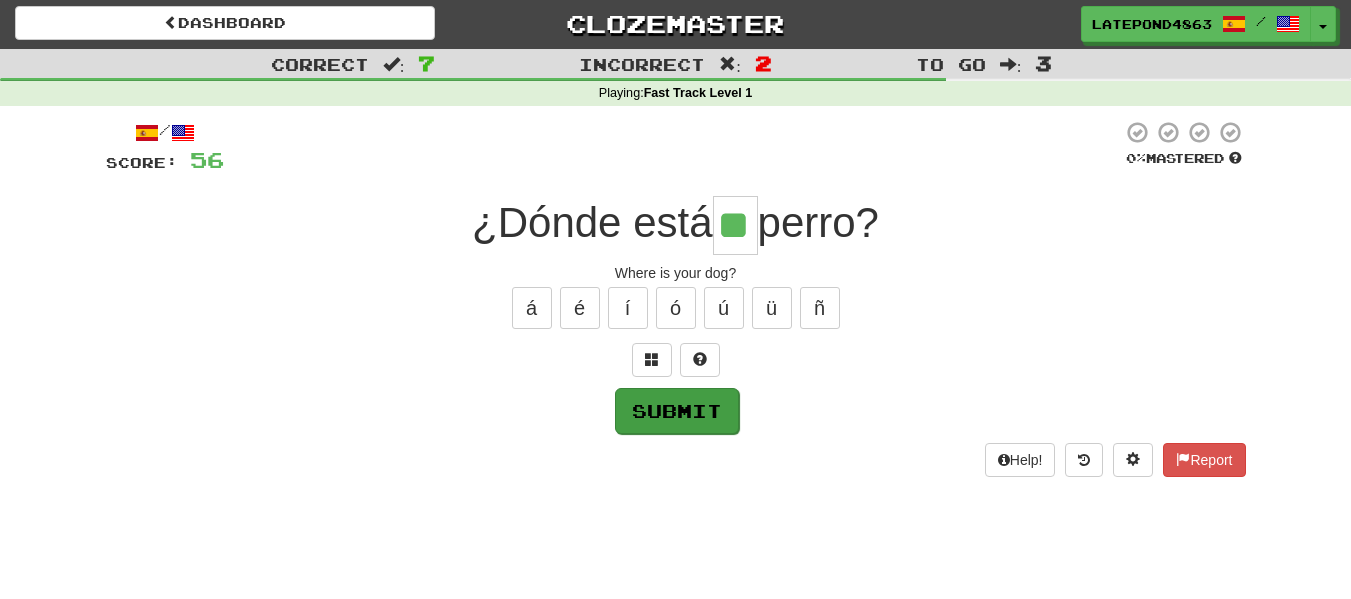 type on "**" 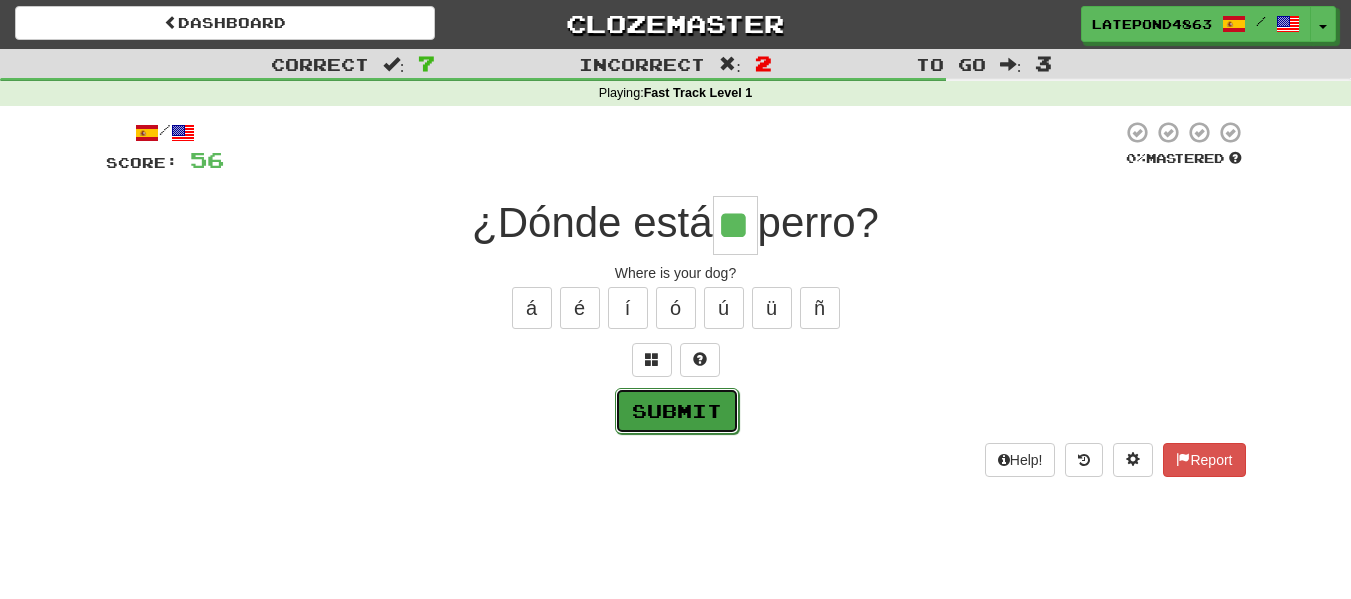 click on "Submit" at bounding box center [677, 411] 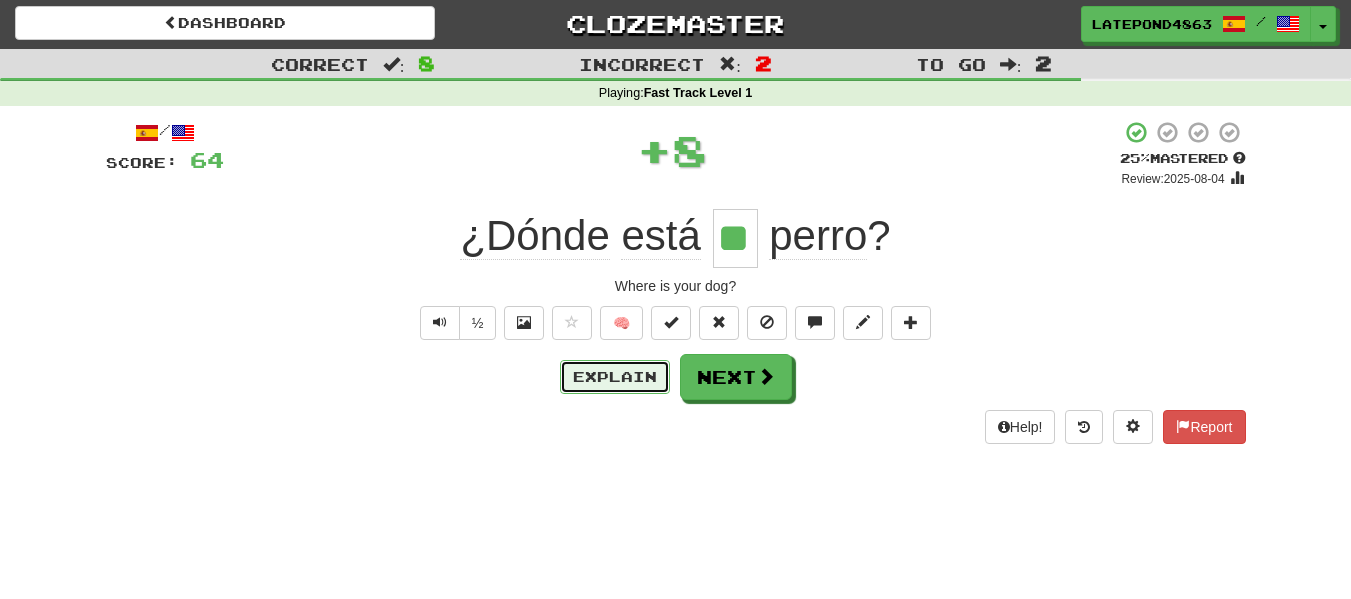 click on "Explain" at bounding box center [615, 377] 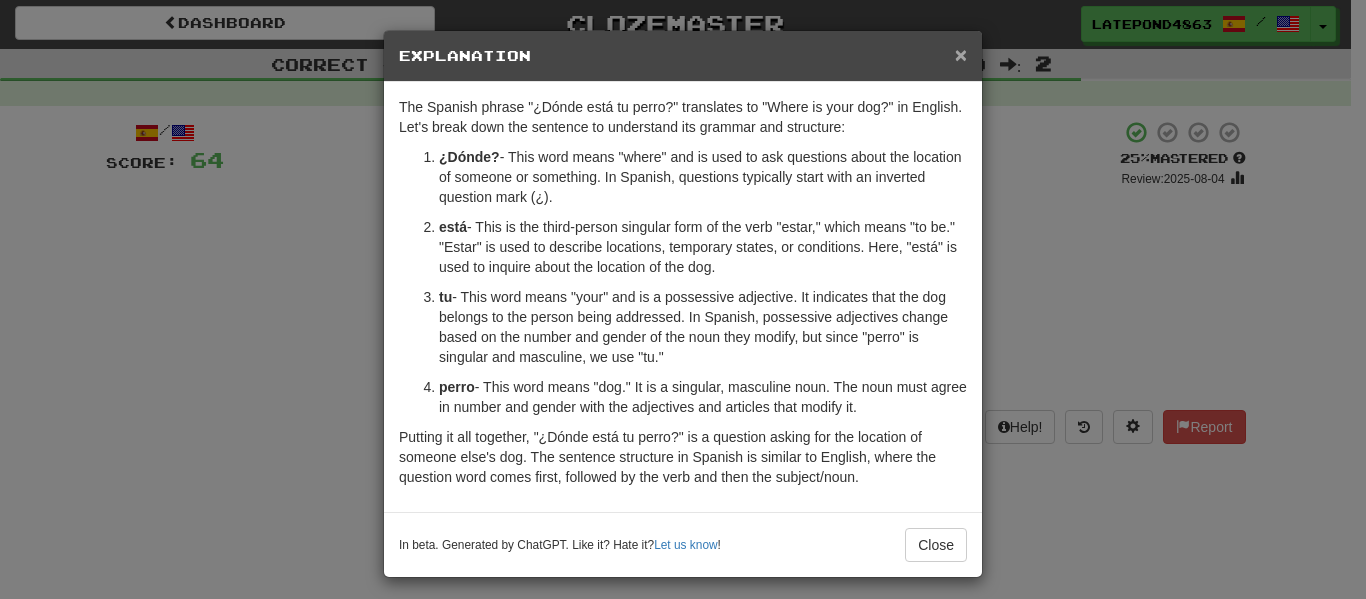 click on "×" at bounding box center (961, 54) 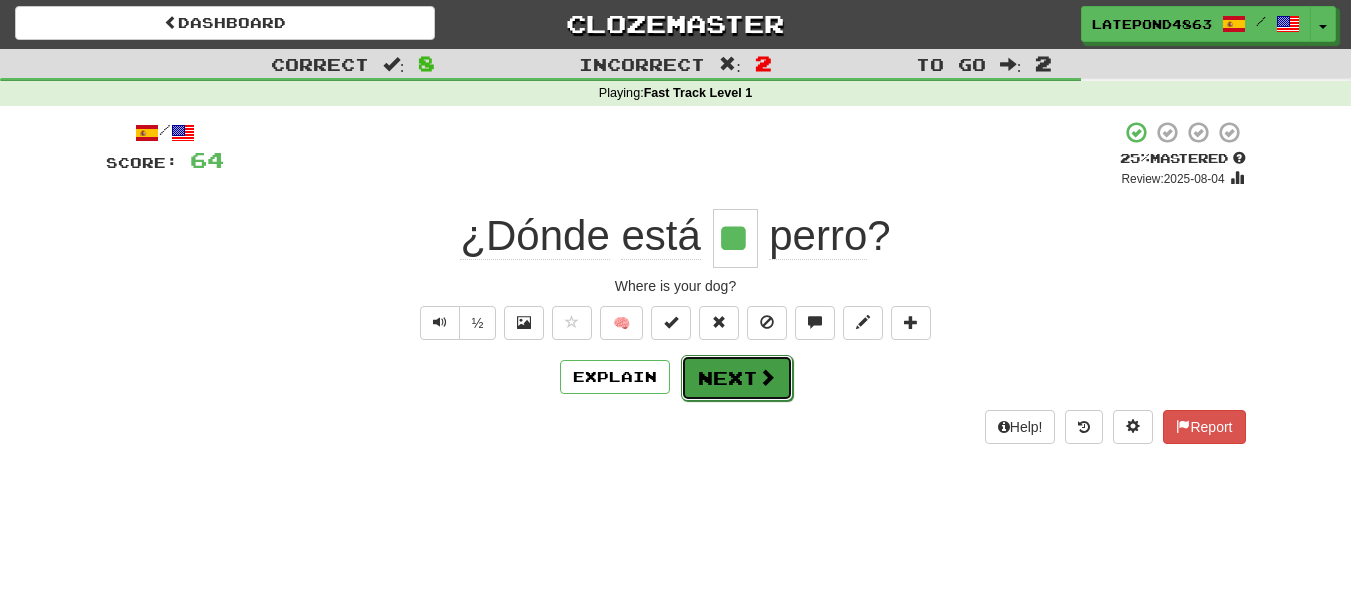 click on "Next" at bounding box center (737, 378) 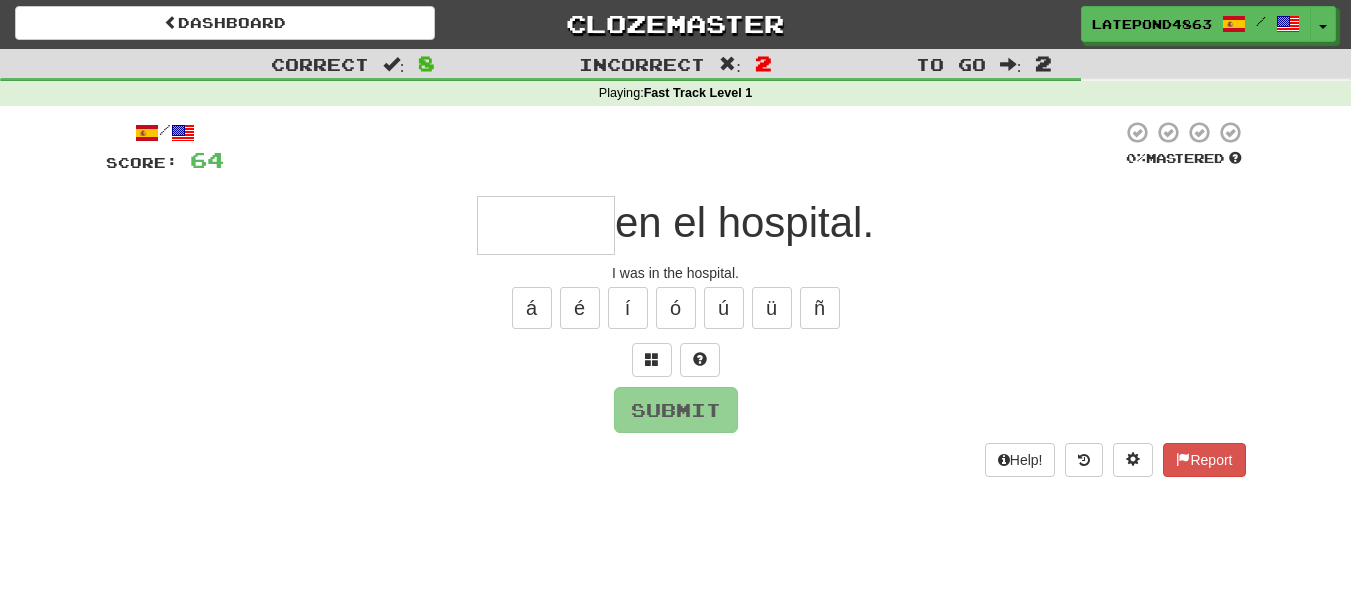 click at bounding box center [546, 225] 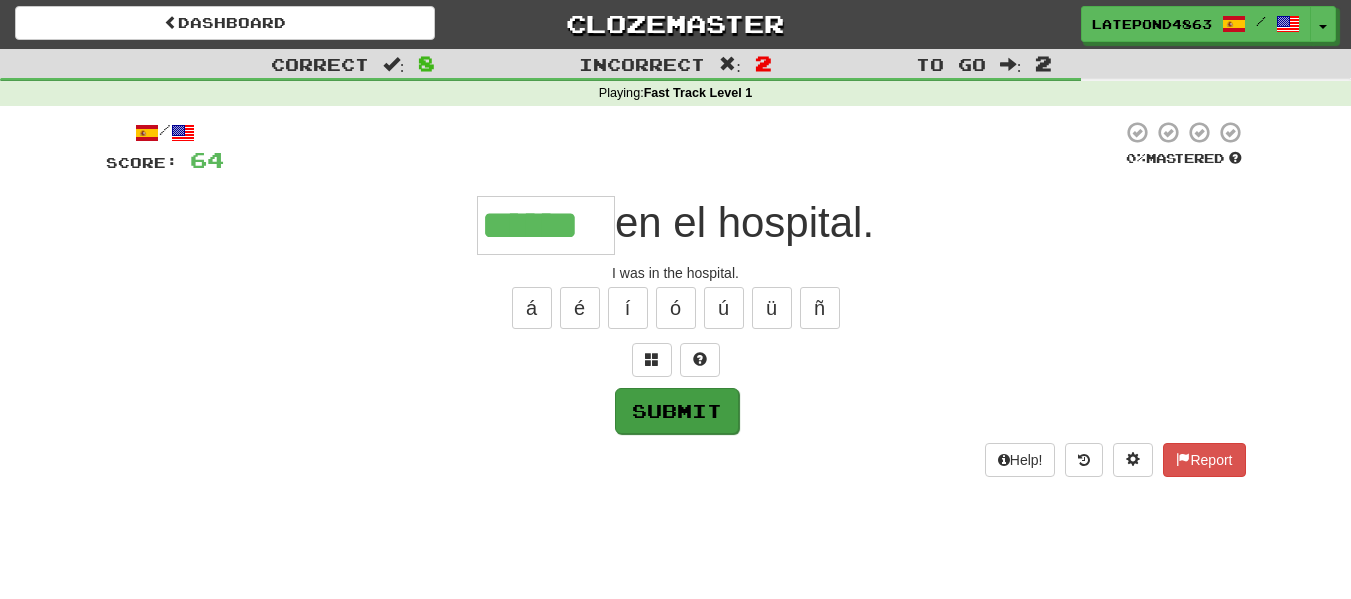 type on "******" 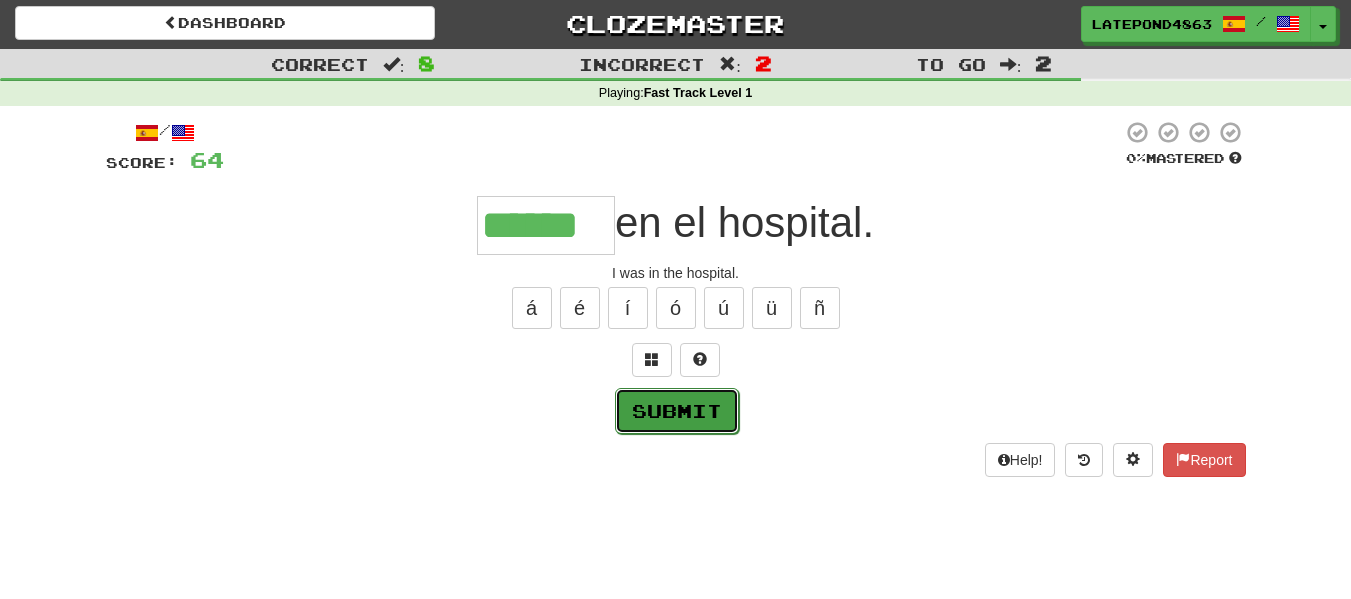 click on "Submit" at bounding box center [677, 411] 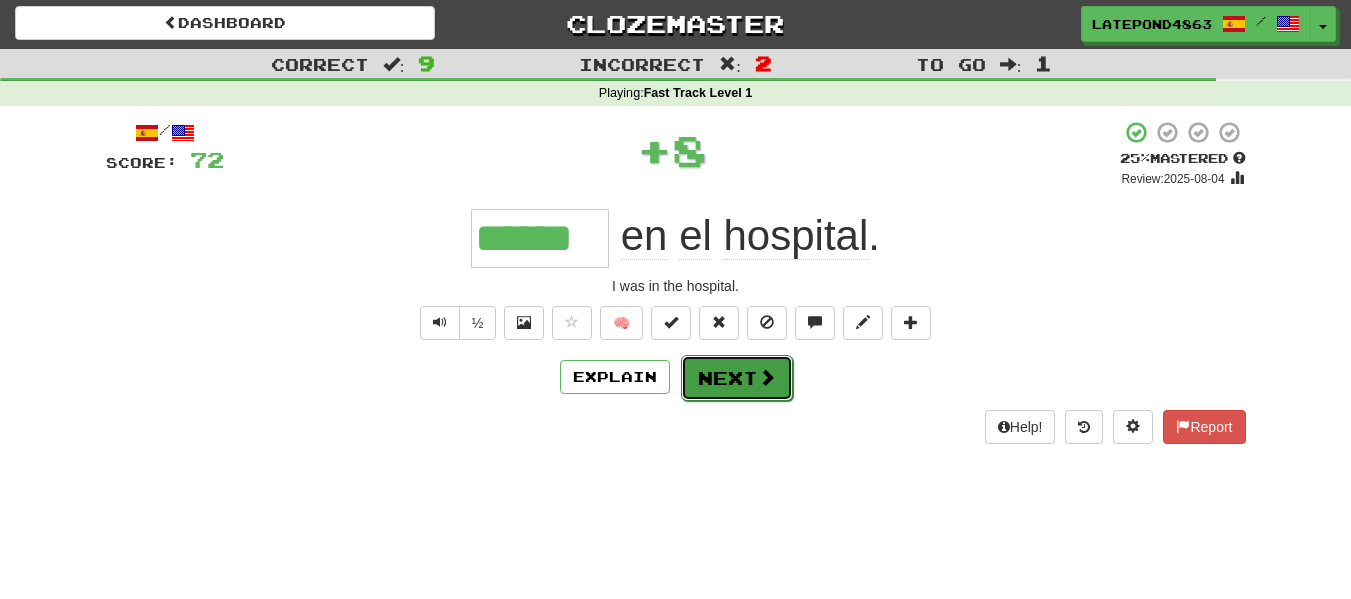 click on "Next" at bounding box center (737, 378) 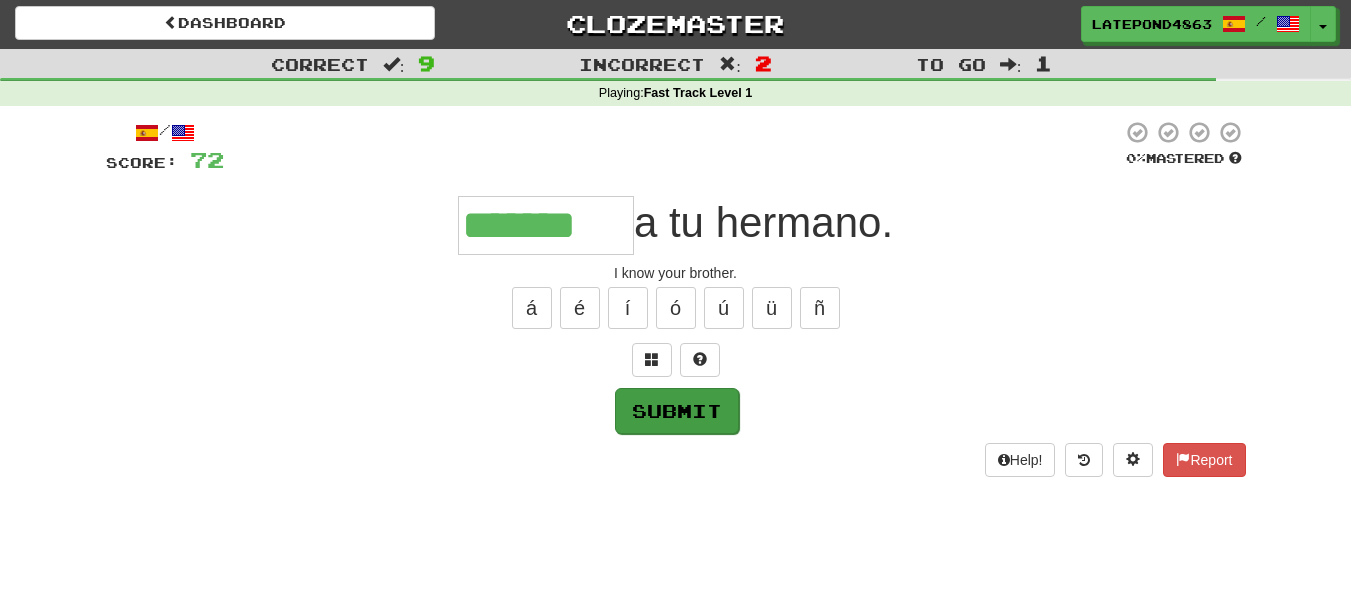 type on "*******" 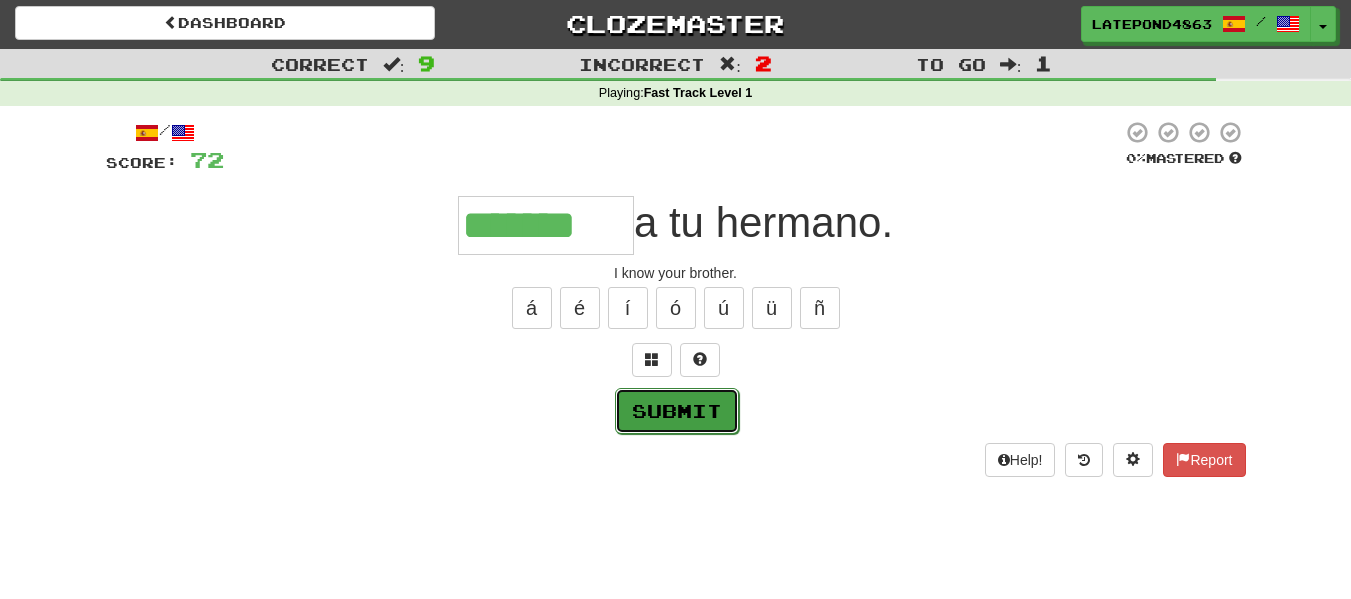 click on "Submit" at bounding box center [677, 411] 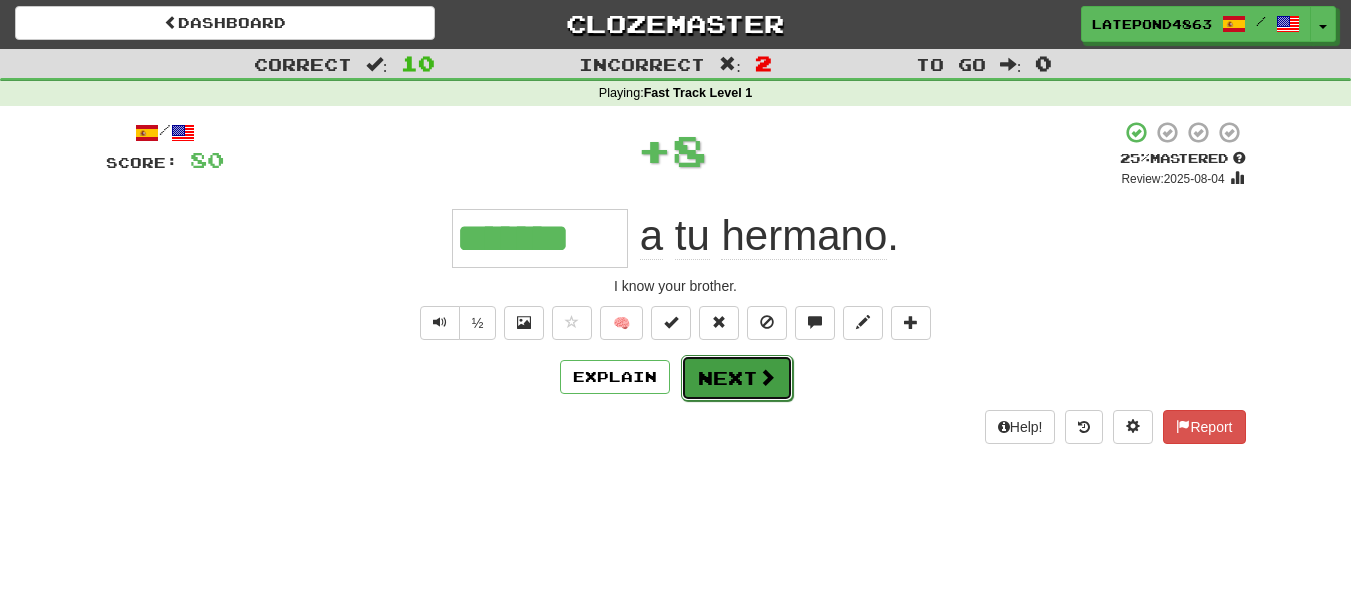 click on "Next" at bounding box center [737, 378] 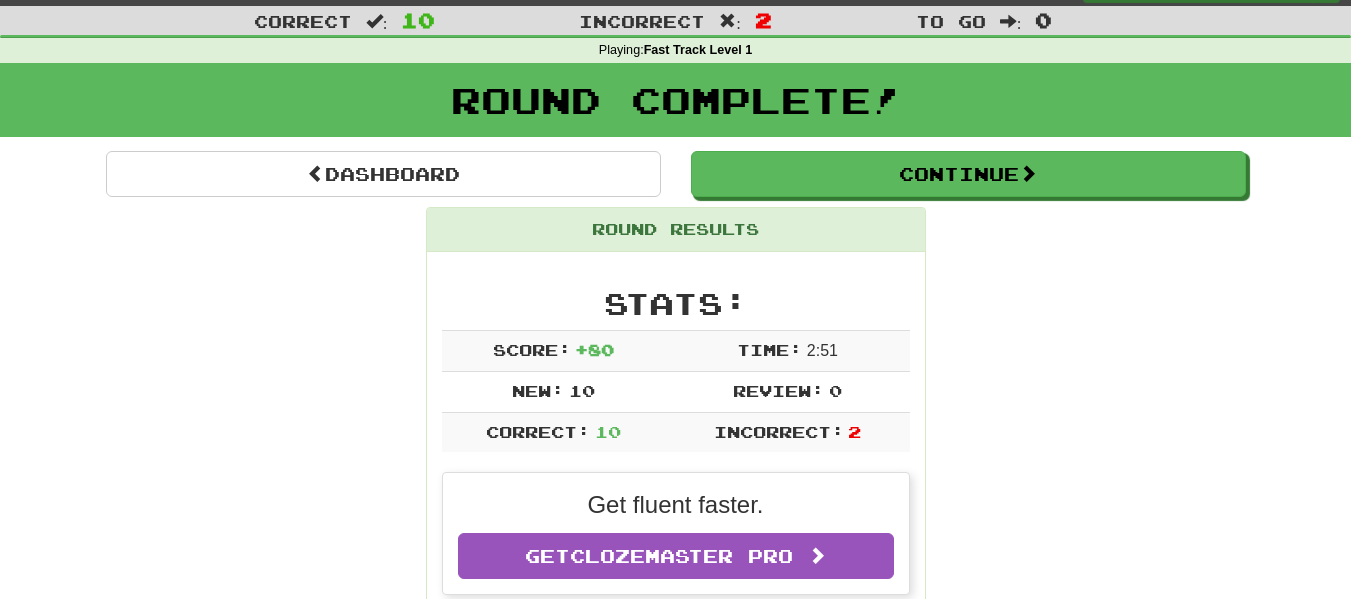 scroll, scrollTop: 51, scrollLeft: 0, axis: vertical 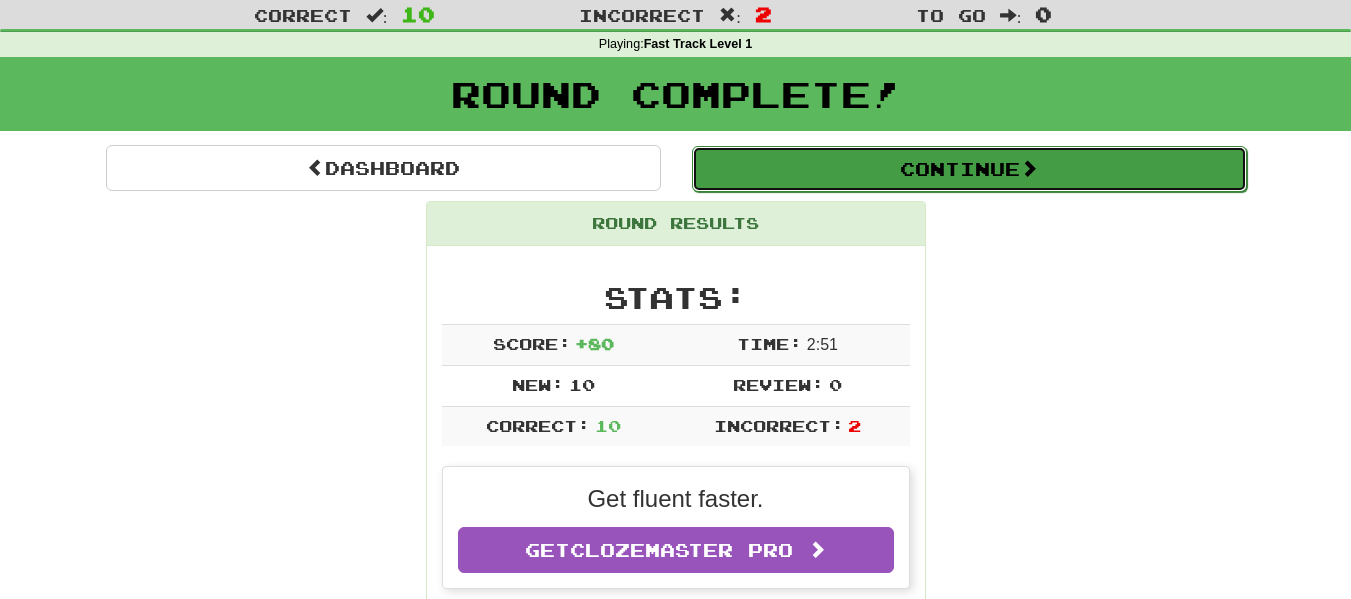 click on "Continue" at bounding box center [969, 169] 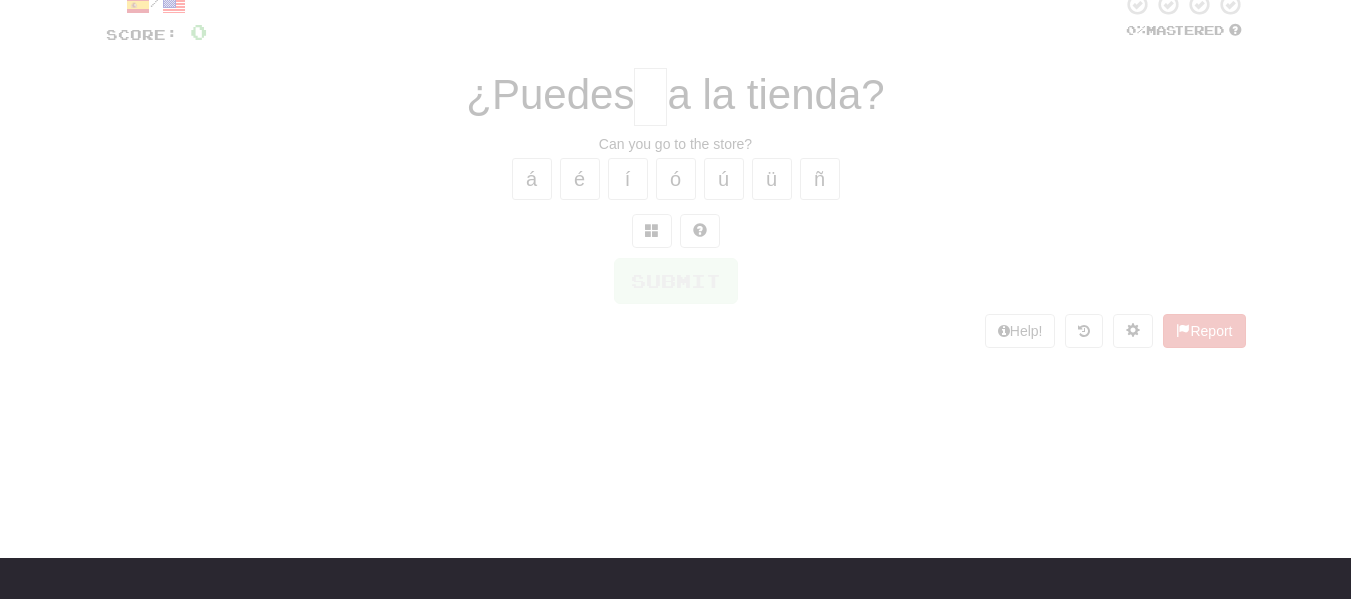 scroll, scrollTop: 51, scrollLeft: 0, axis: vertical 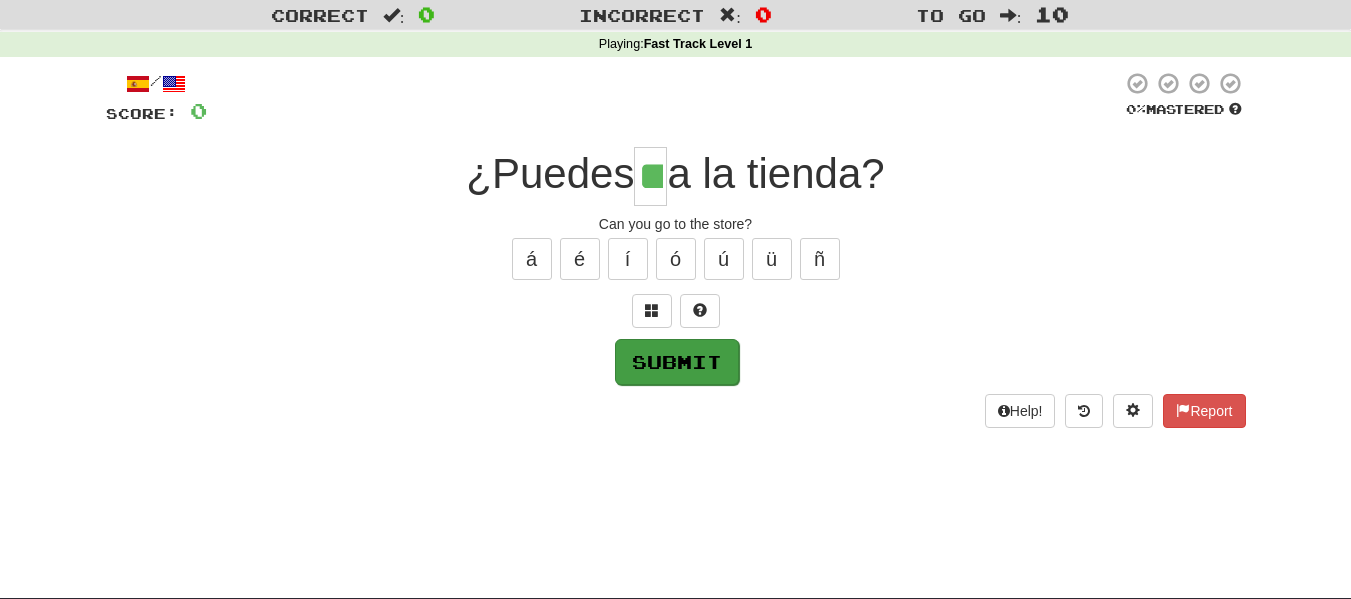 type on "**" 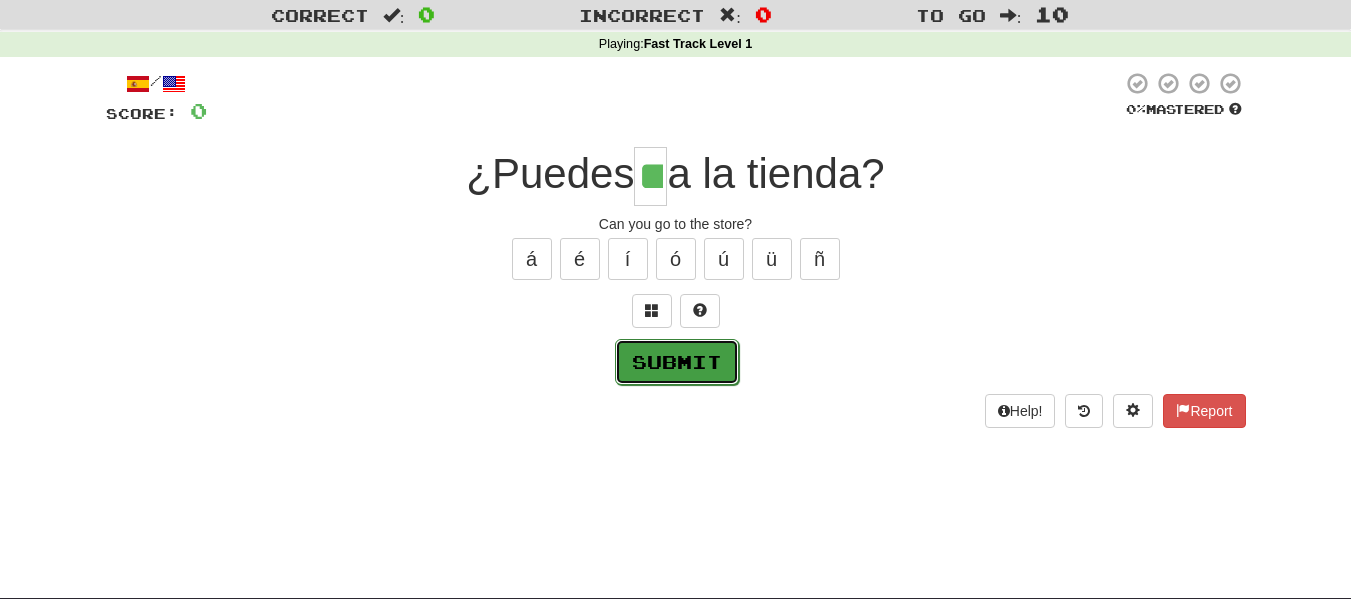 click on "Submit" at bounding box center [677, 362] 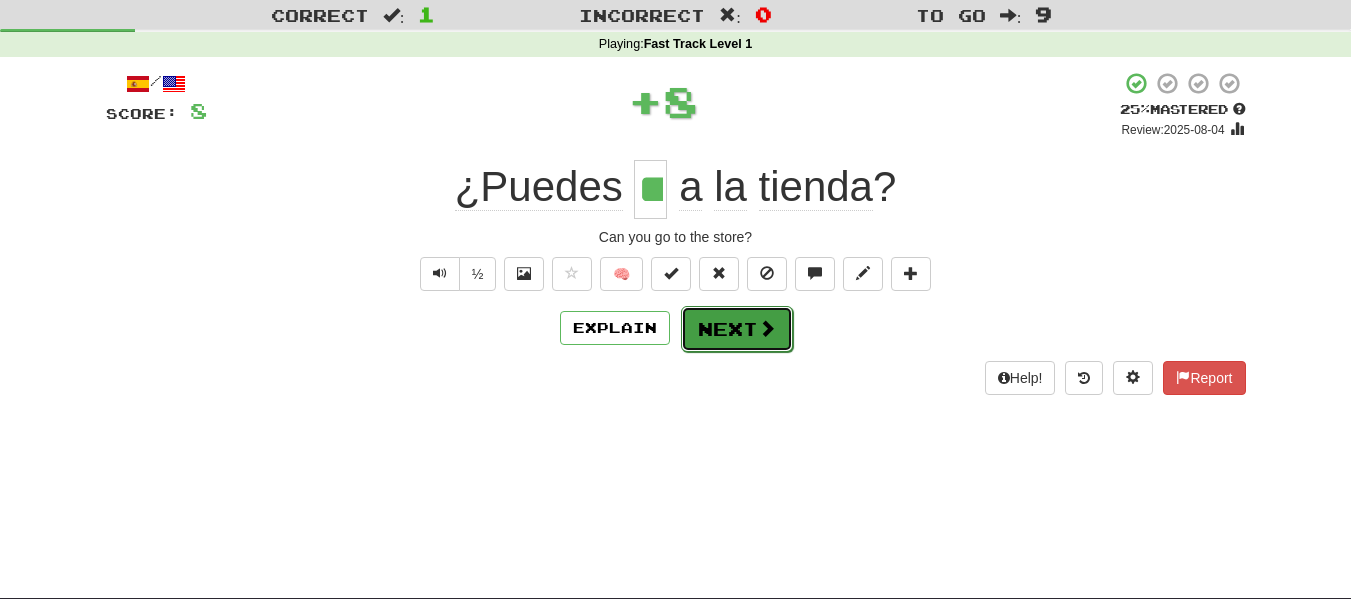 click on "Next" at bounding box center [737, 329] 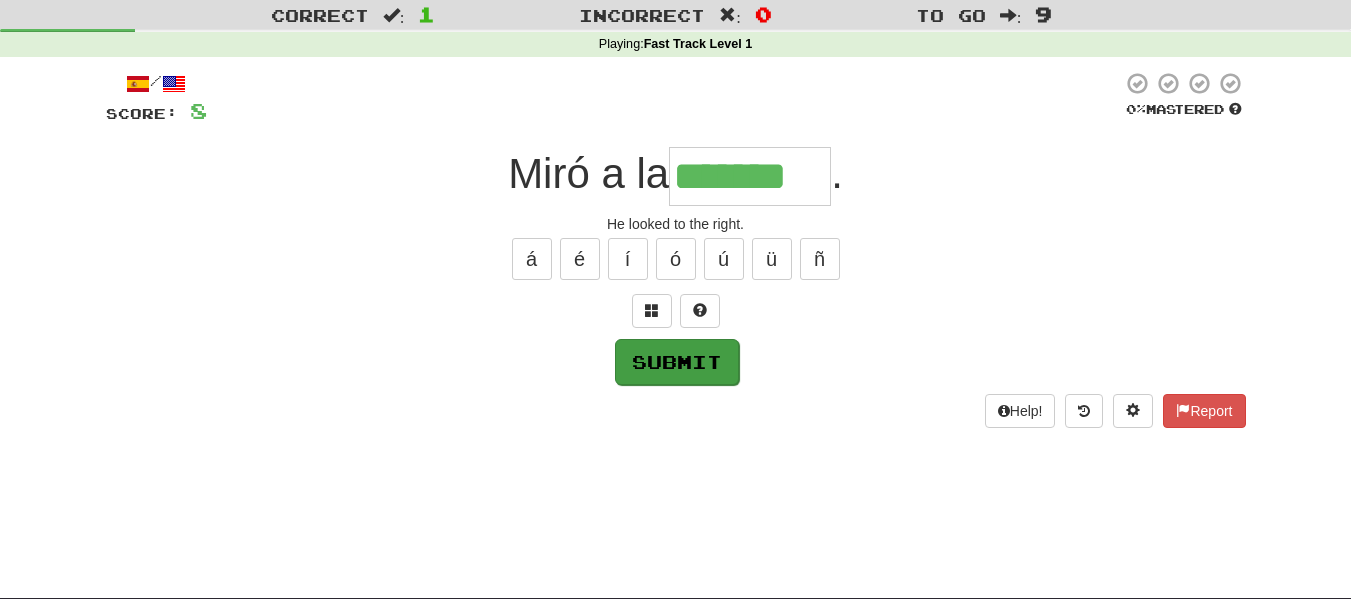 type on "*******" 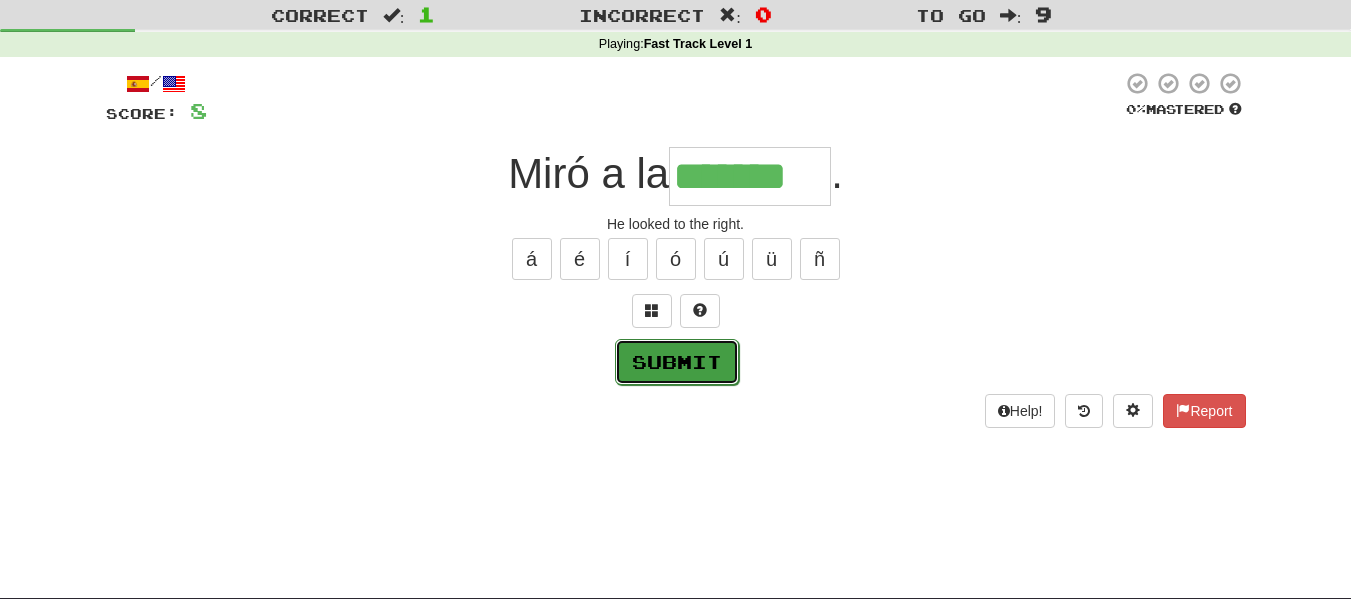 click on "Submit" at bounding box center (677, 362) 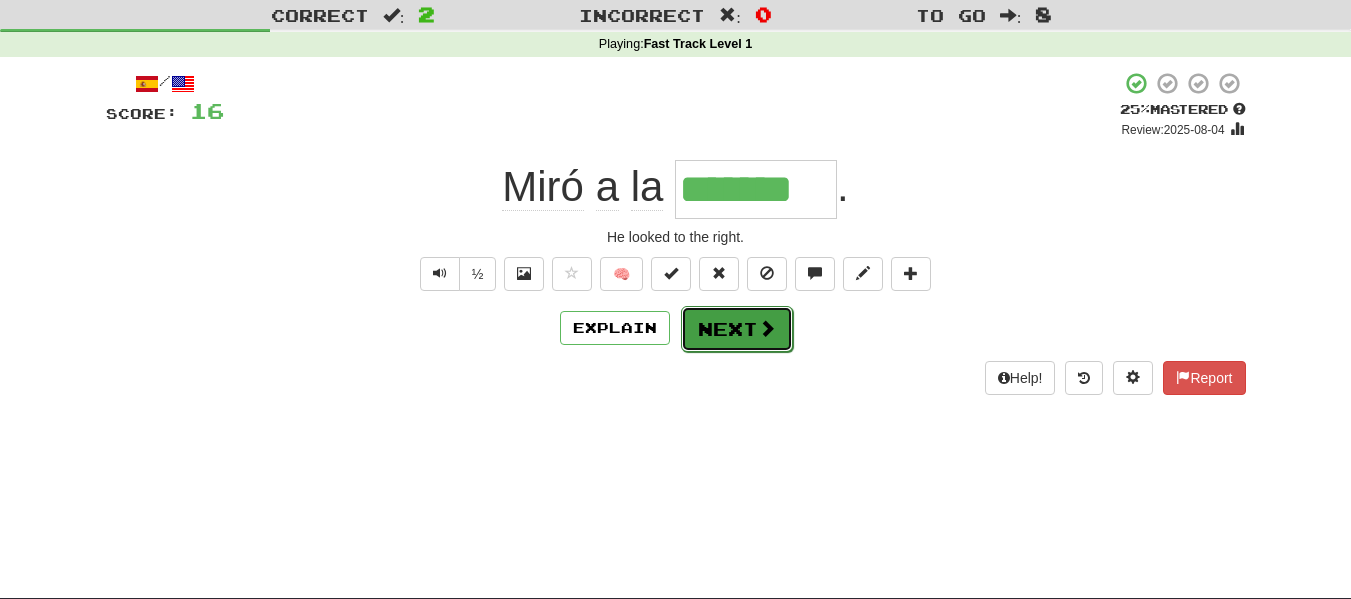 click on "Next" at bounding box center (737, 329) 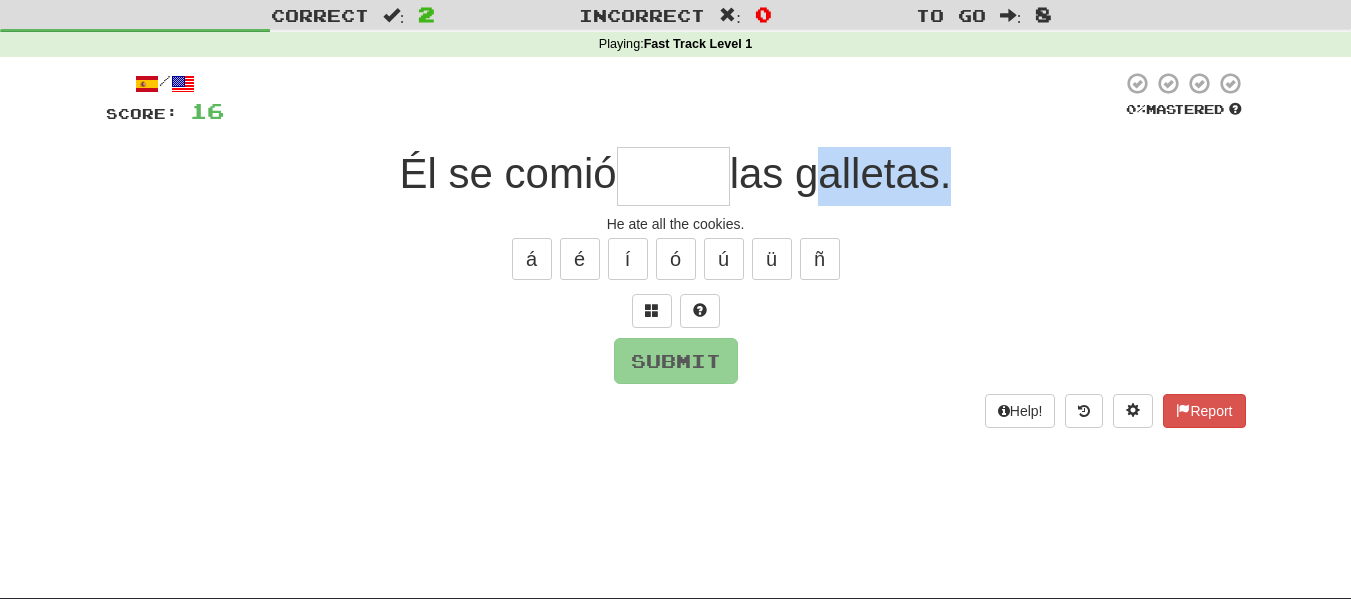 drag, startPoint x: 817, startPoint y: 172, endPoint x: 953, endPoint y: 179, distance: 136.18002 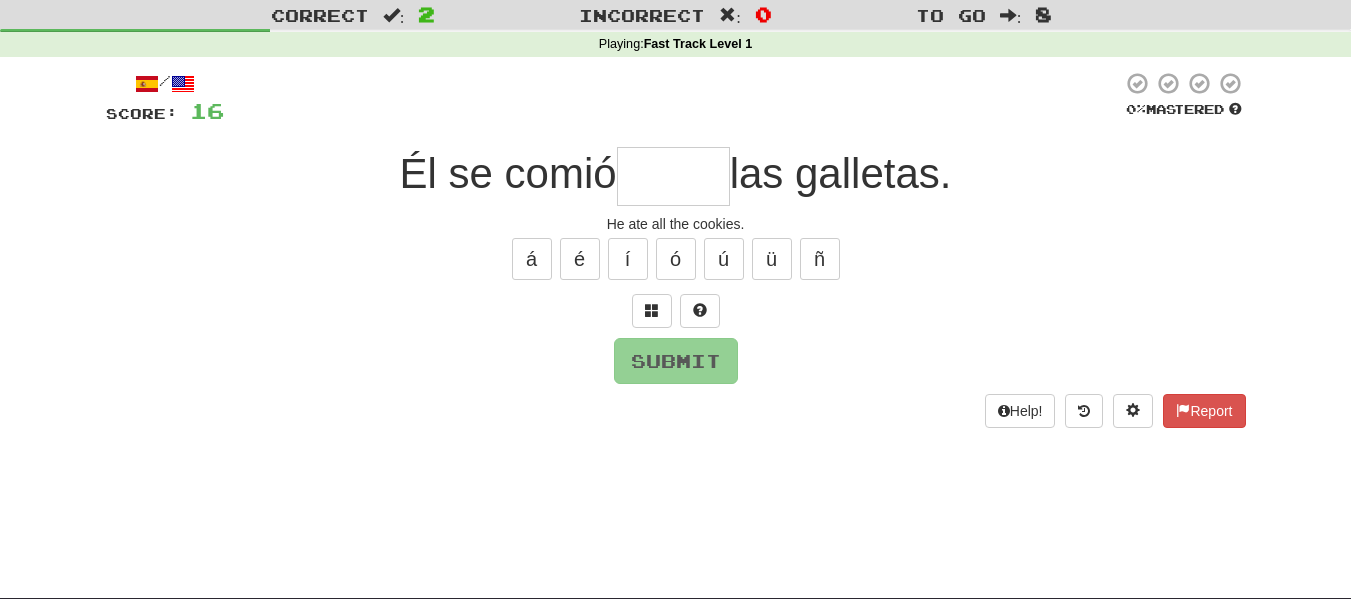 click on "Él se comió   las galletas." at bounding box center [676, 176] 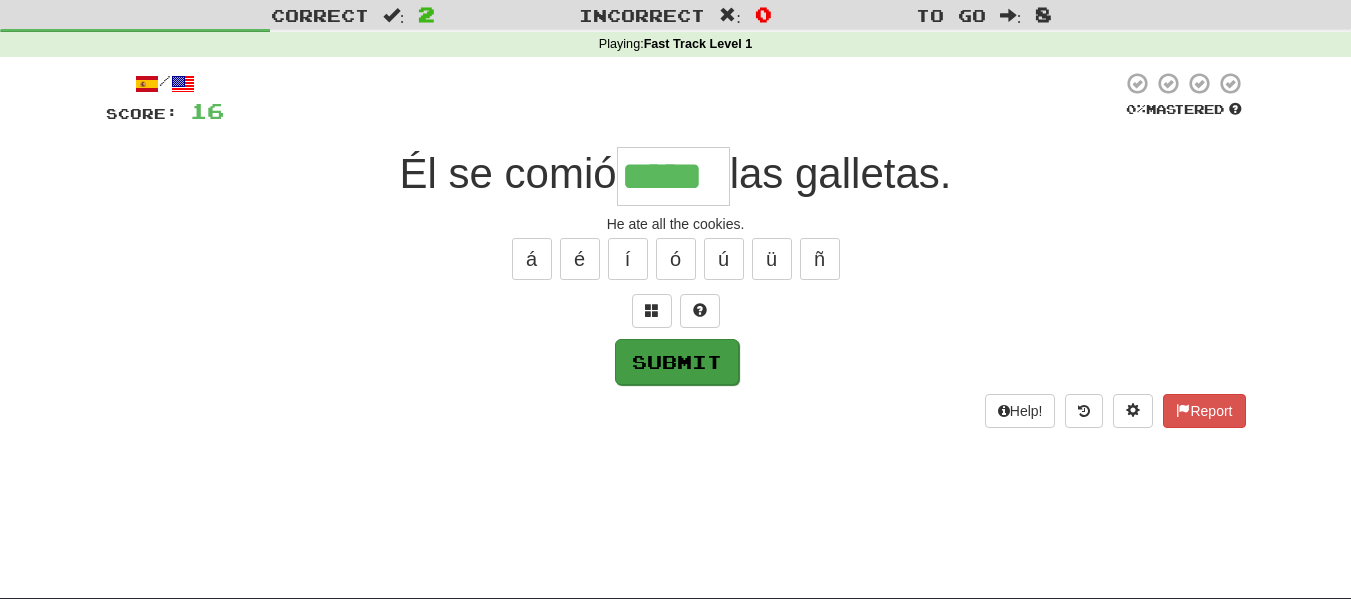 type on "*****" 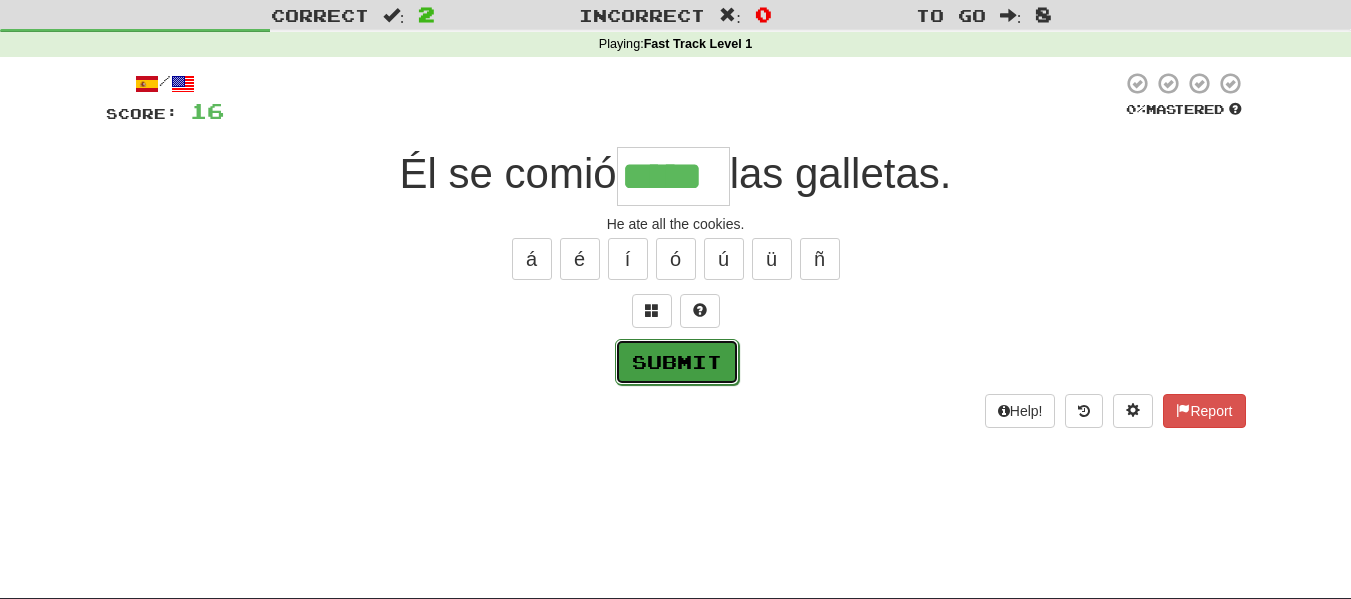 click on "Submit" at bounding box center (677, 362) 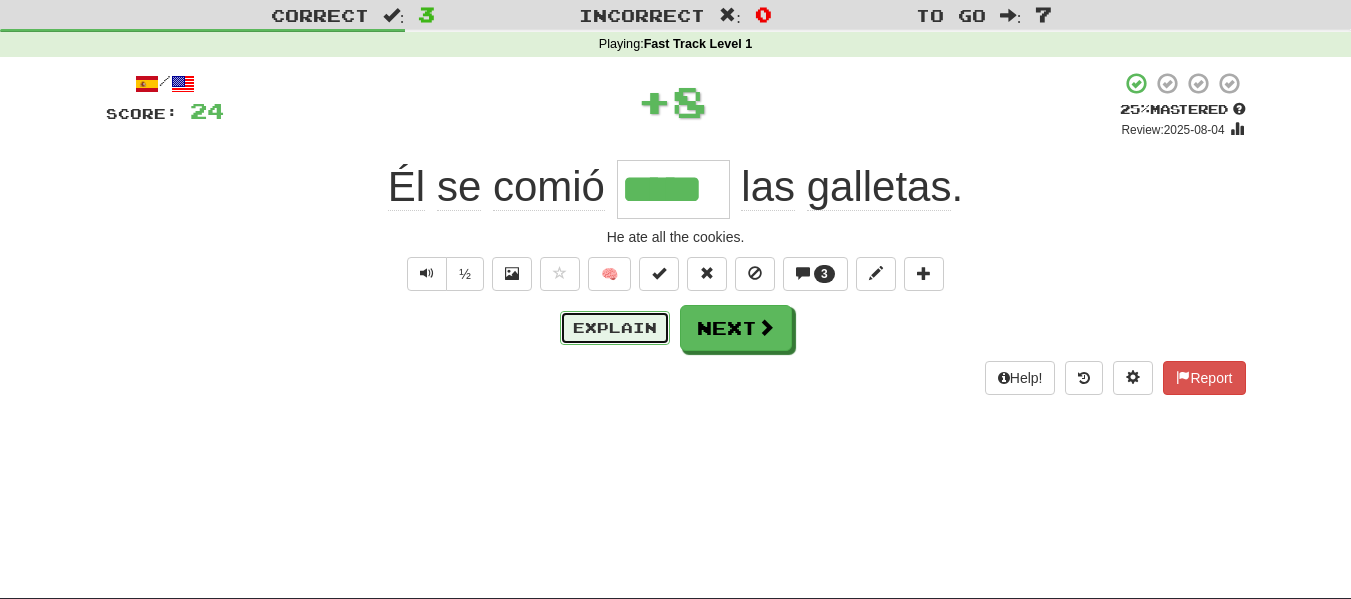 click on "Explain" at bounding box center (615, 328) 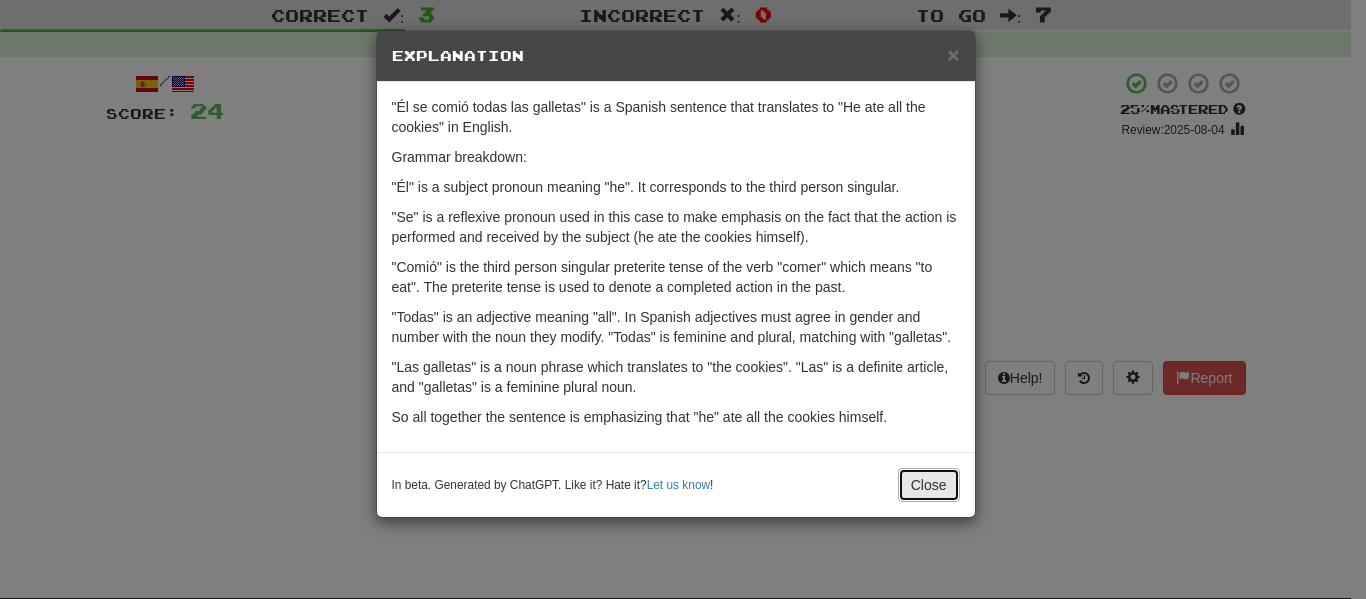 click on "Close" at bounding box center [929, 485] 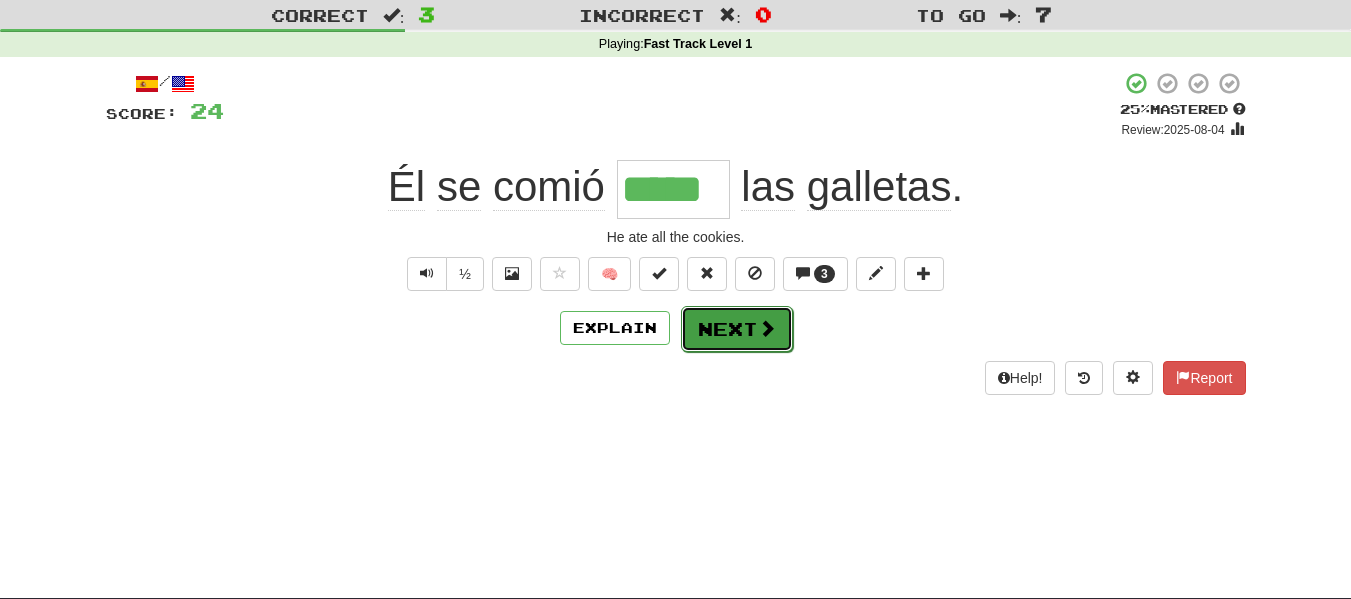 click on "Next" at bounding box center [737, 329] 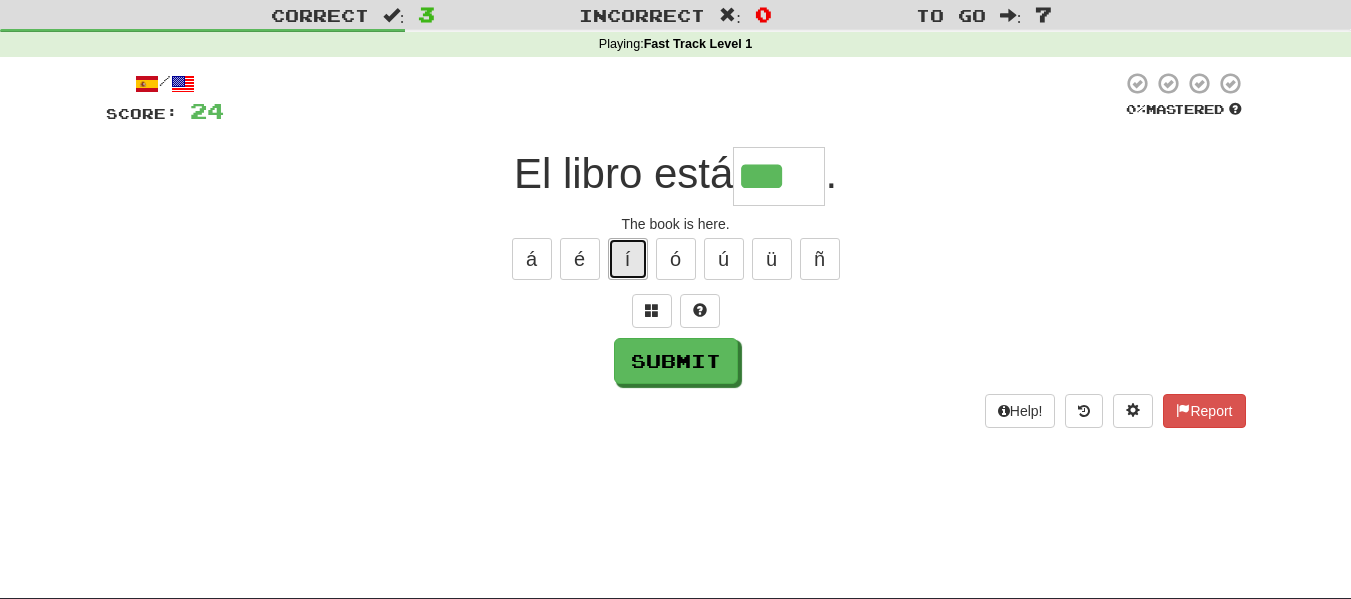 click on "í" at bounding box center [628, 259] 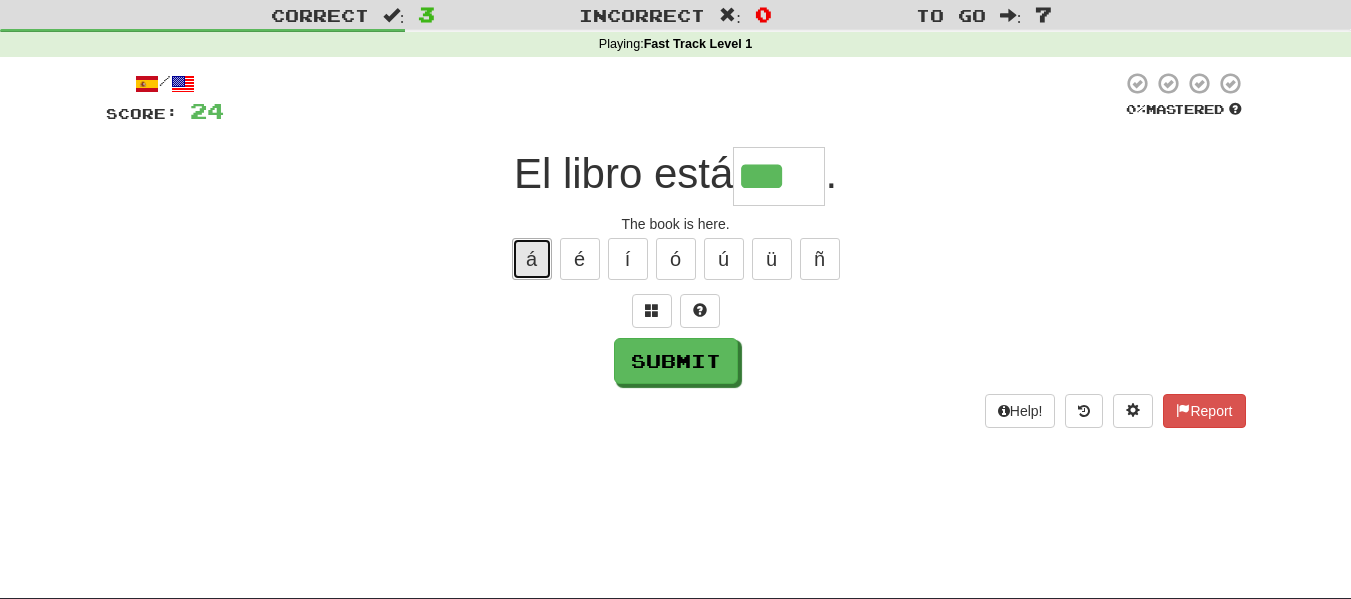 click on "á" at bounding box center (532, 259) 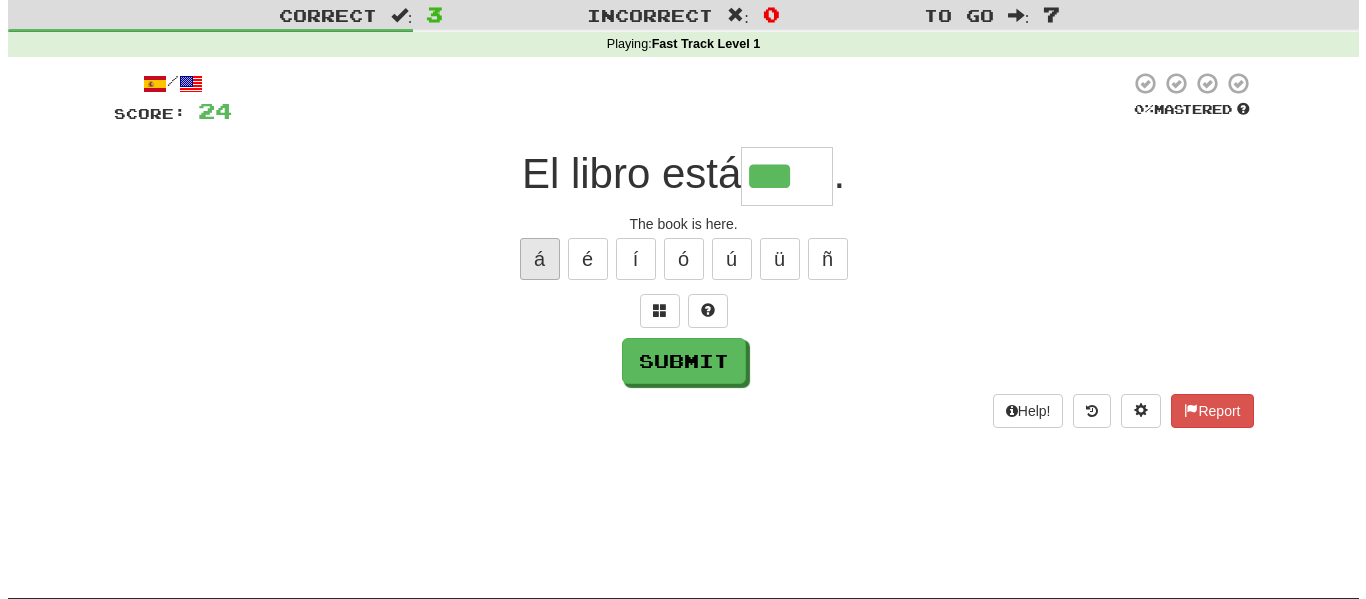 scroll, scrollTop: 0, scrollLeft: 0, axis: both 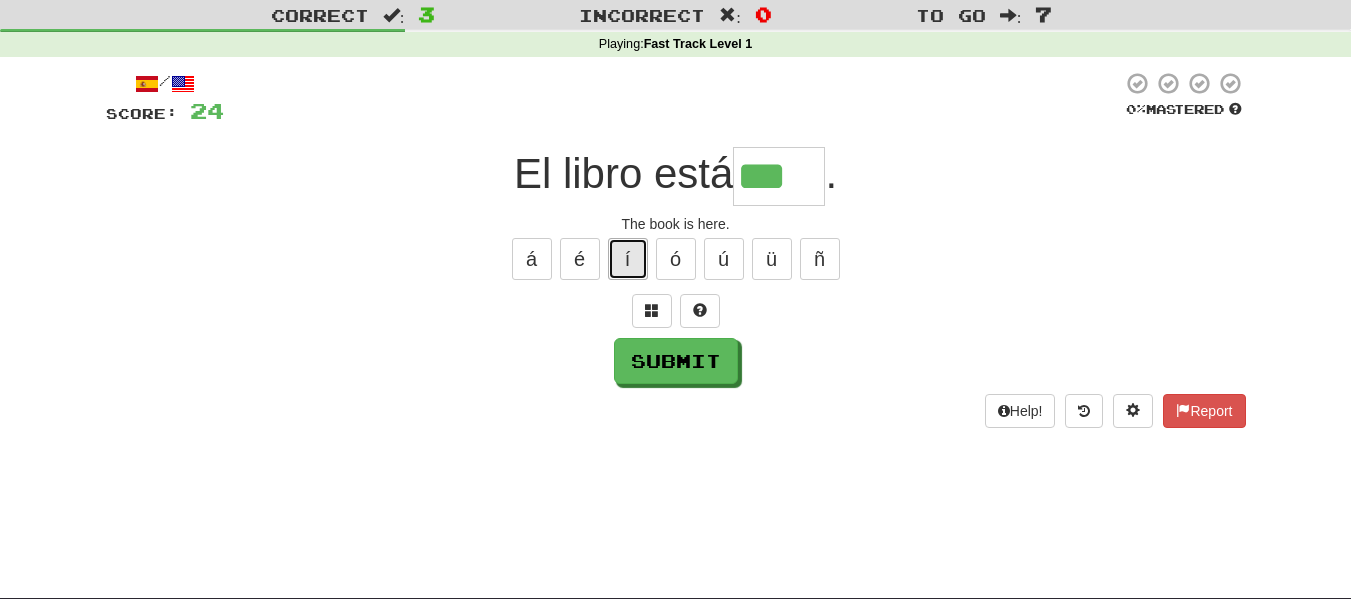 click on "í" at bounding box center [628, 259] 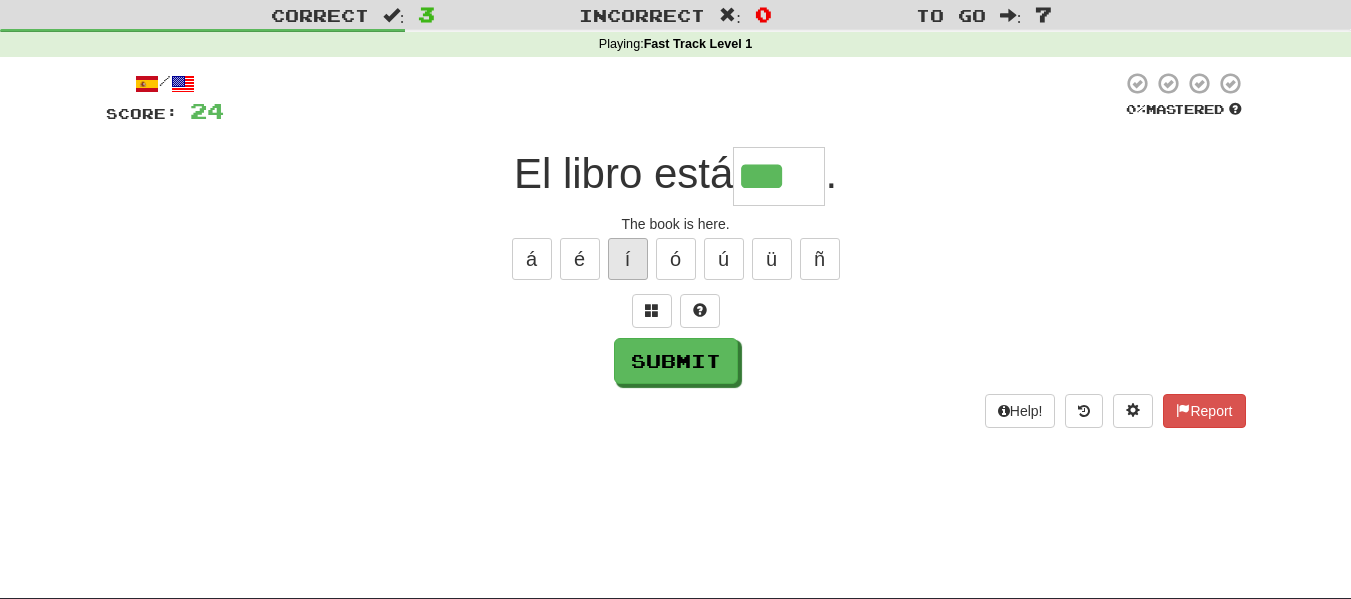 type on "****" 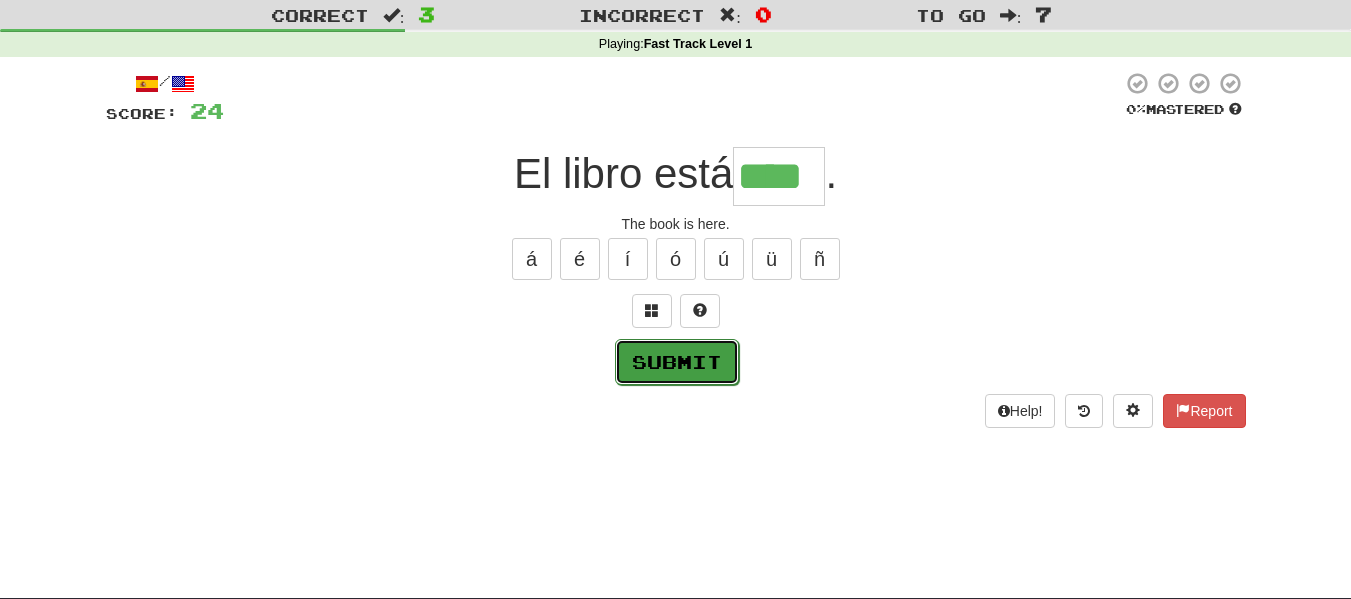 click on "Submit" at bounding box center [677, 362] 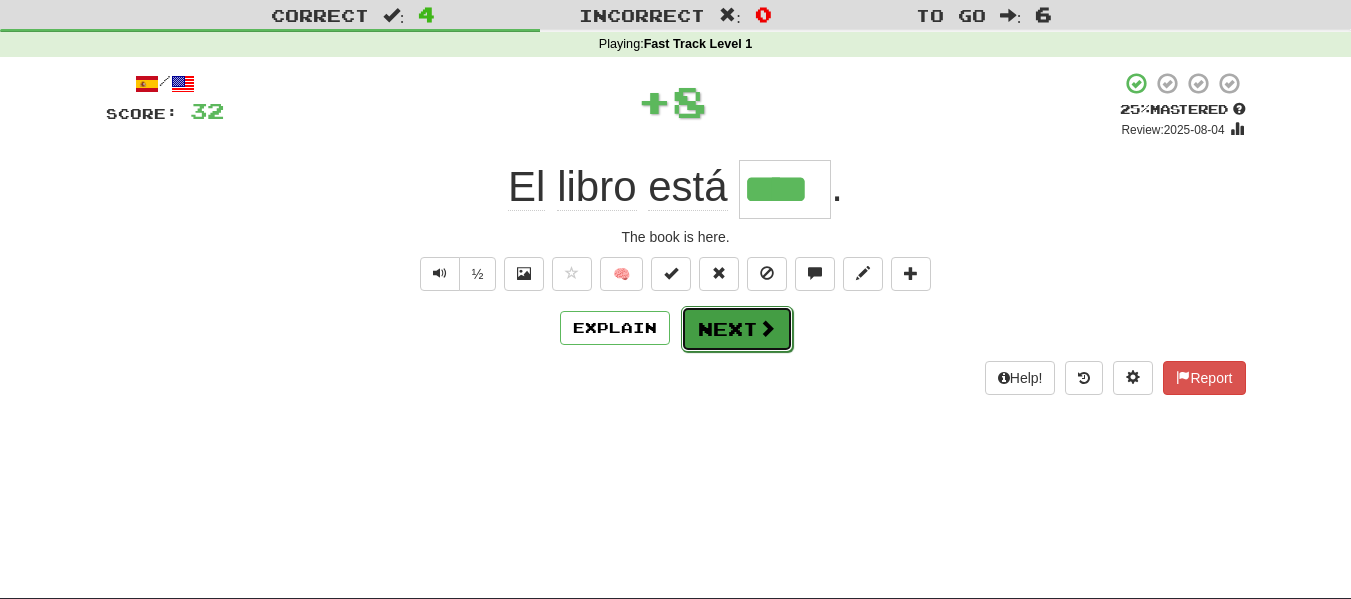 click on "Next" at bounding box center [737, 329] 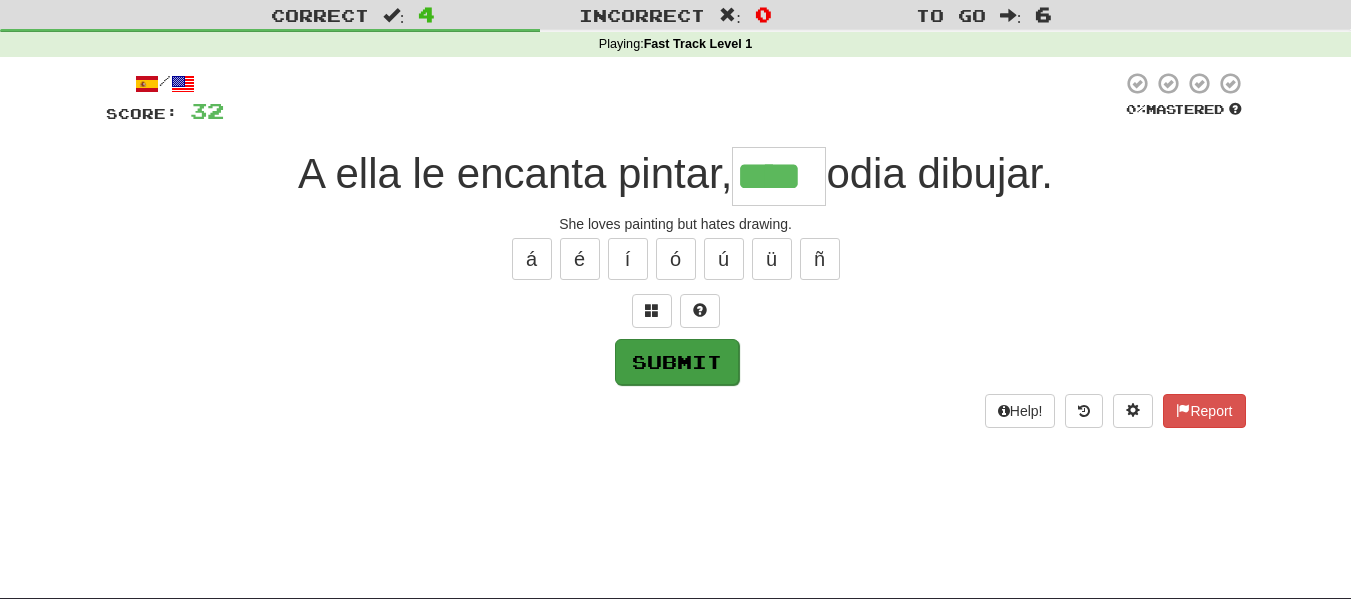 type on "****" 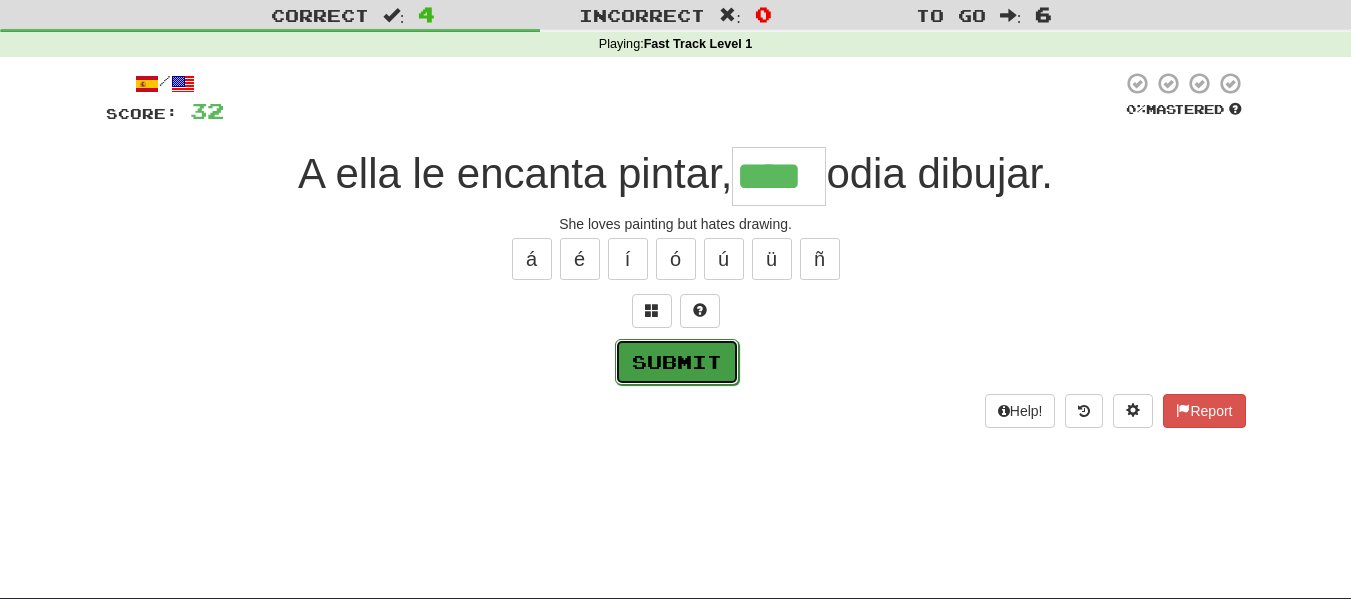 click on "Submit" at bounding box center (677, 362) 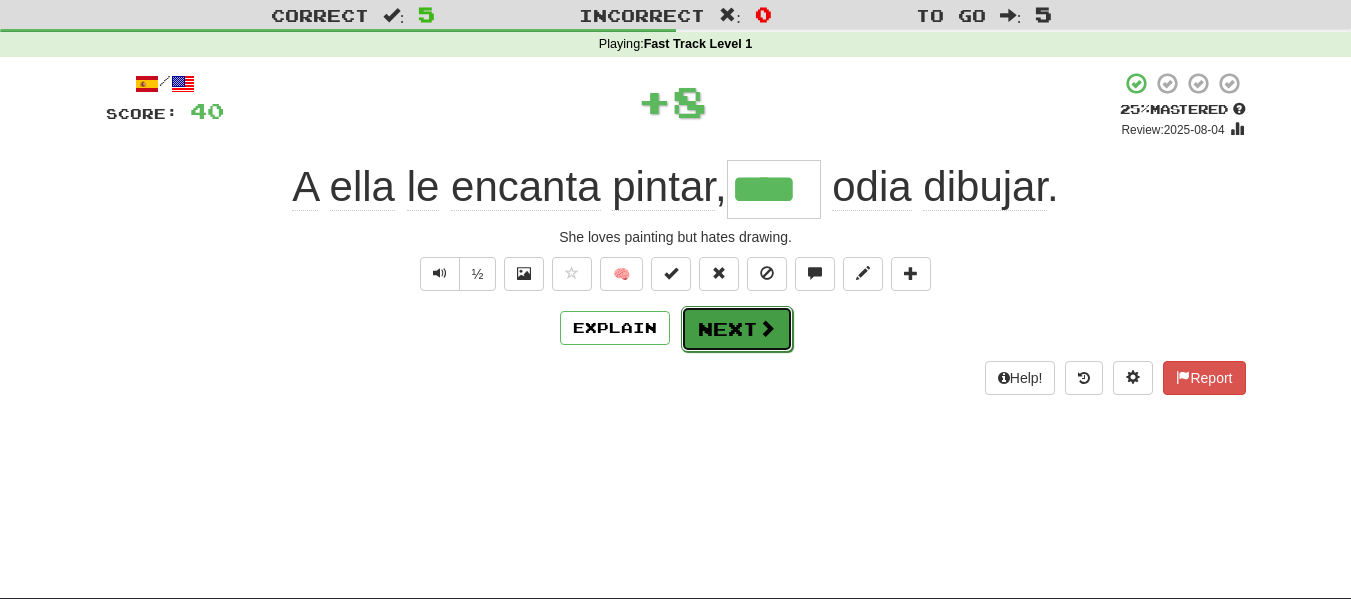 click on "Next" at bounding box center [737, 329] 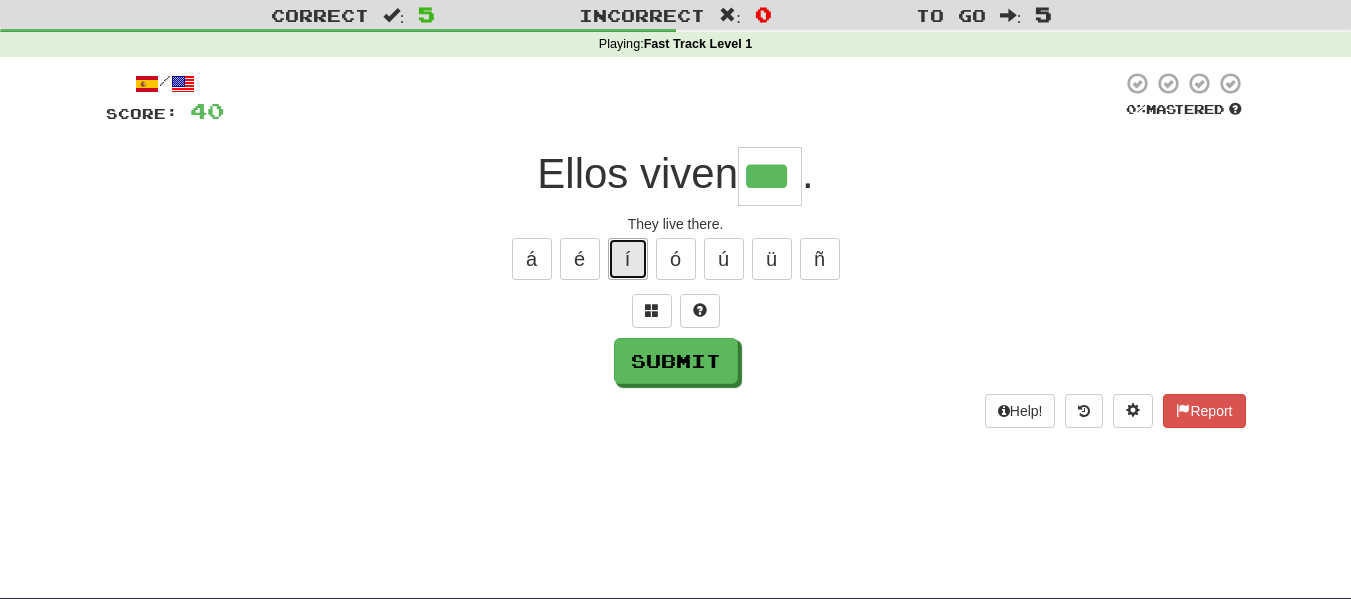 click on "í" at bounding box center [628, 259] 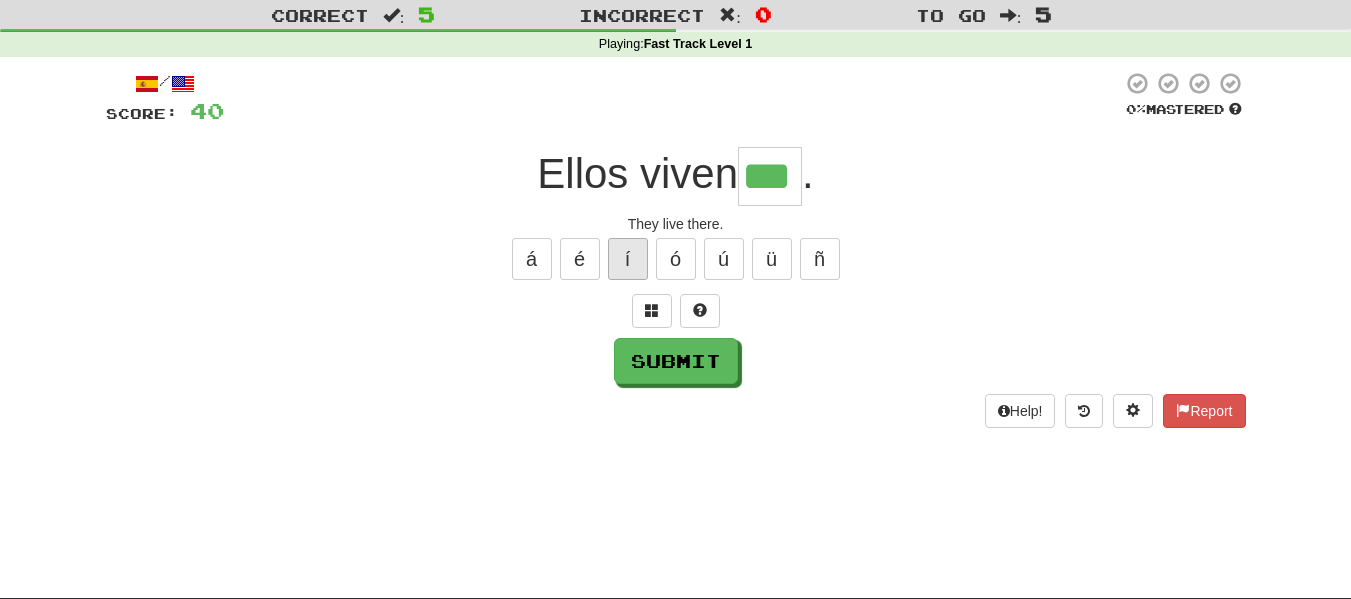 type on "****" 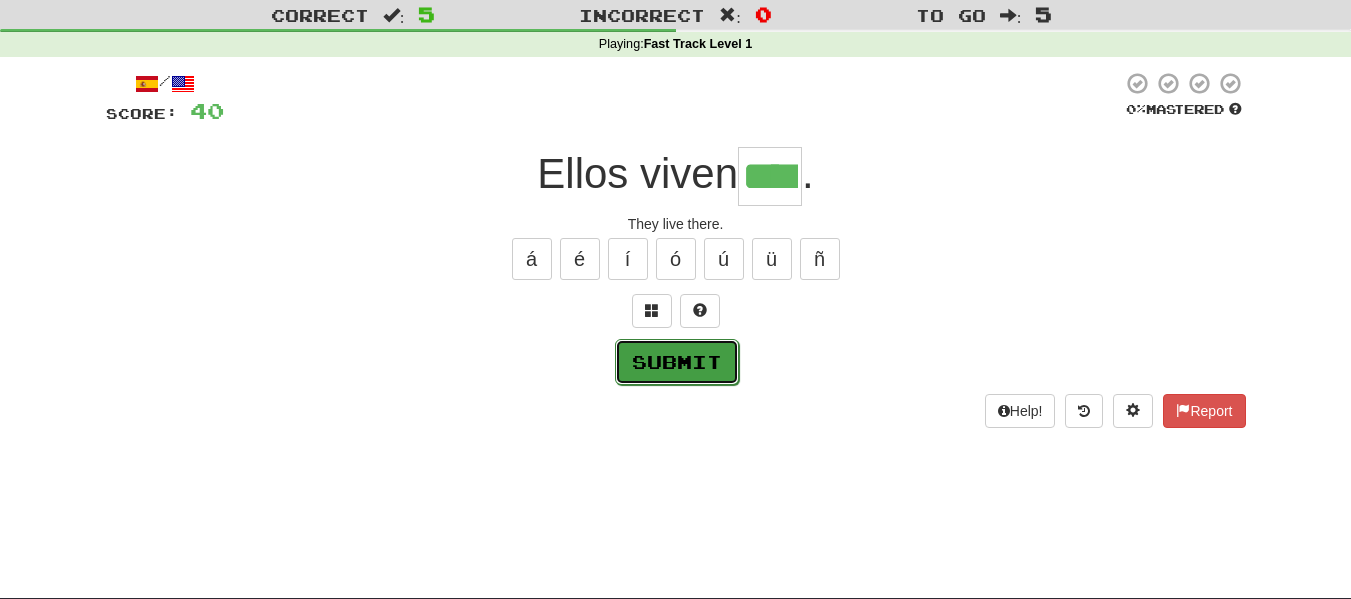 click on "Submit" at bounding box center [677, 362] 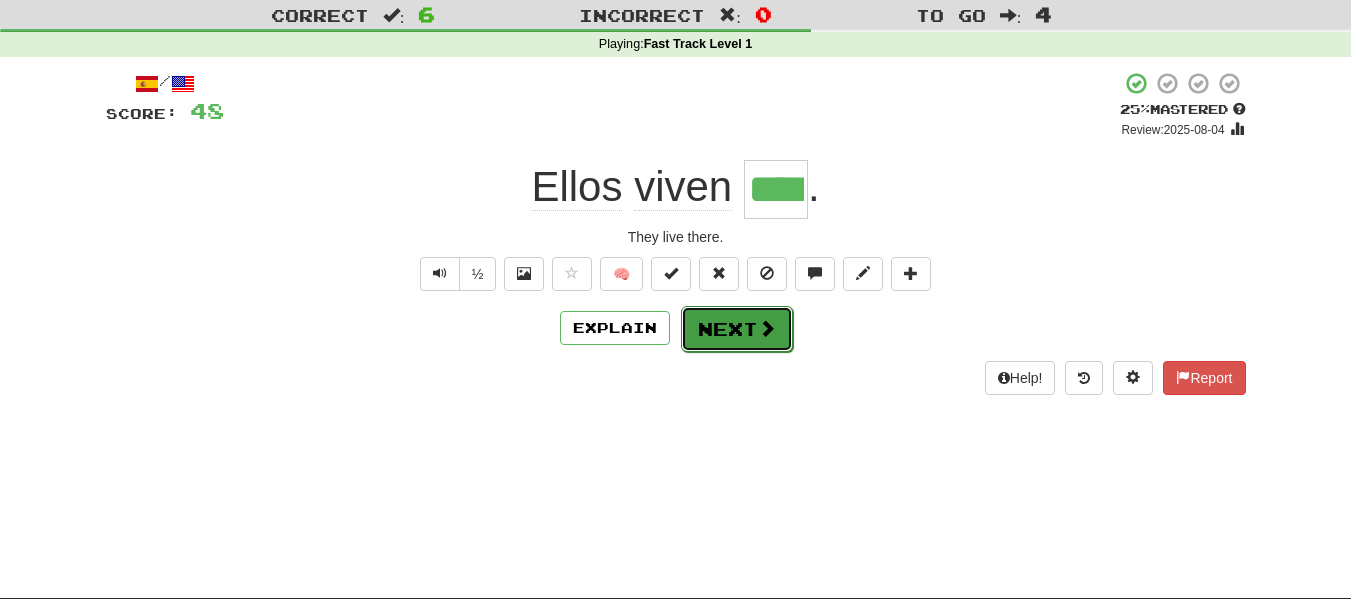 click on "Next" at bounding box center [737, 329] 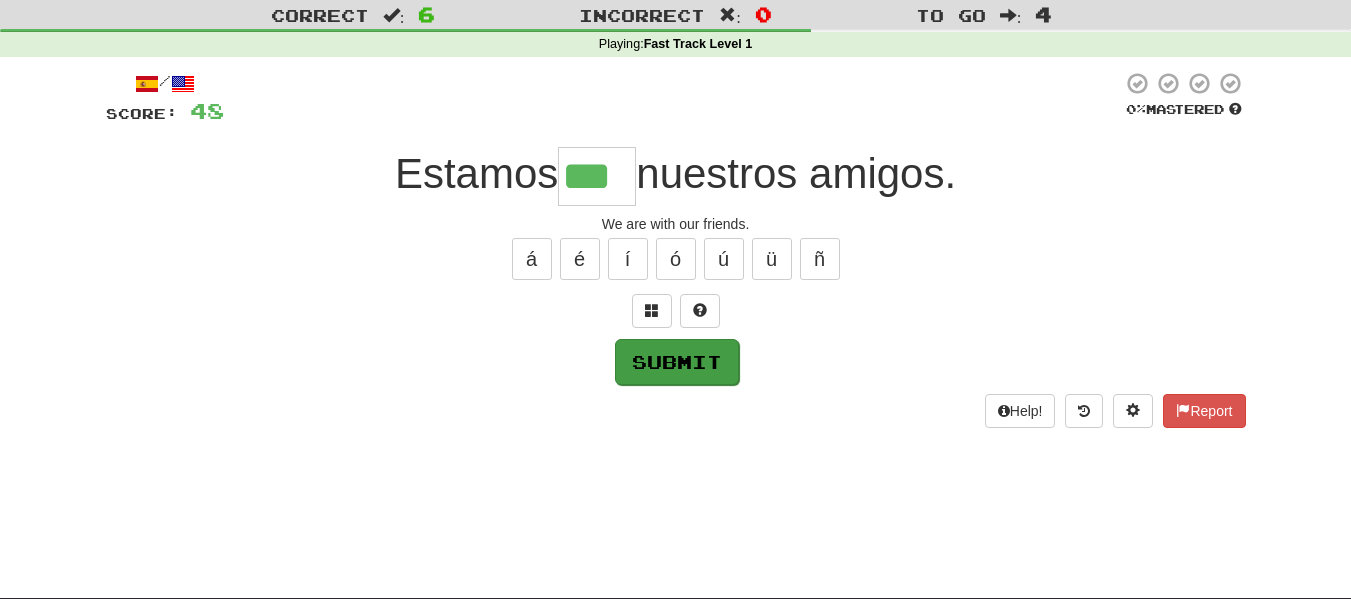 type on "***" 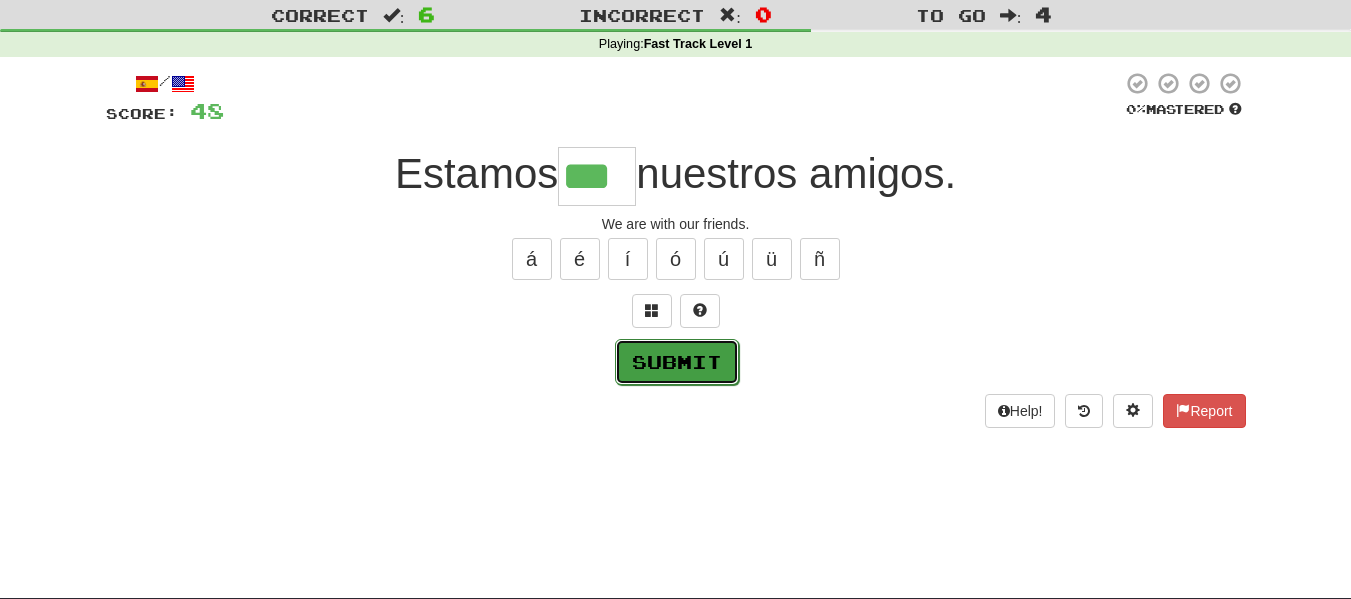 click on "Submit" at bounding box center (677, 362) 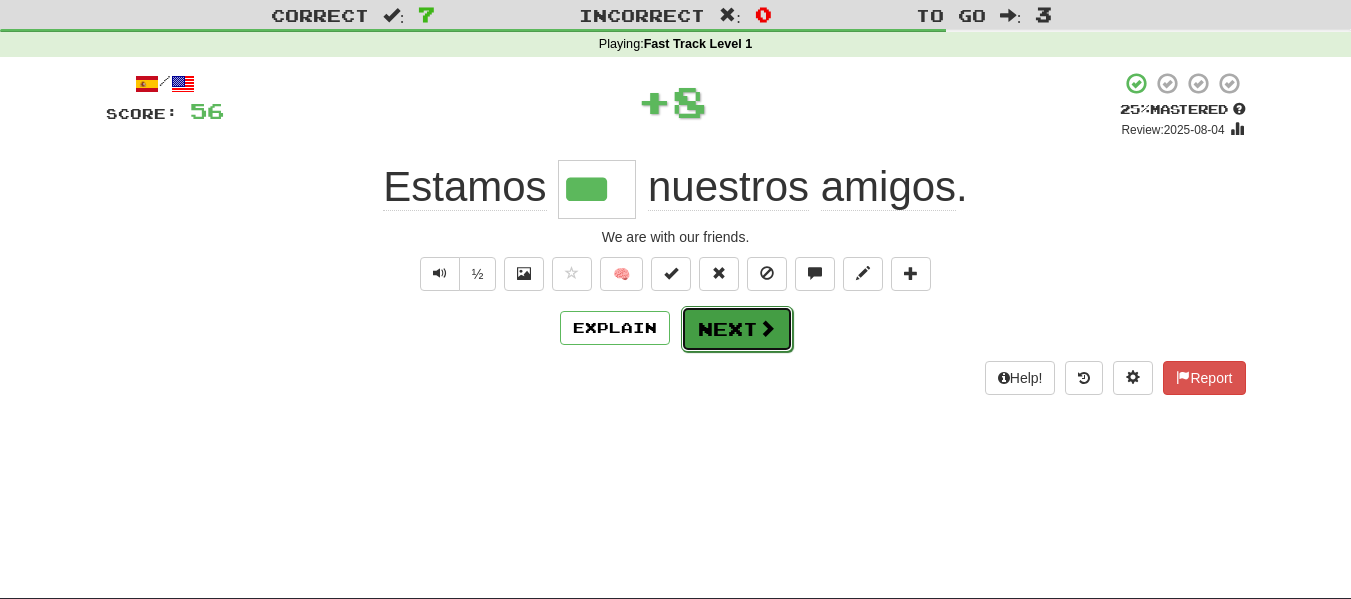 click on "Next" at bounding box center (737, 329) 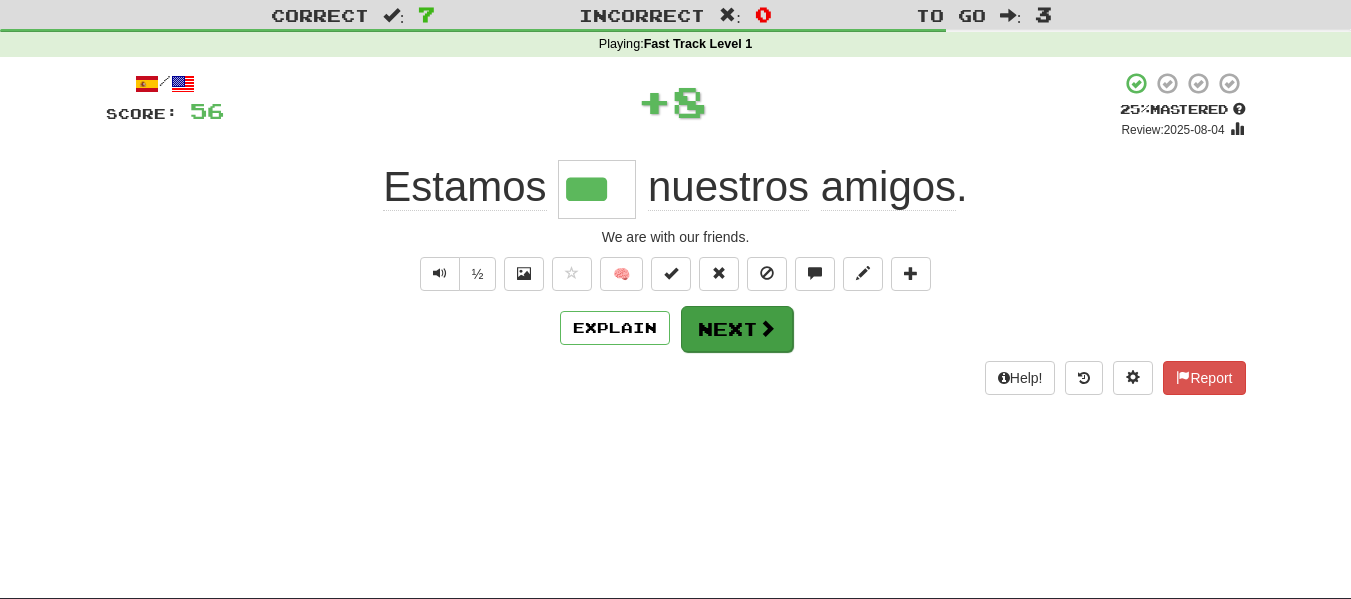 type 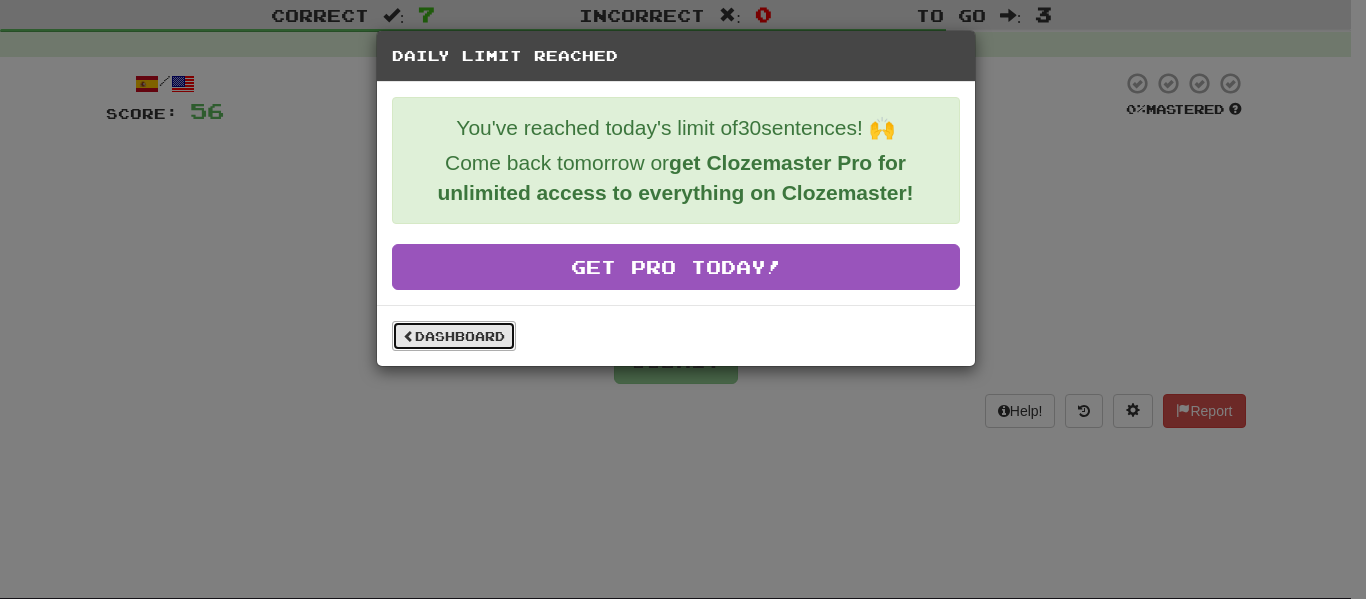click on "Dashboard" at bounding box center [454, 336] 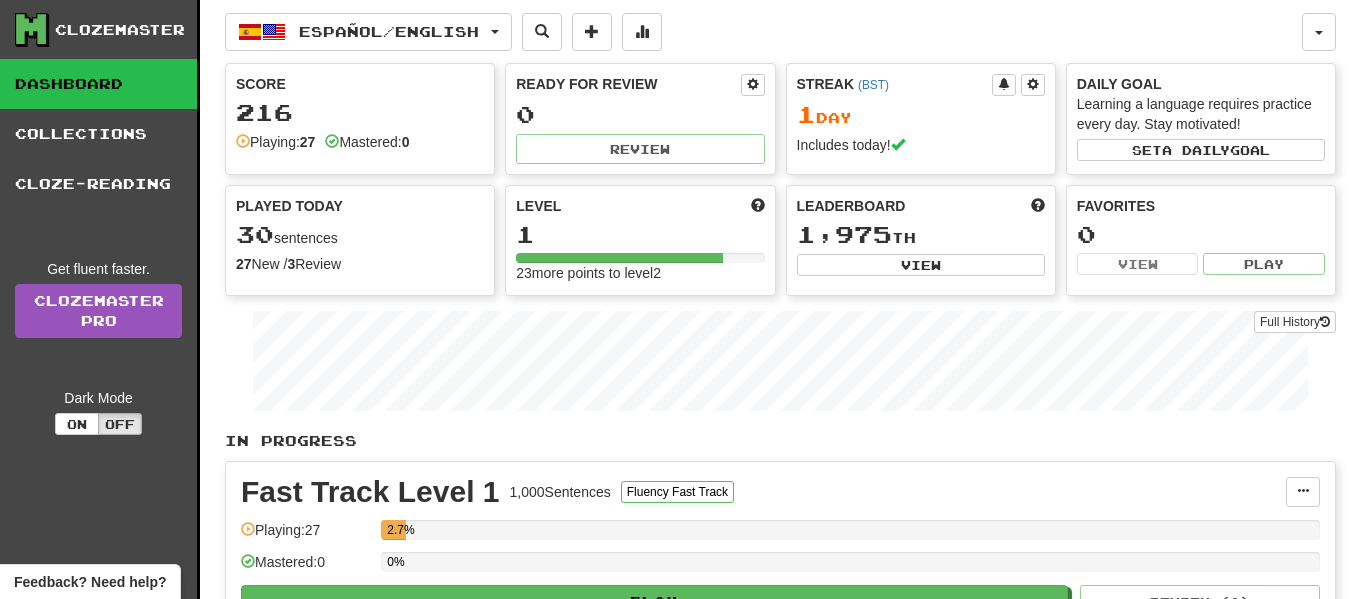 scroll, scrollTop: 0, scrollLeft: 0, axis: both 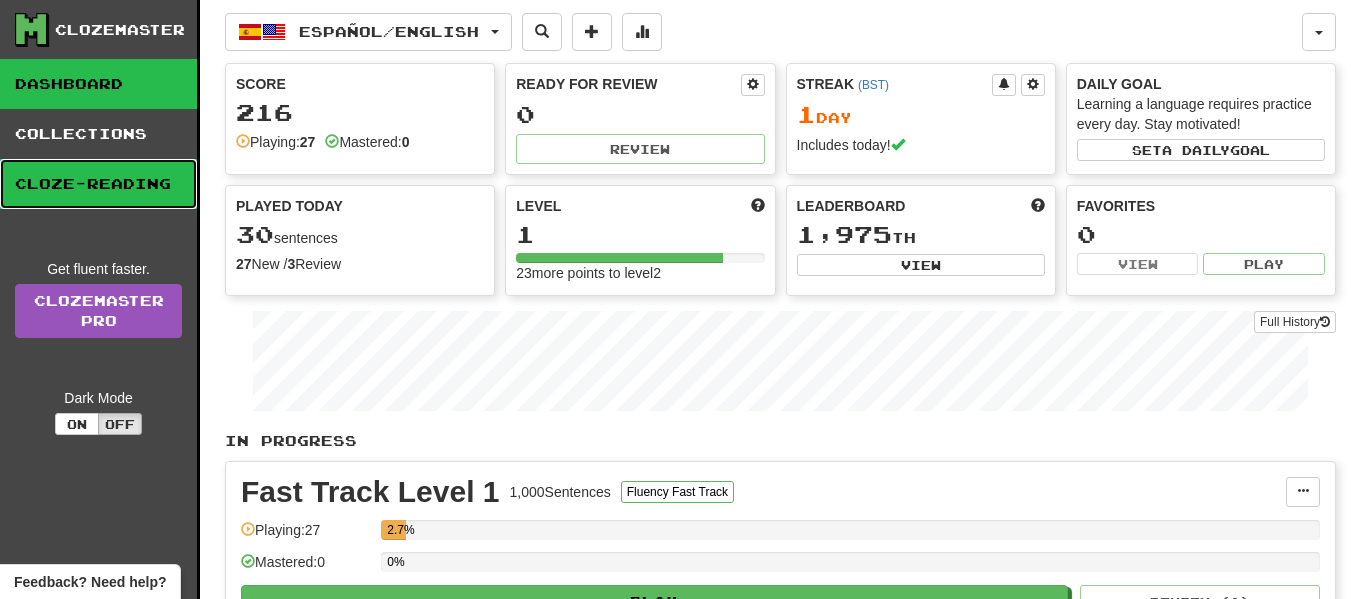 click on "Cloze-Reading" at bounding box center [98, 184] 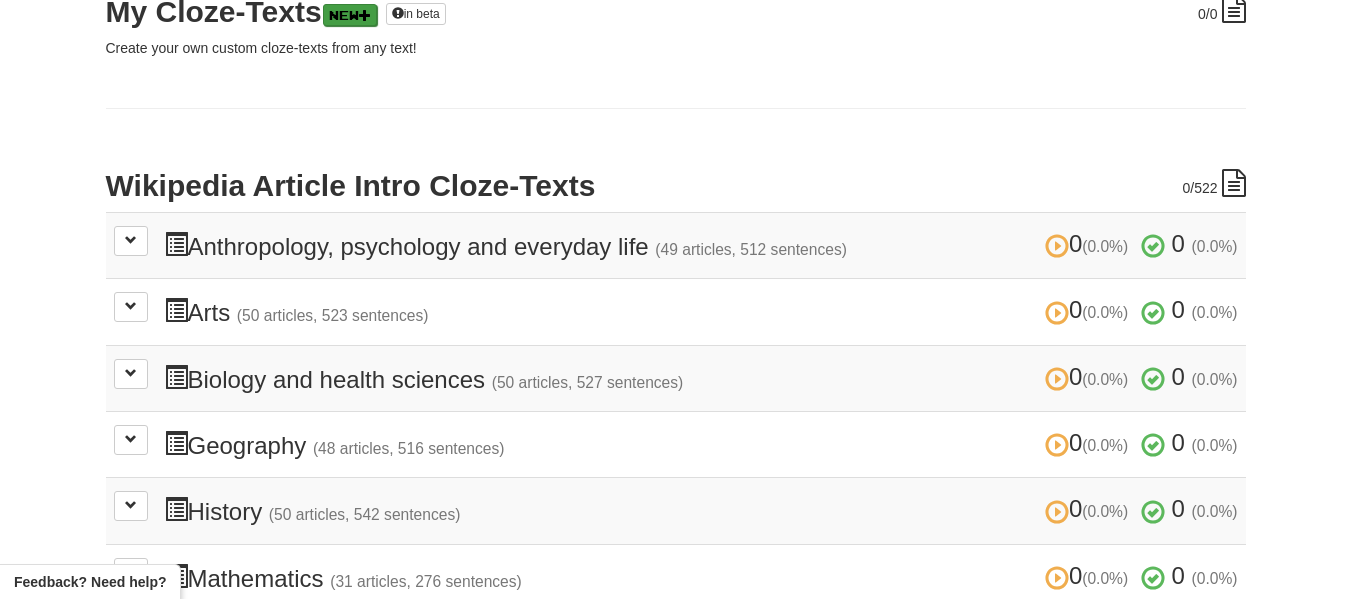 scroll, scrollTop: 312, scrollLeft: 0, axis: vertical 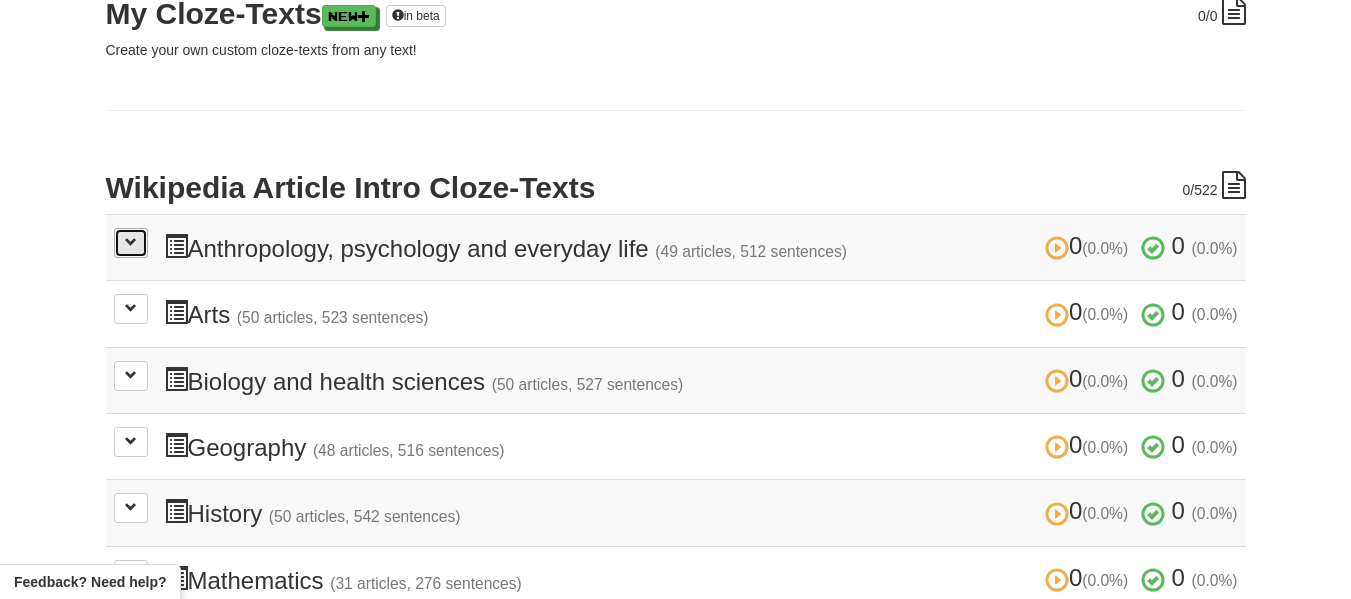 click at bounding box center (131, 242) 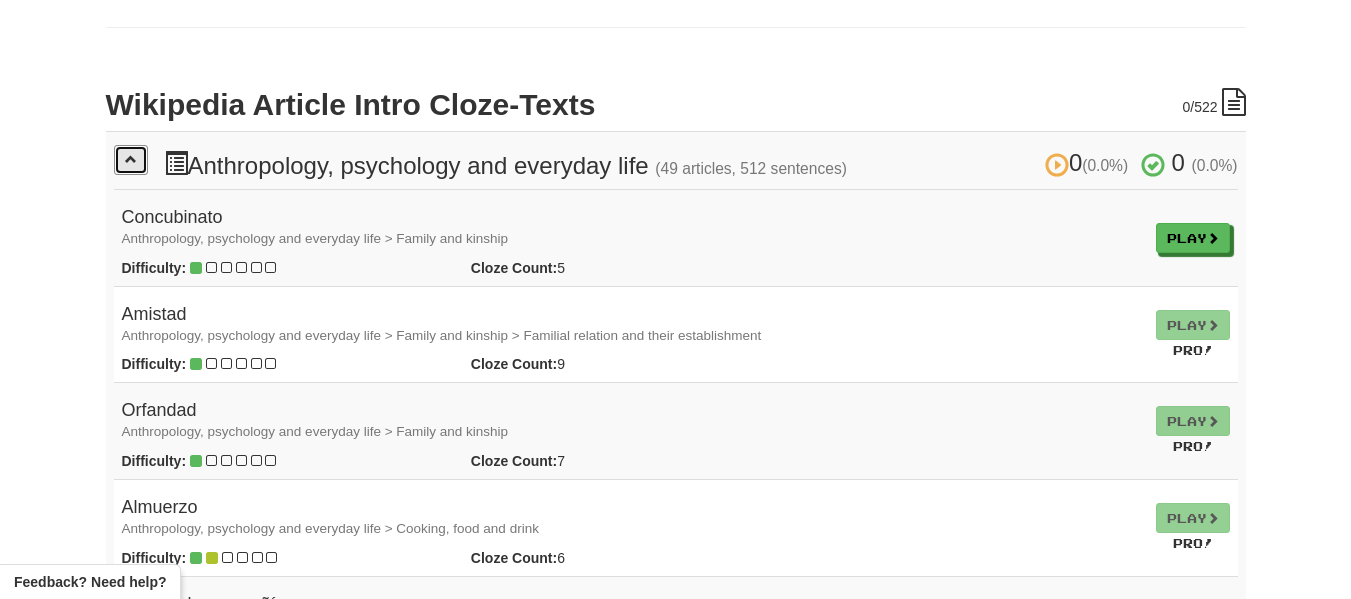 scroll, scrollTop: 422, scrollLeft: 0, axis: vertical 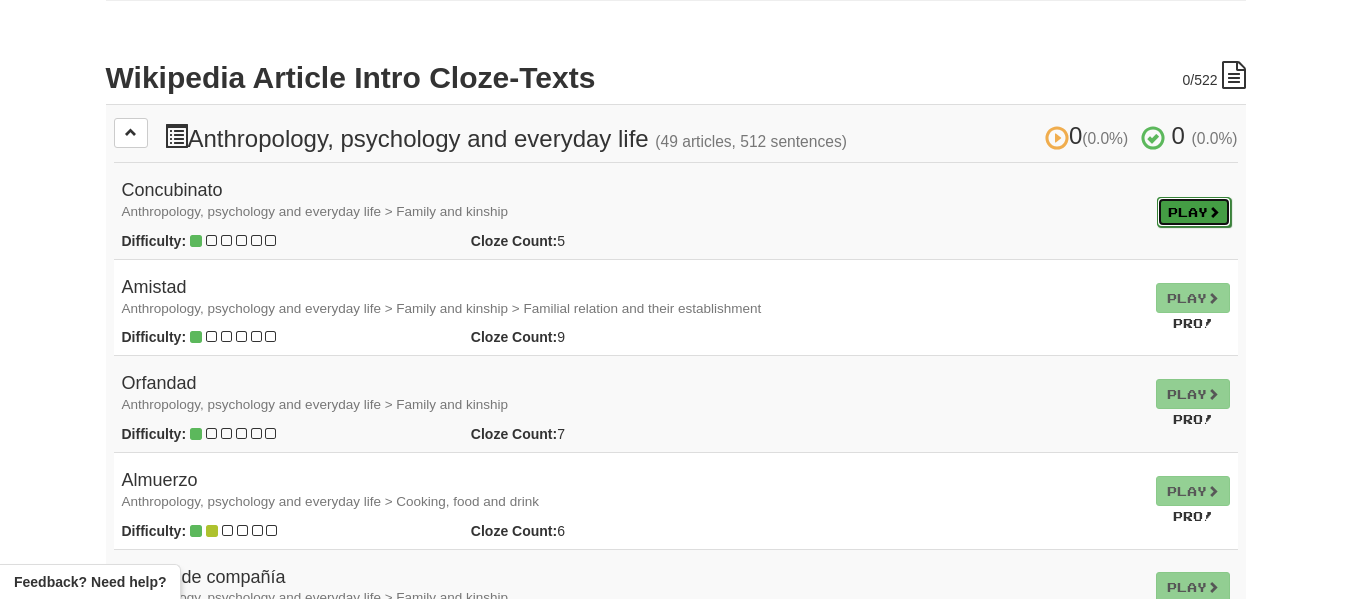 click on "Play" at bounding box center [1194, 212] 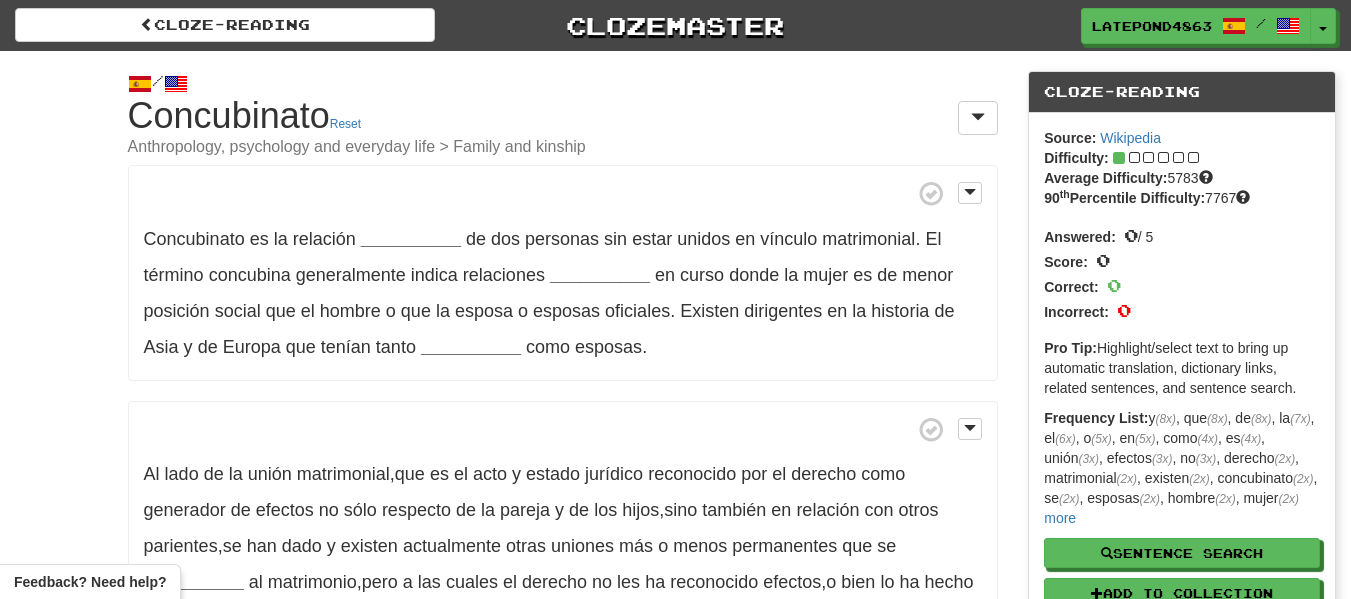 scroll, scrollTop: 0, scrollLeft: 0, axis: both 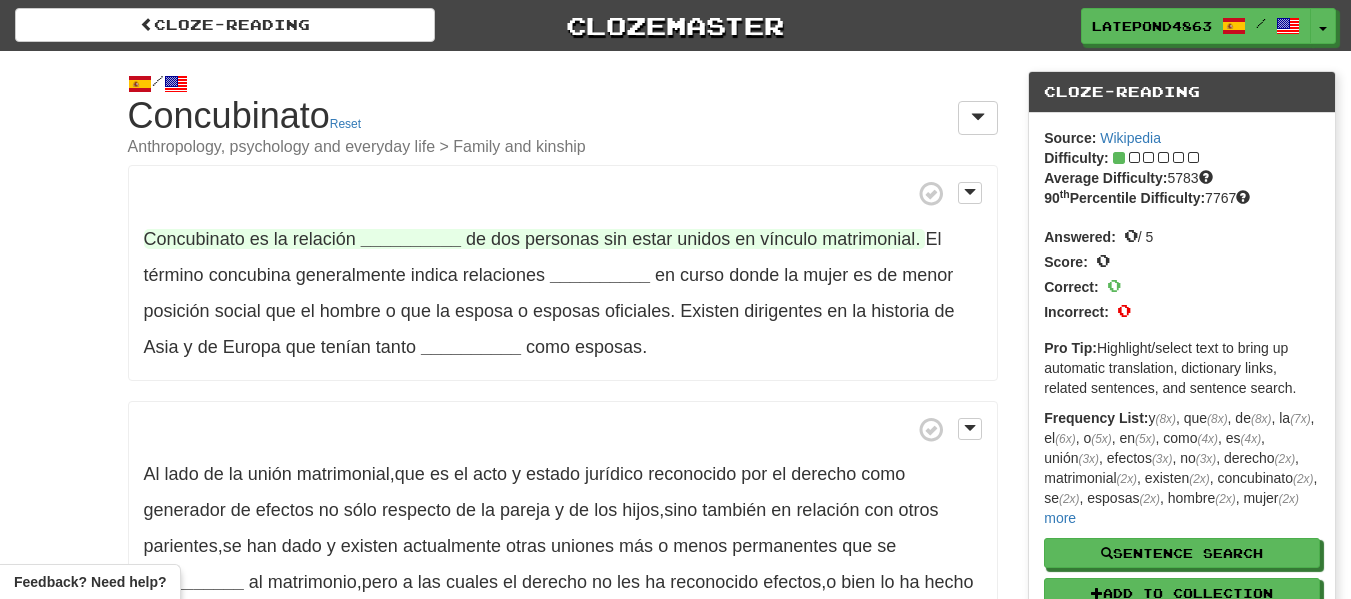 click on "Concubinato" at bounding box center [194, 239] 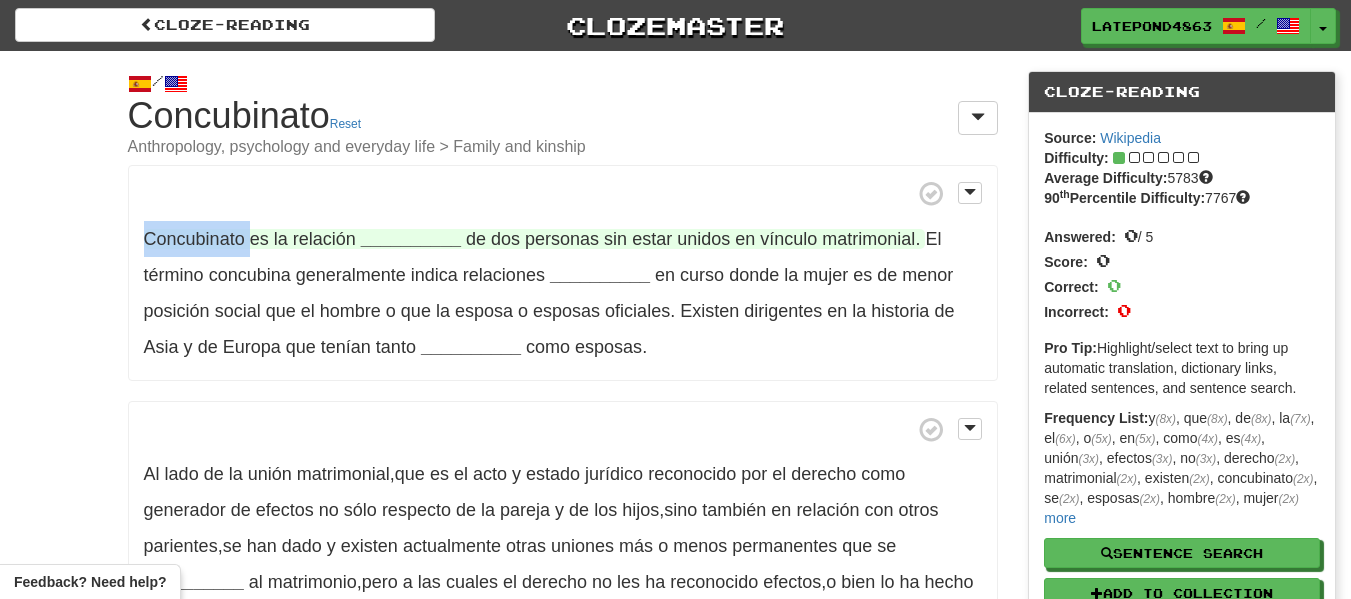 click on "Concubinato" at bounding box center (194, 239) 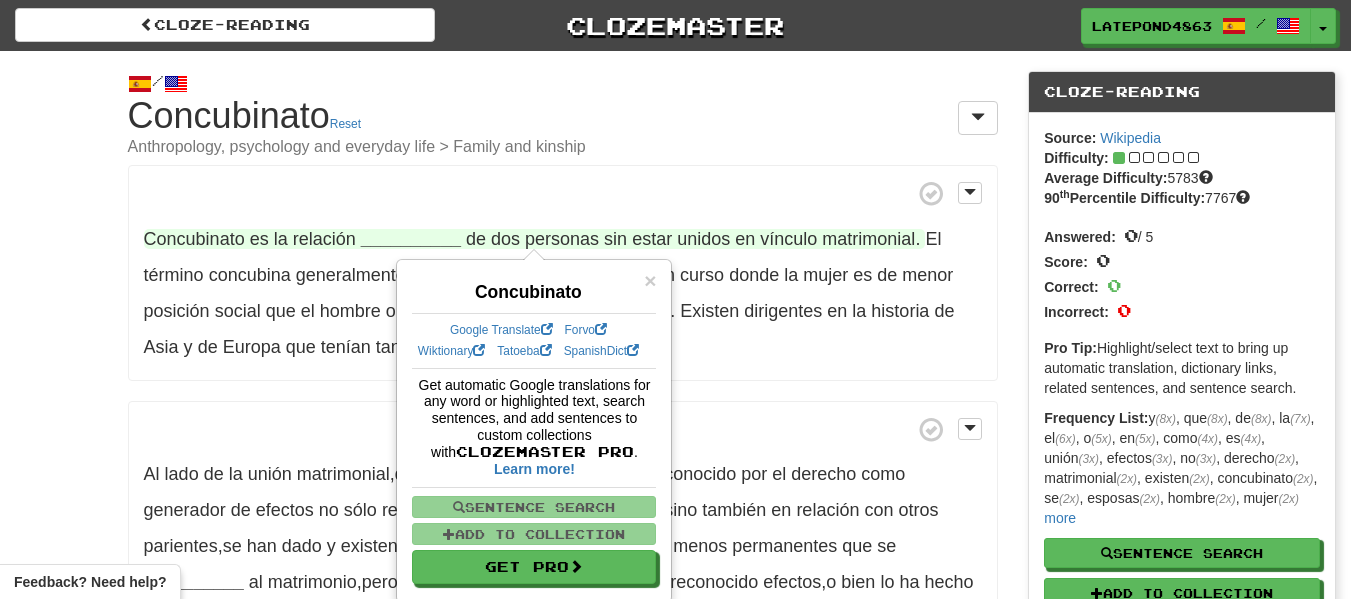 click at bounding box center [563, 193] 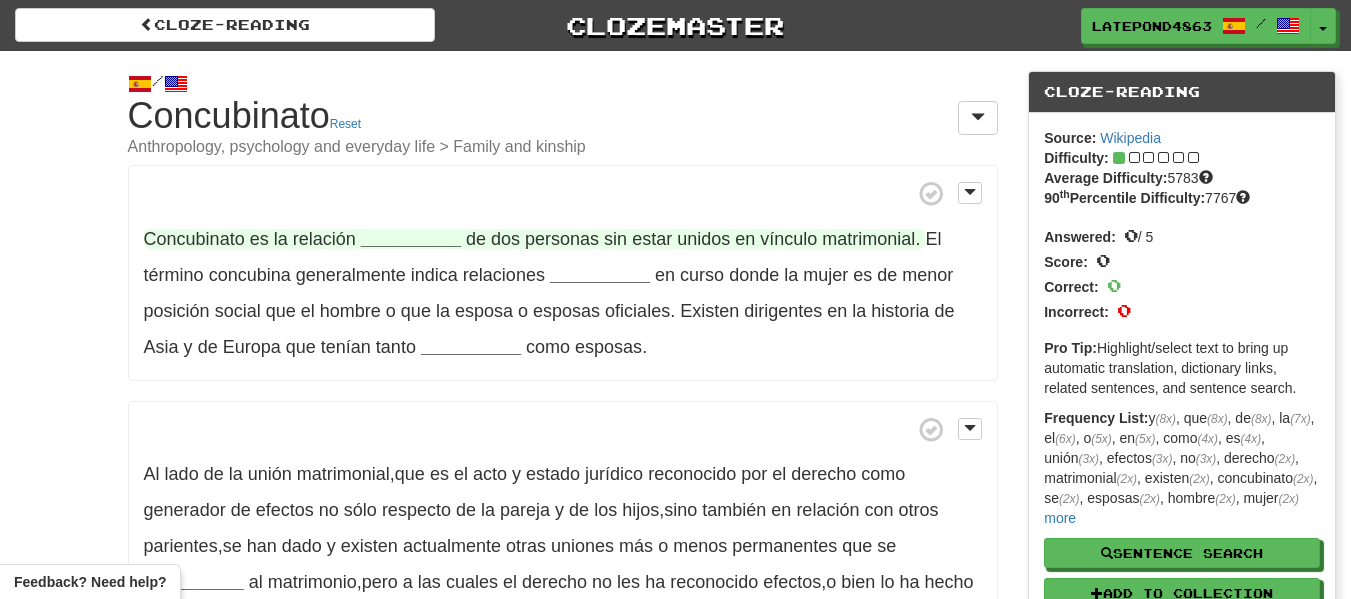 click on "__________" at bounding box center [411, 239] 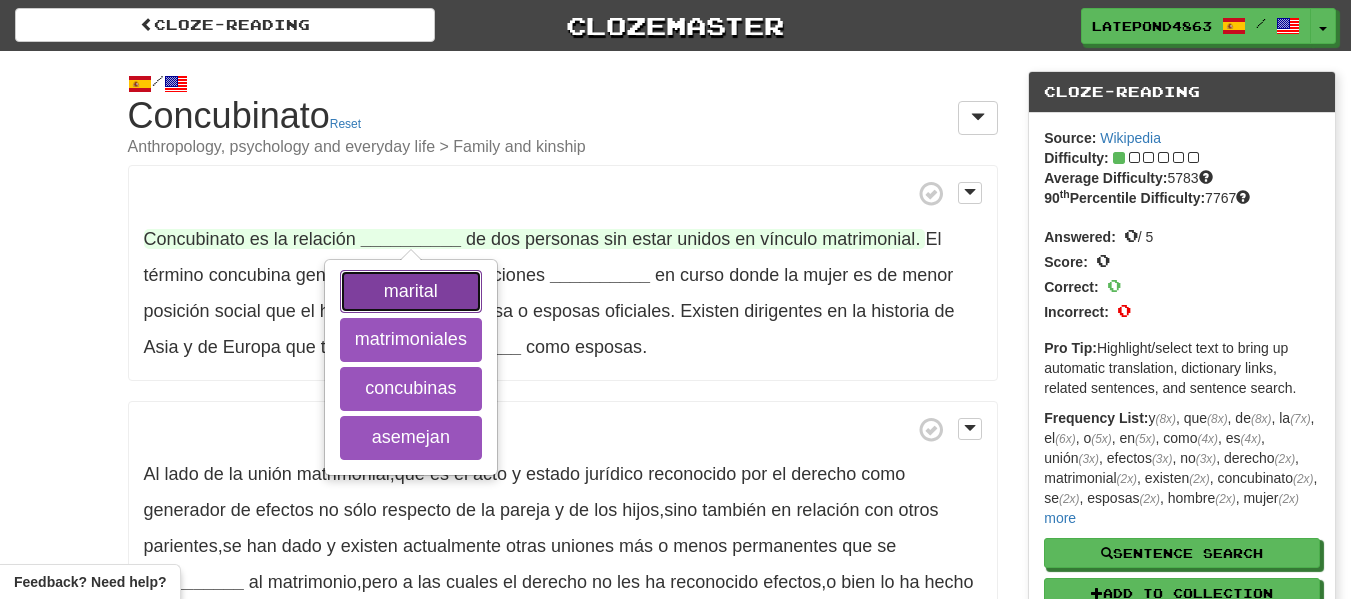 click on "marital" at bounding box center [411, 292] 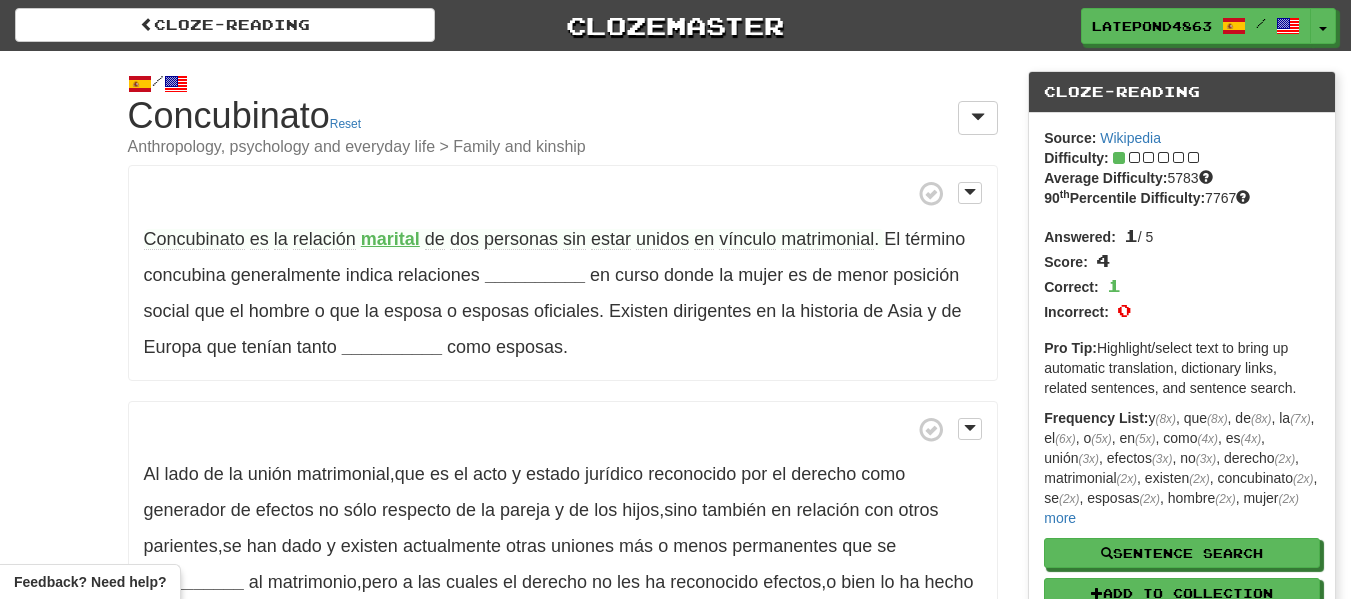 click on "vínculo" at bounding box center (747, 239) 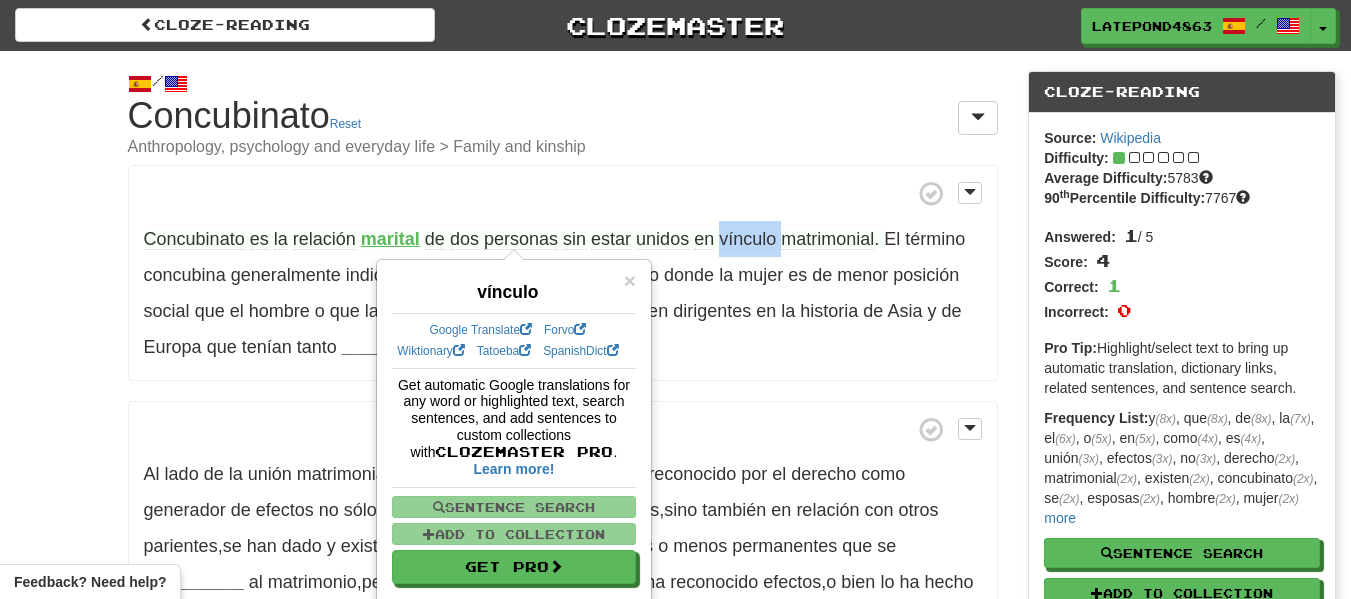 click on "vínculo" at bounding box center (747, 239) 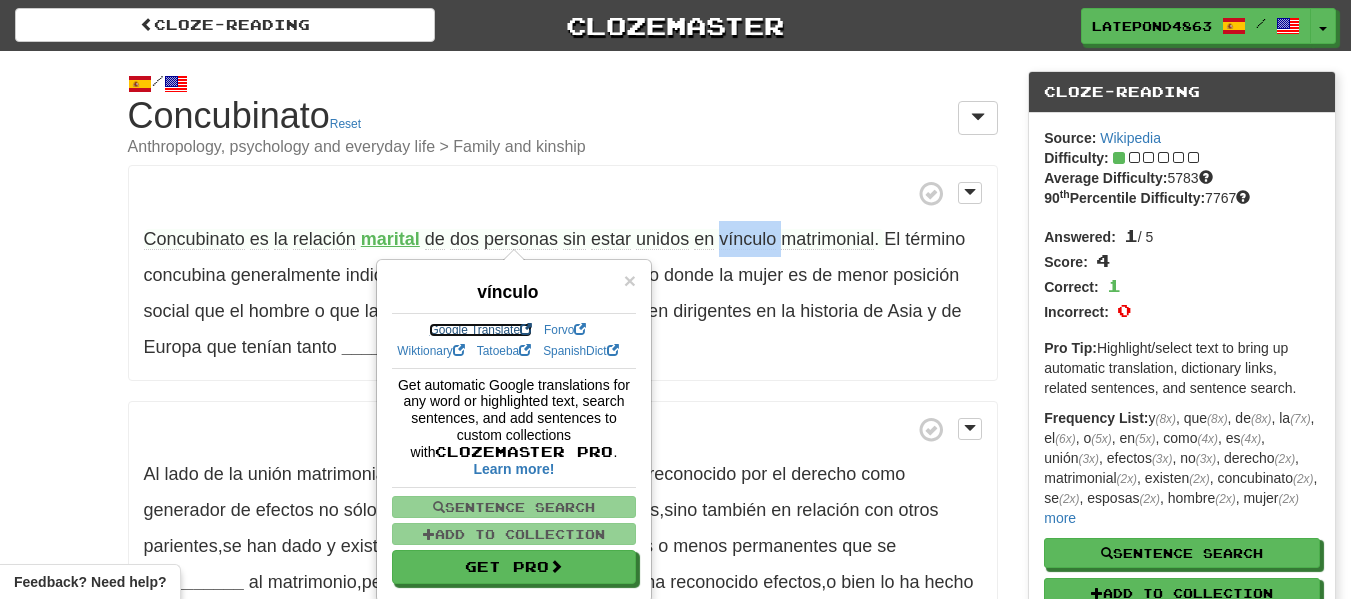 click on "Google Translate" at bounding box center [480, 330] 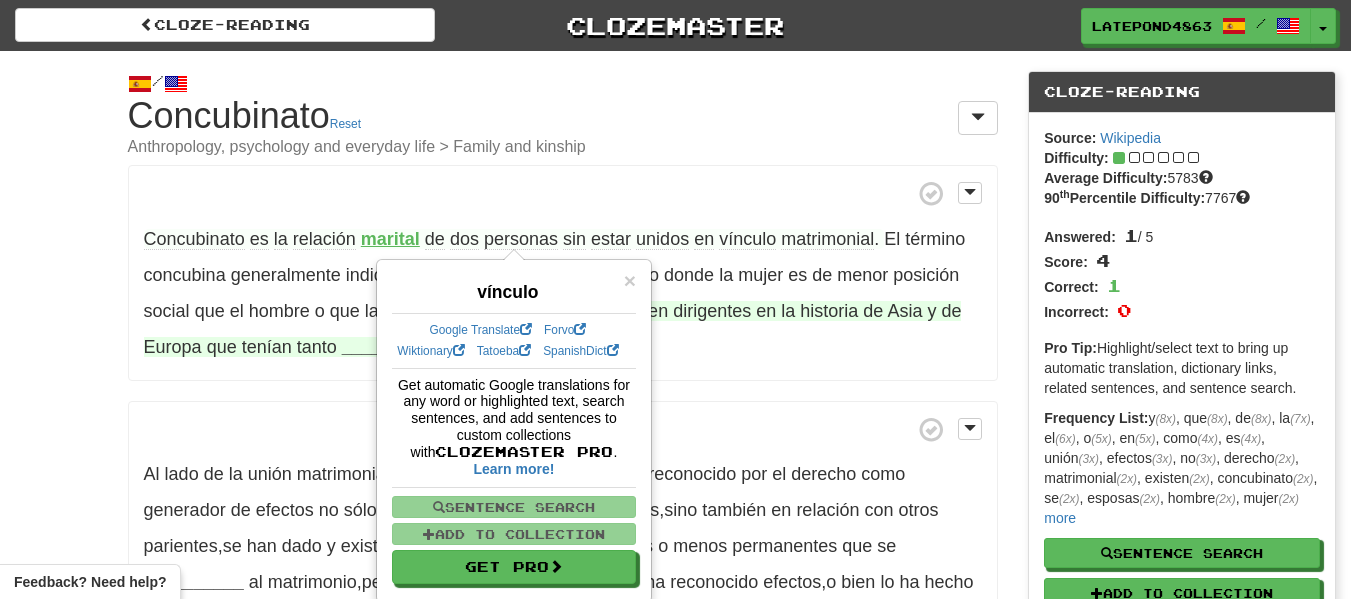 click on "la" at bounding box center (788, 311) 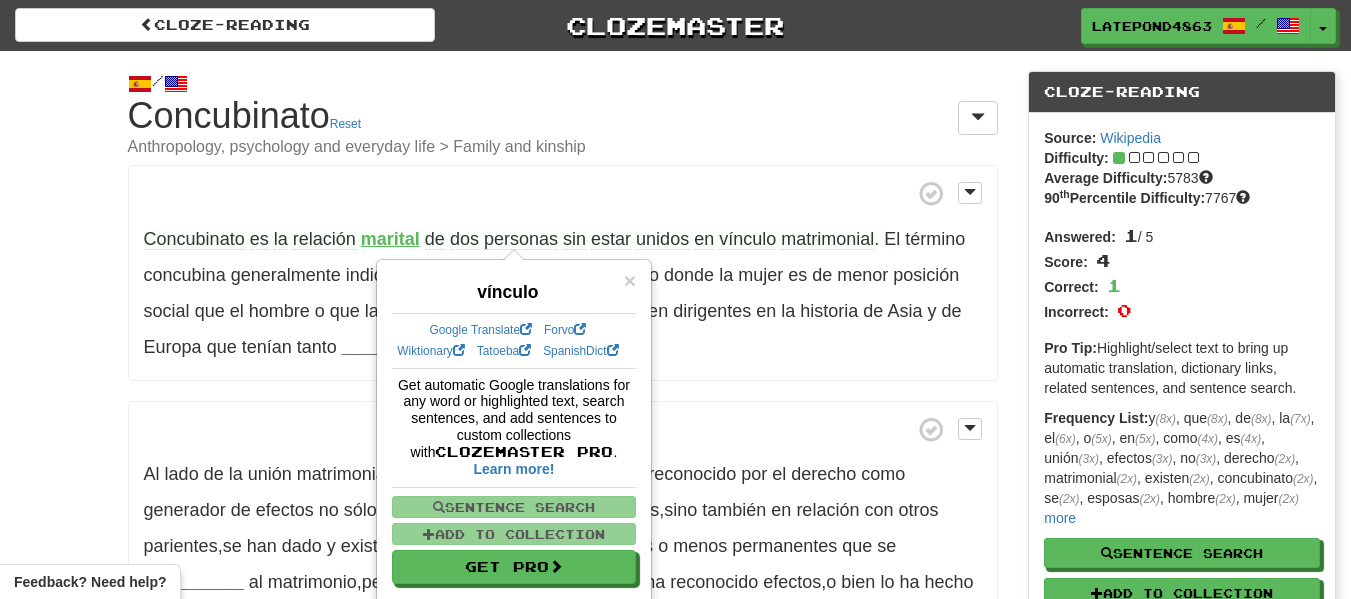 click on "Concubinato   es   la   relación
marital
de   dos   personas   sin   estar   unidos   en   vínculo   matrimonial .
El   término   concubina   generalmente   indica   relaciones
__________
en   curso   donde   la   mujer   es   de   menor   posición   social   que   el   hombre   o   que   la   esposa   o   esposas   oficiales .
Existen   dirigentes   en   la   historia   de   Asia   y   de   Europa   que   tenían   tanto
__________
como   esposas ." at bounding box center [563, 273] 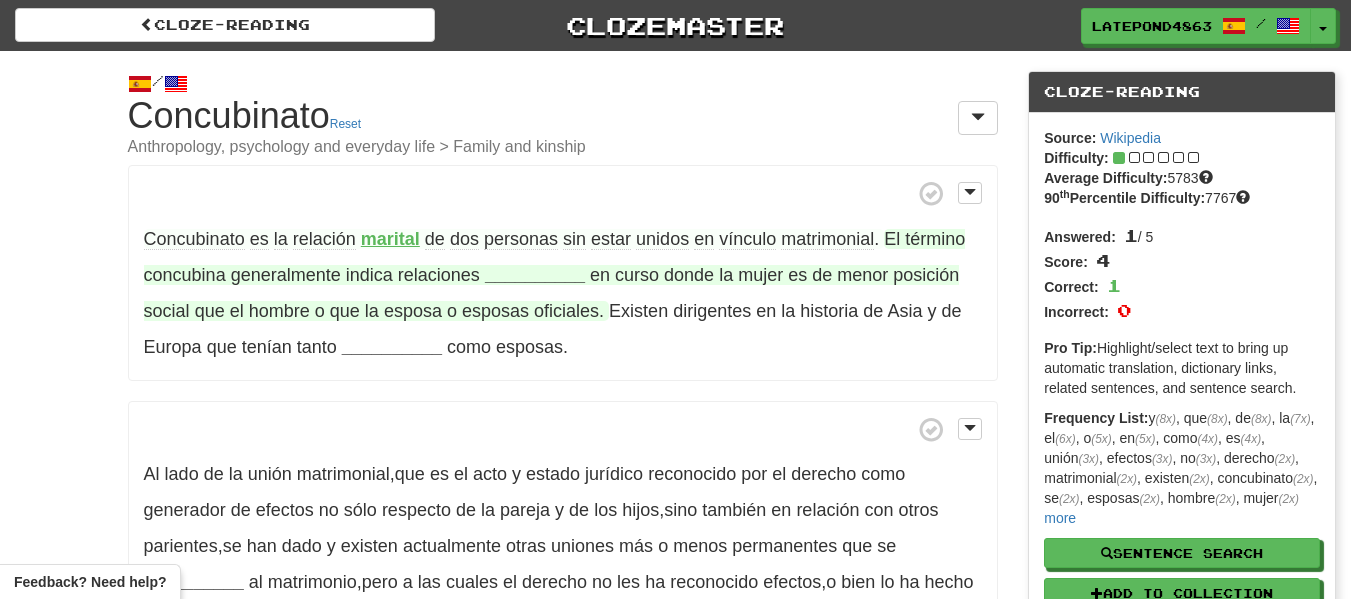 click on "__________" at bounding box center (535, 275) 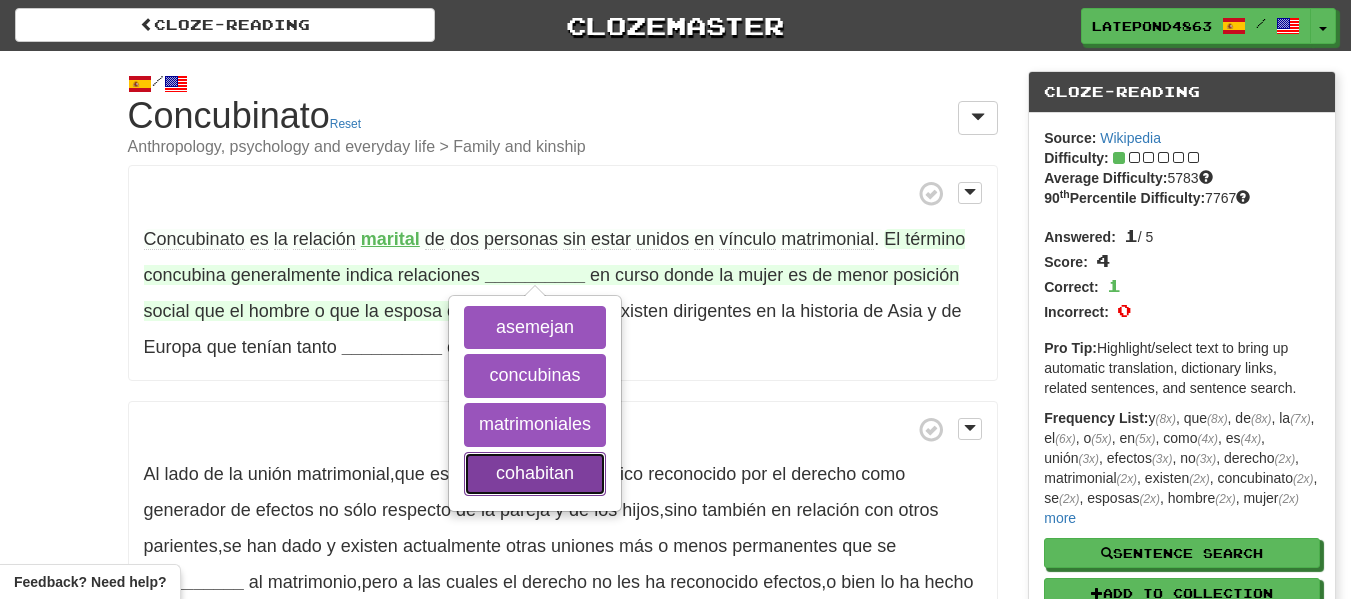 click on "cohabitan" at bounding box center [535, 474] 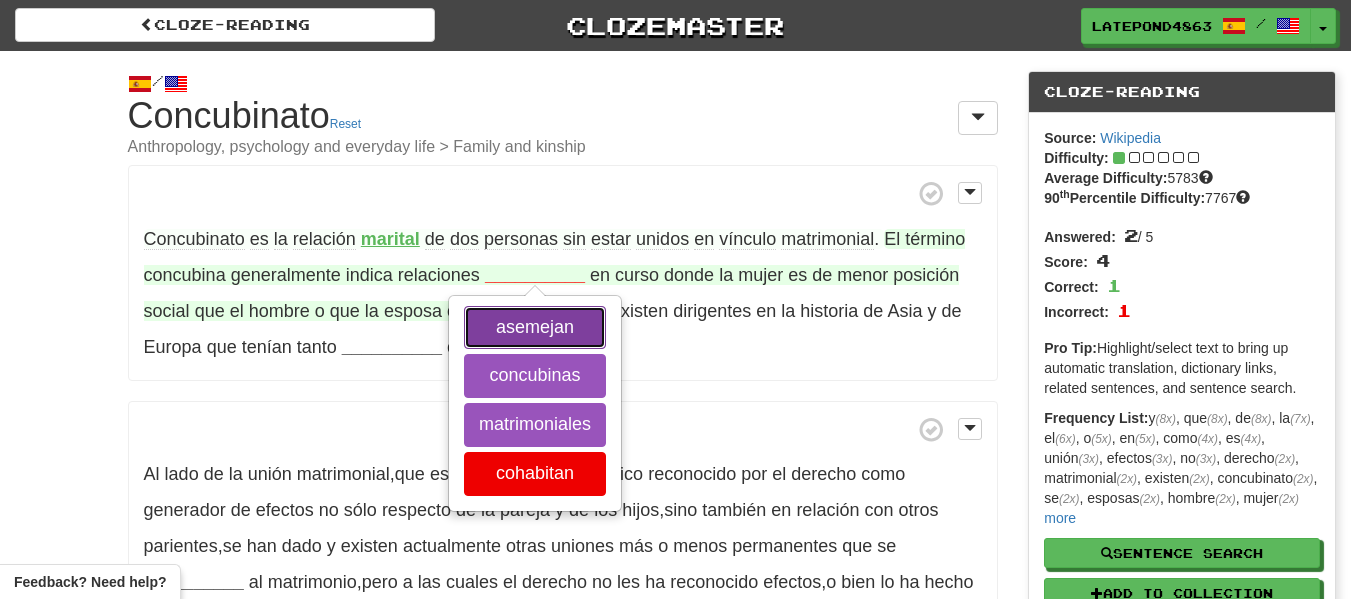 click on "asemejan" at bounding box center [535, 328] 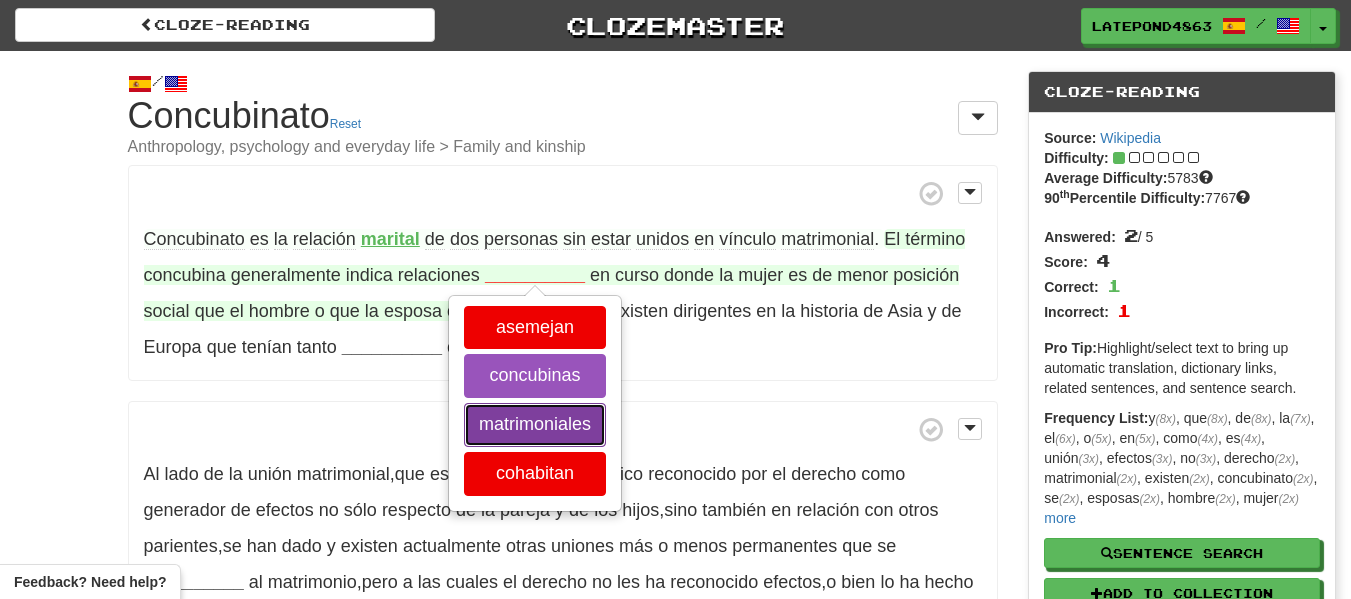 click on "matrimoniales" at bounding box center (535, 425) 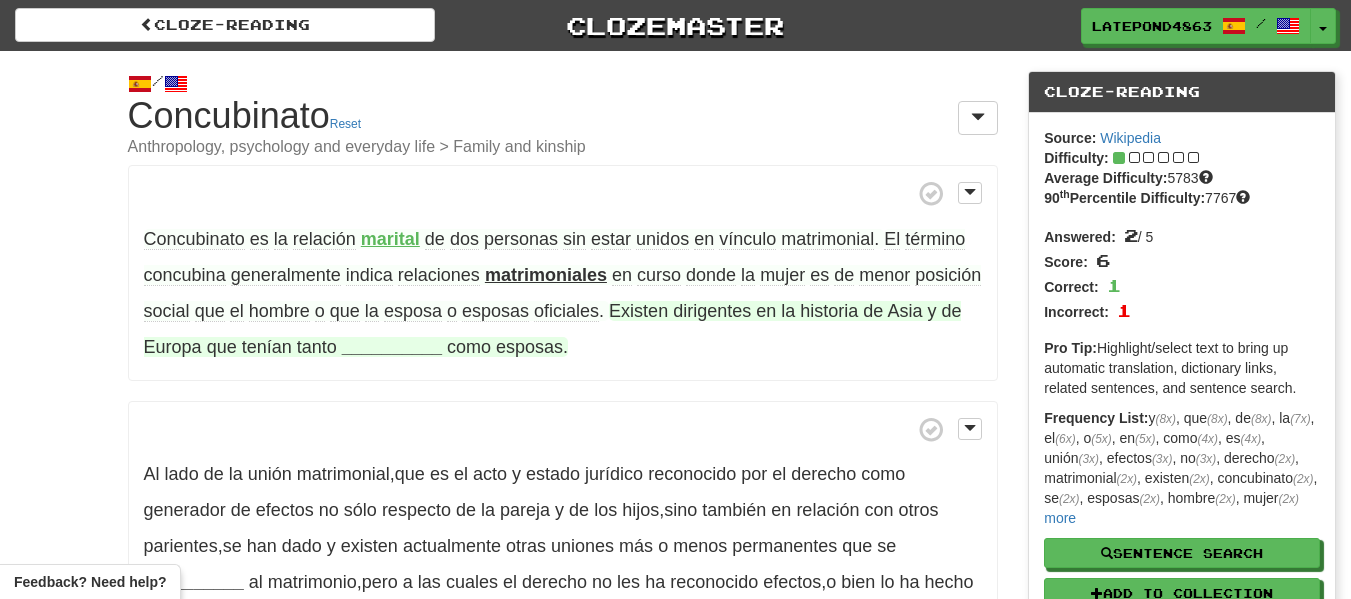 click on "__________" at bounding box center [392, 347] 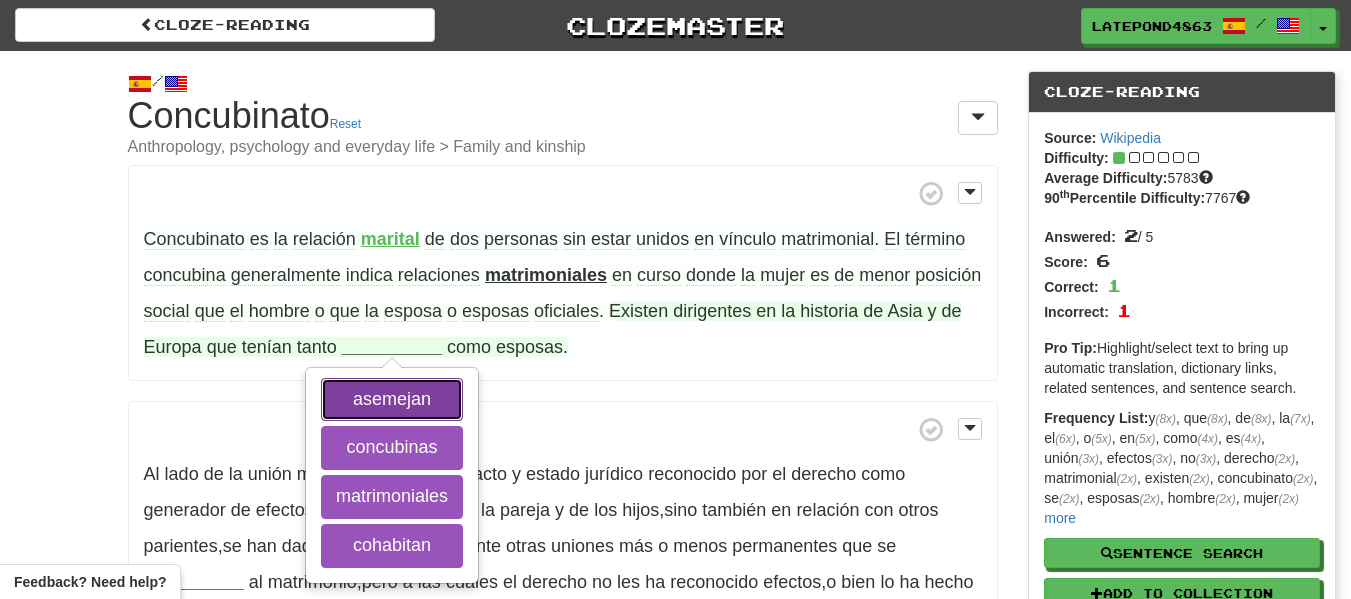 click on "asemejan" at bounding box center [392, 400] 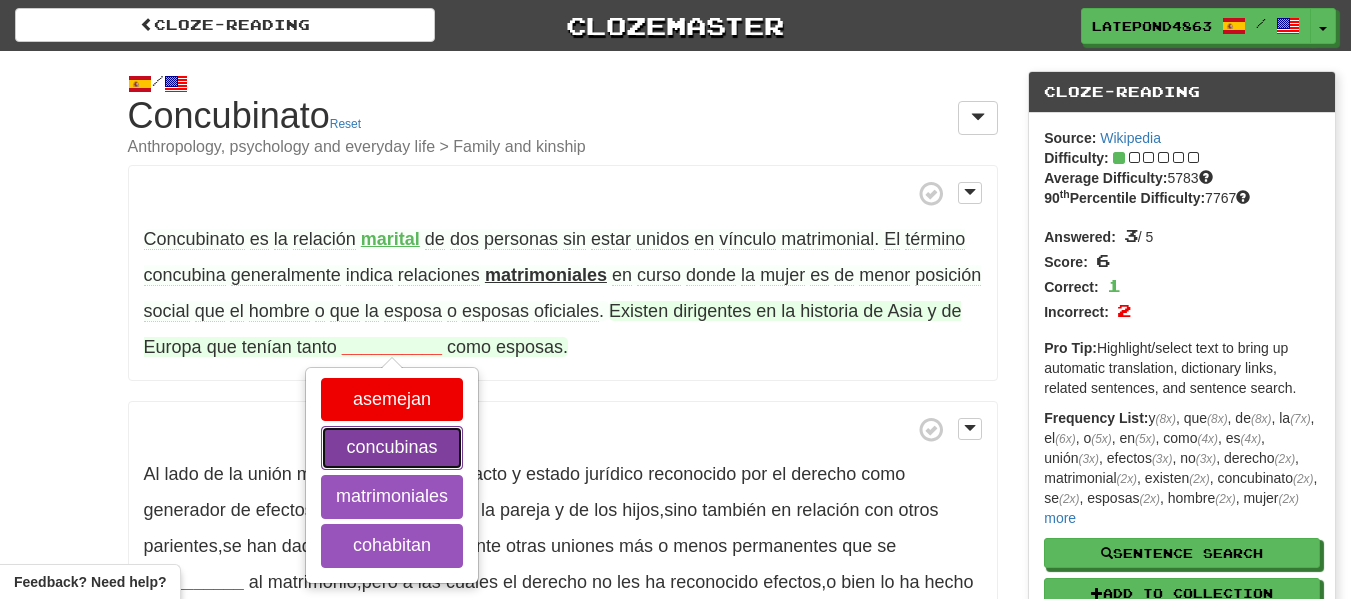 click on "concubinas" at bounding box center (392, 448) 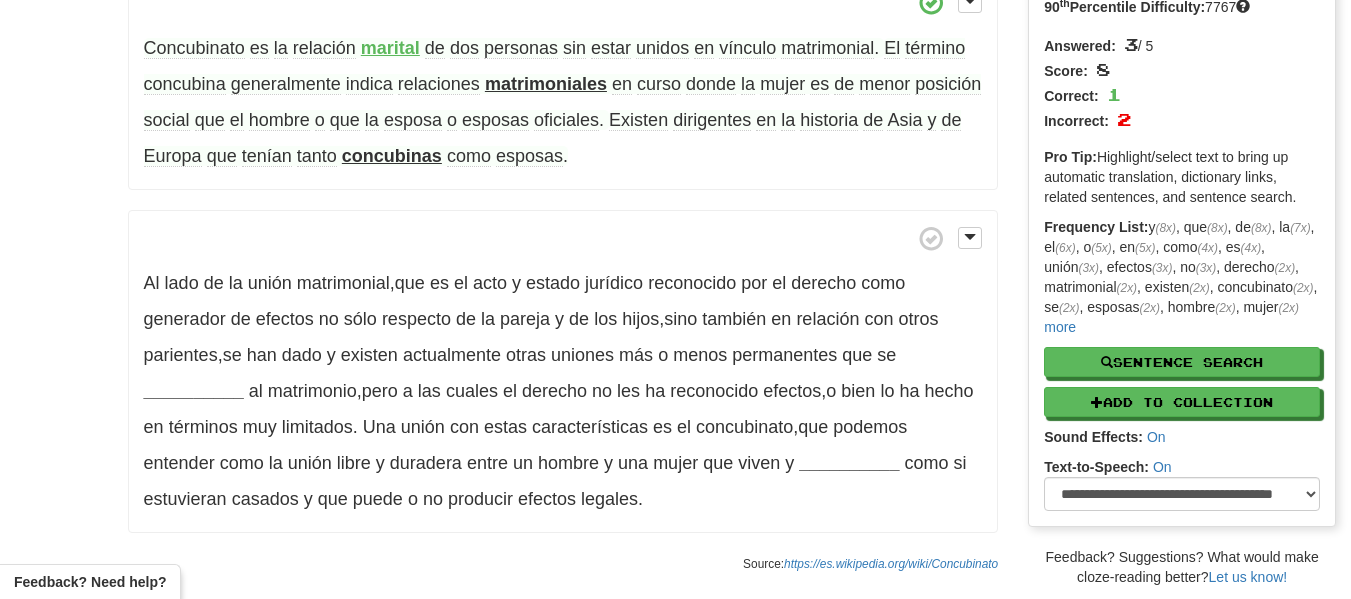 scroll, scrollTop: 198, scrollLeft: 0, axis: vertical 